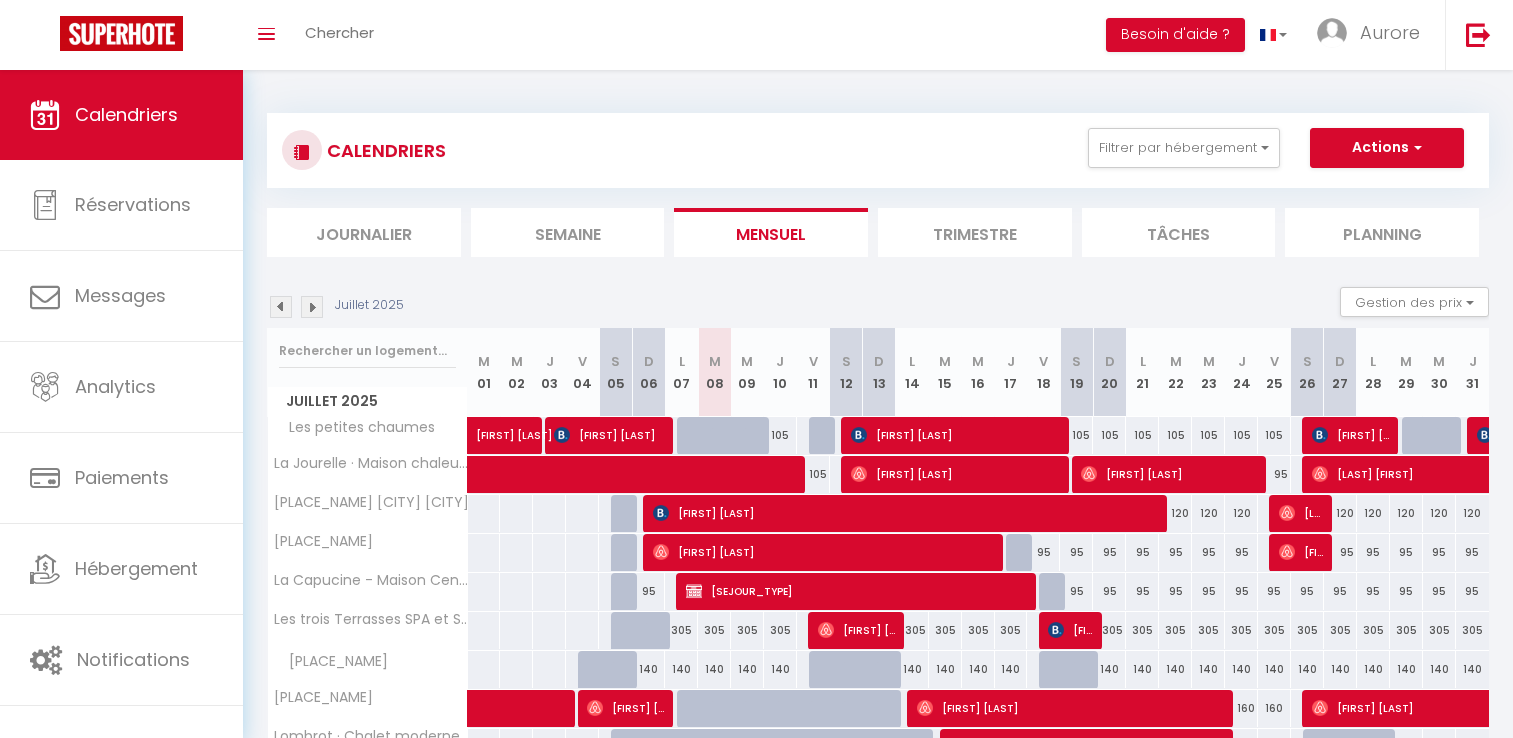 scroll, scrollTop: 0, scrollLeft: 0, axis: both 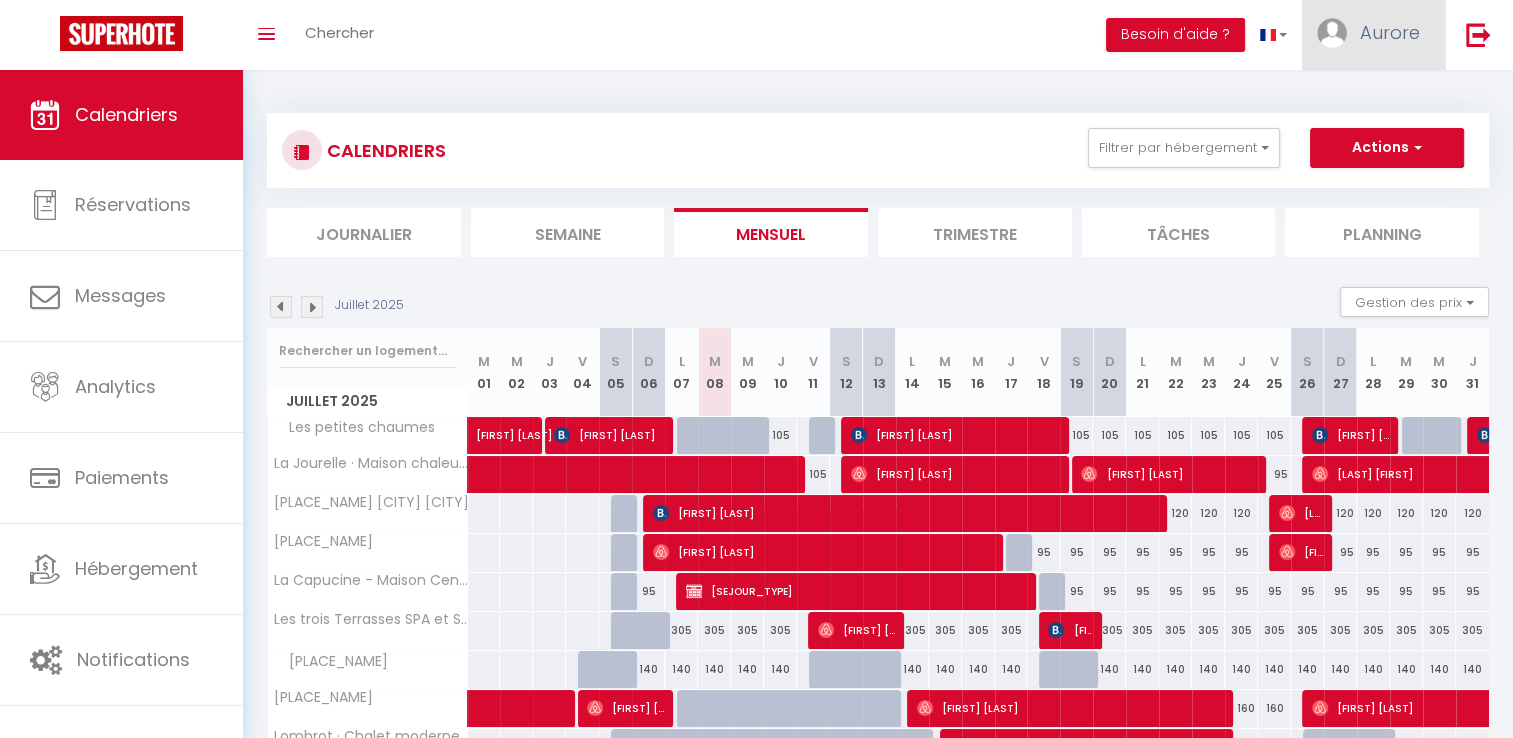 click on "Aurore" at bounding box center (1390, 32) 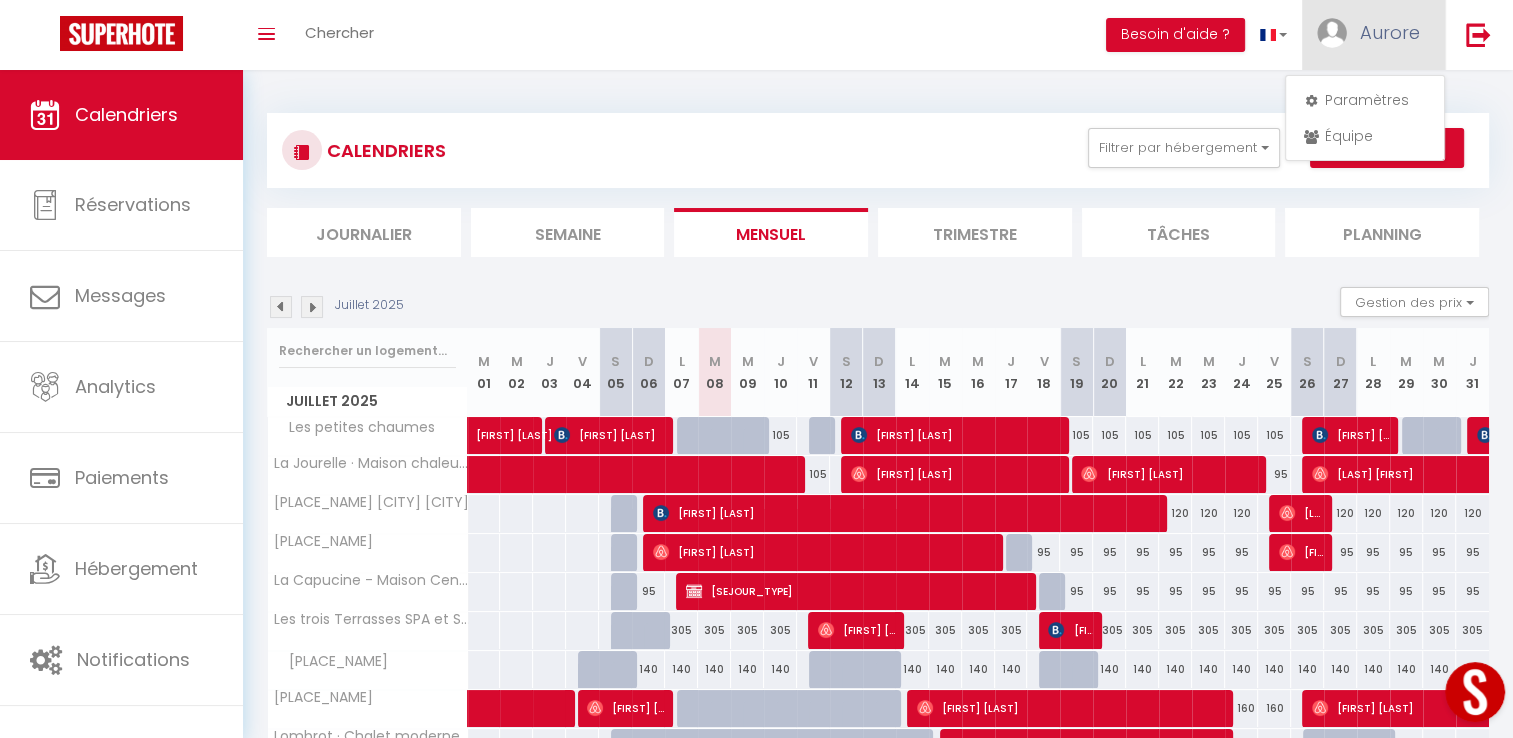 scroll, scrollTop: 0, scrollLeft: 0, axis: both 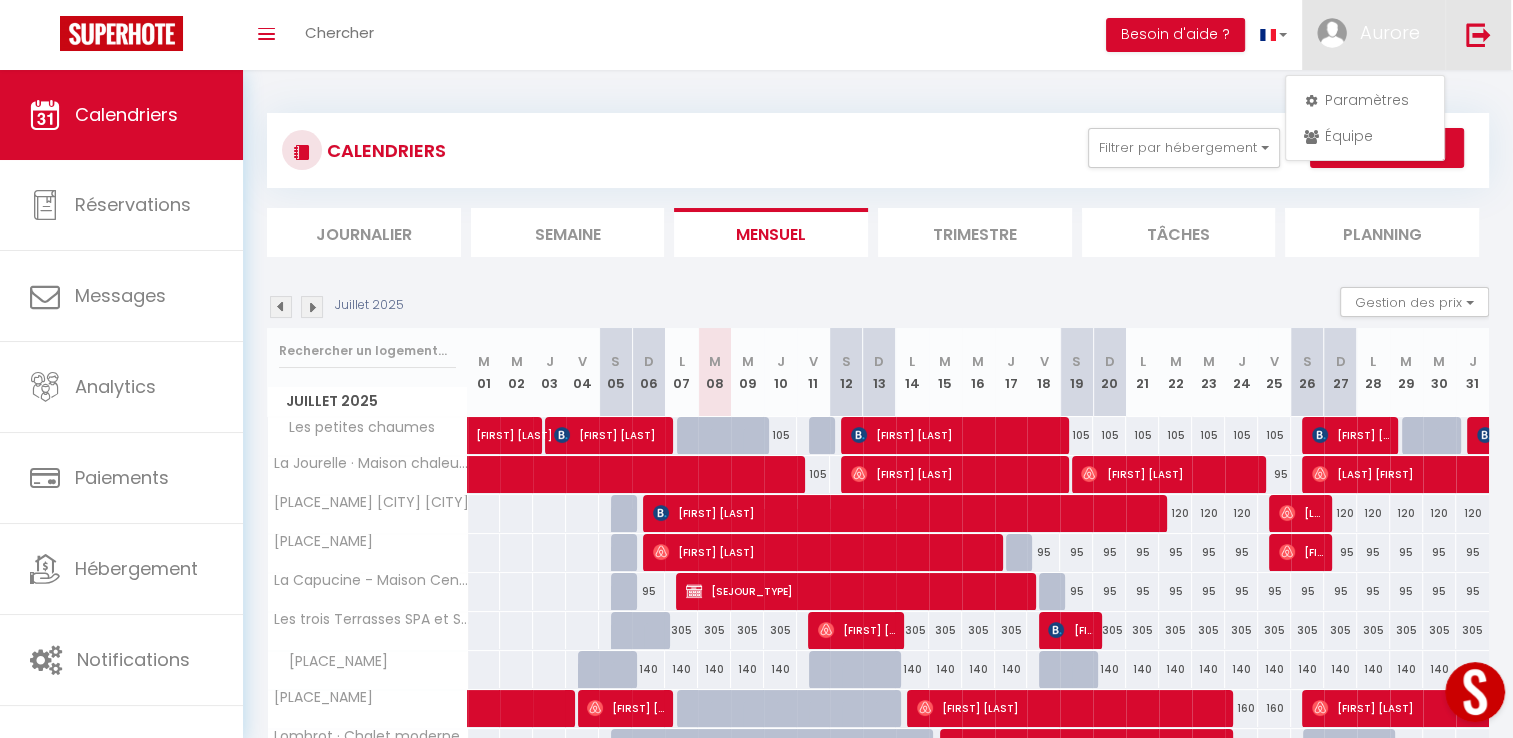 click at bounding box center [1478, 34] 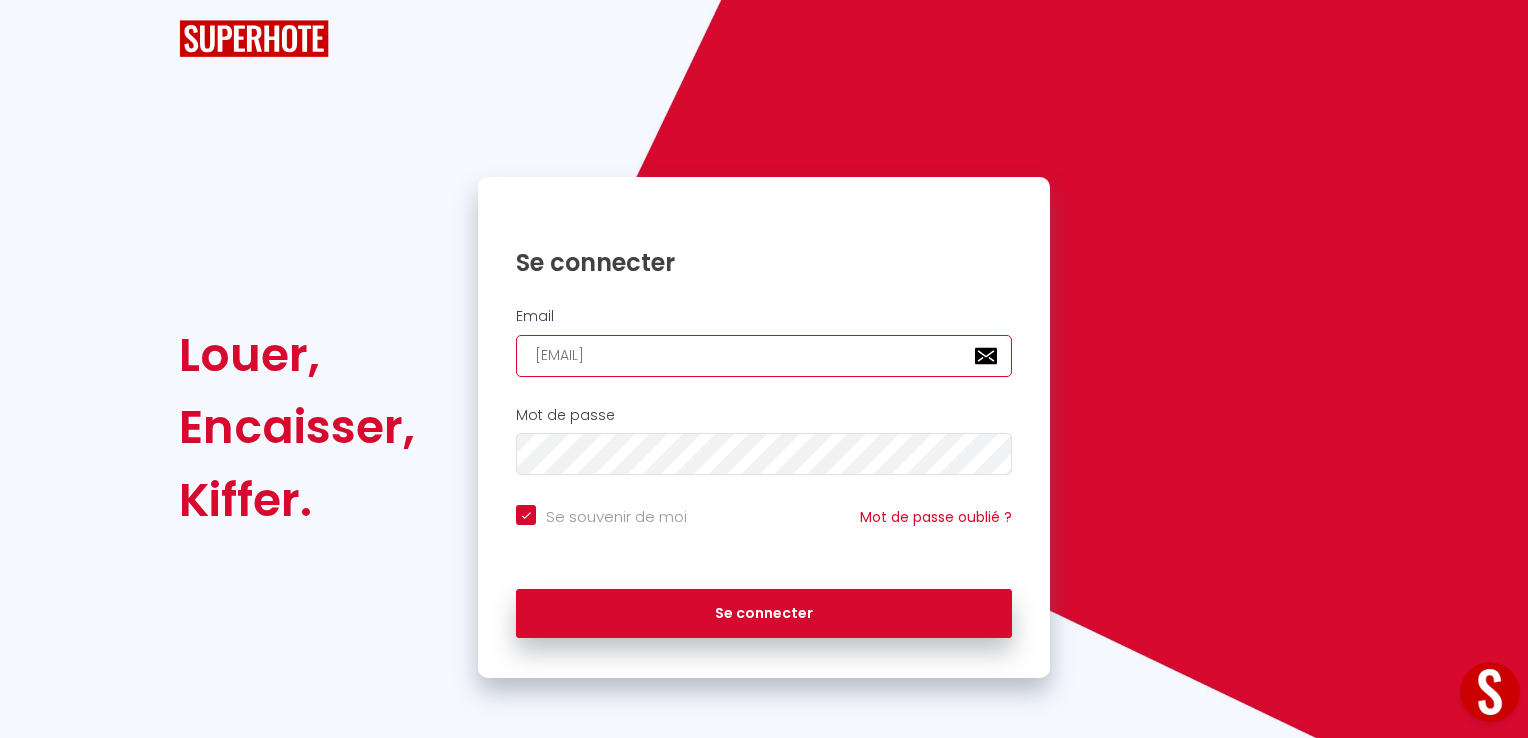 click on "[EMAIL]" at bounding box center [764, 356] 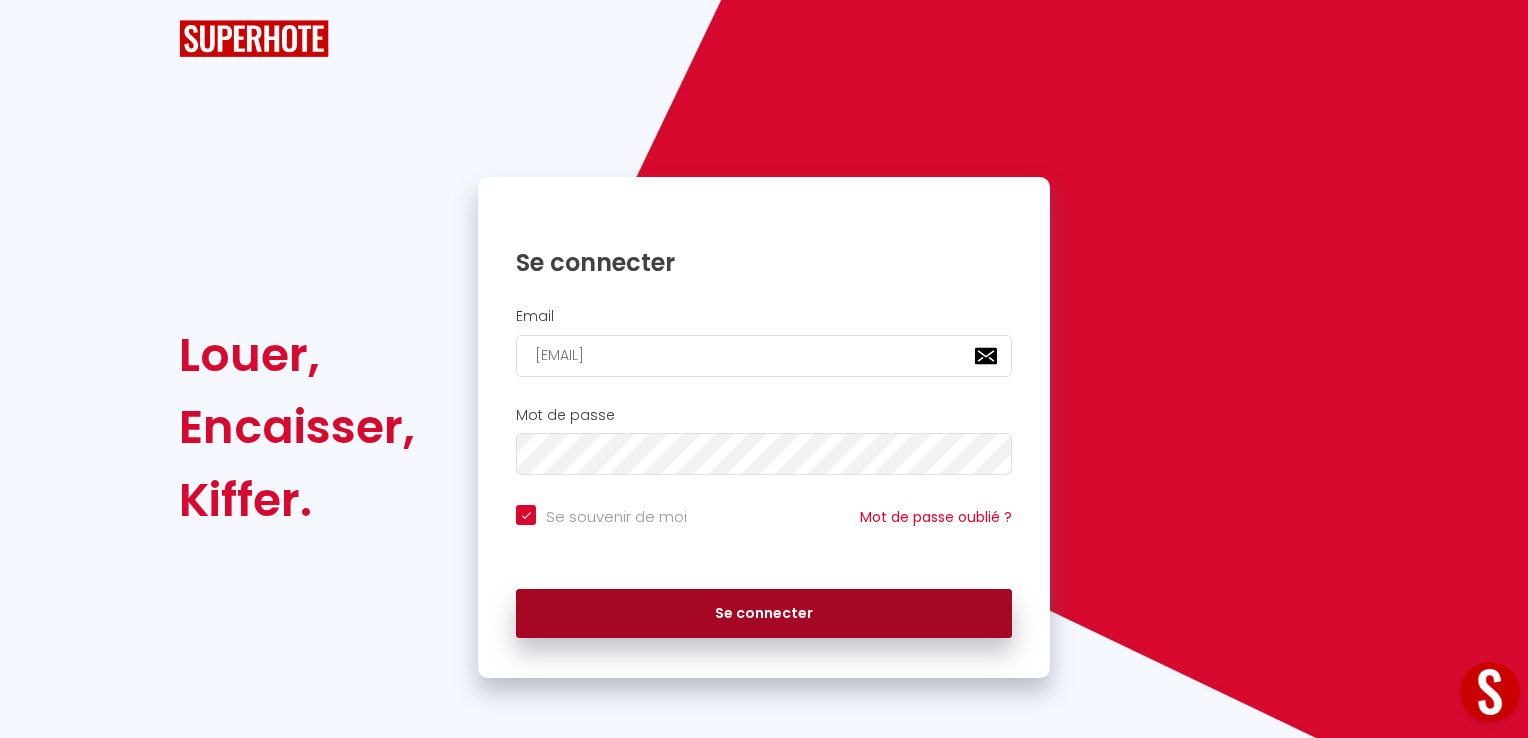 click on "Se connecter" at bounding box center [764, 614] 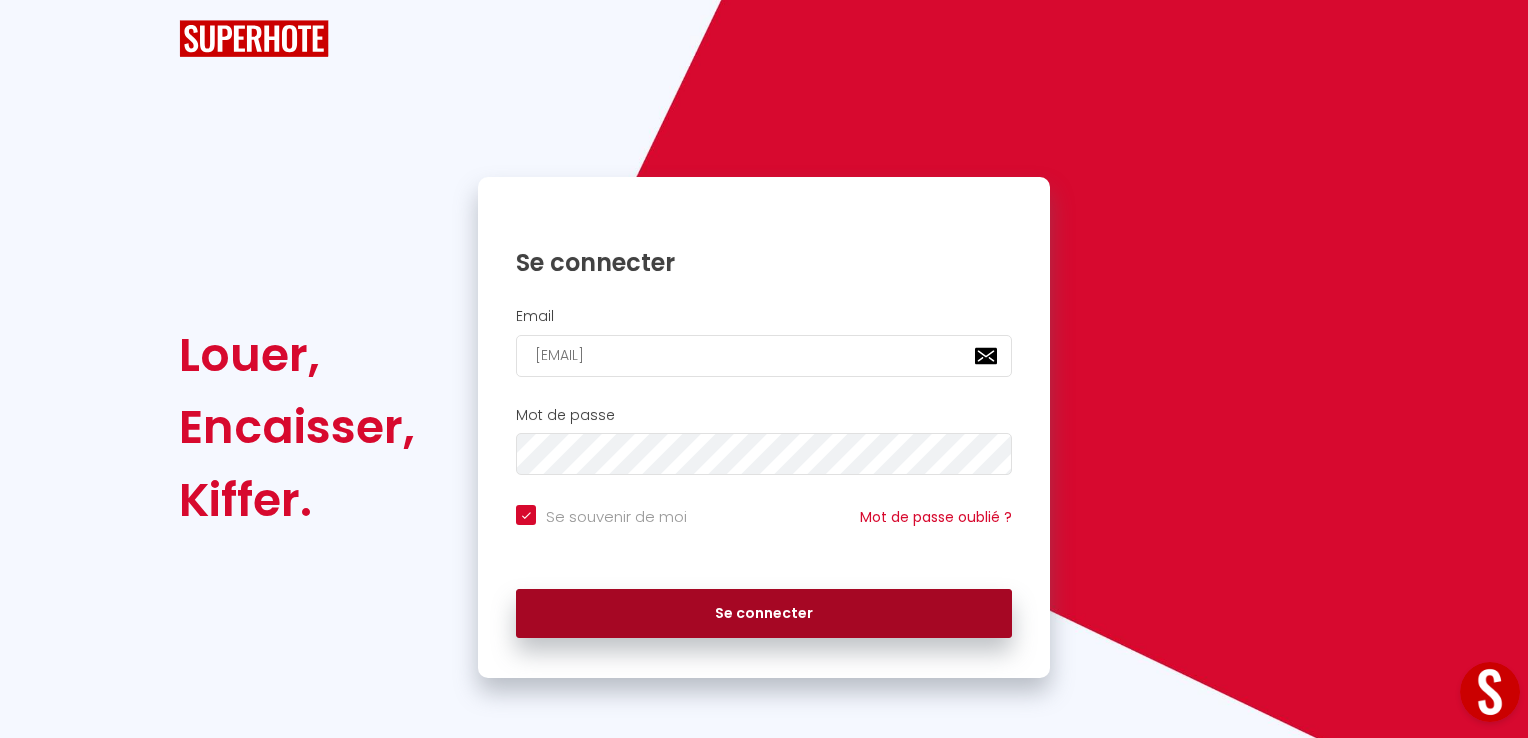 click on "Se connecter" at bounding box center (764, 614) 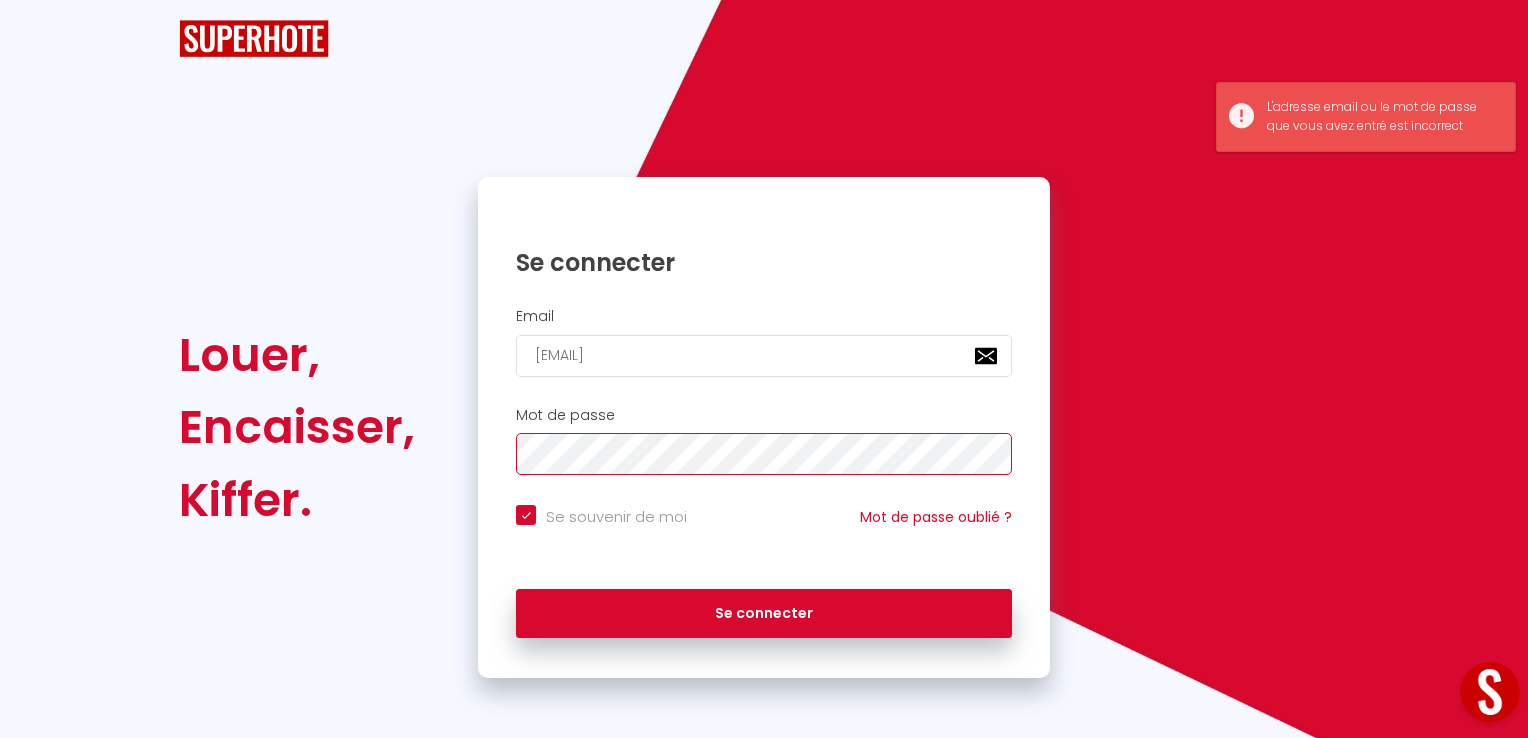 click on "Mot de passe" at bounding box center (764, 342) 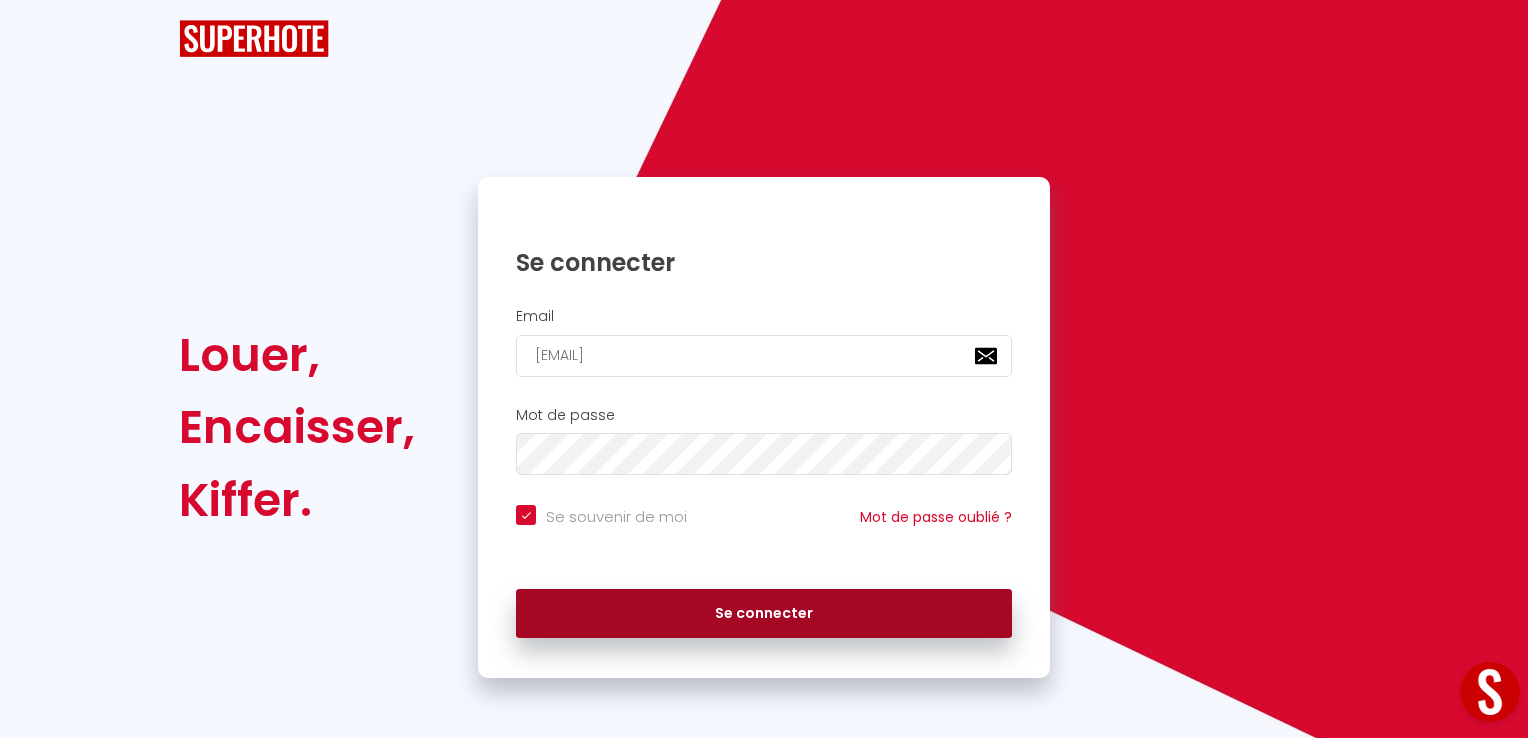 click on "Se connecter" at bounding box center (764, 614) 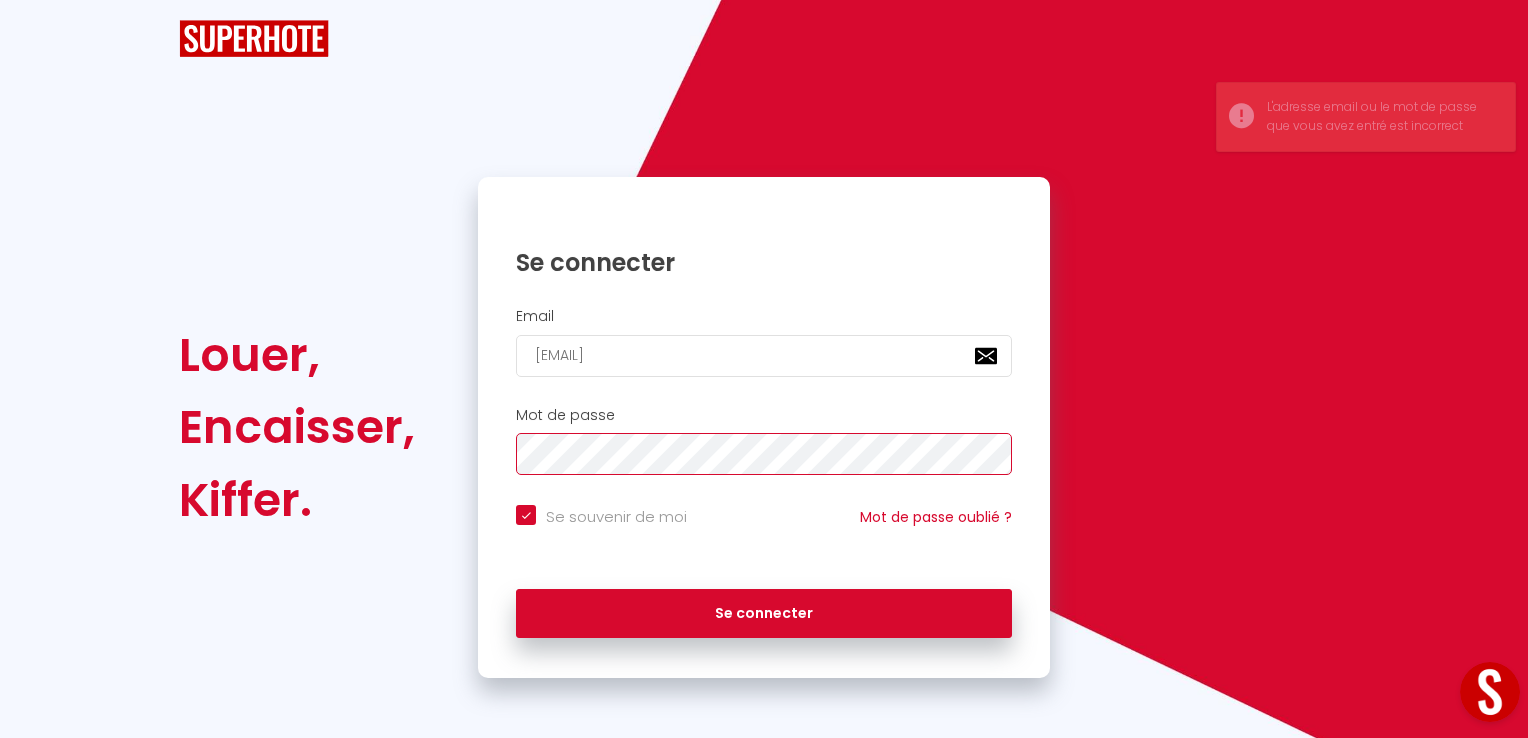 click on "Mot de passe" at bounding box center (764, 342) 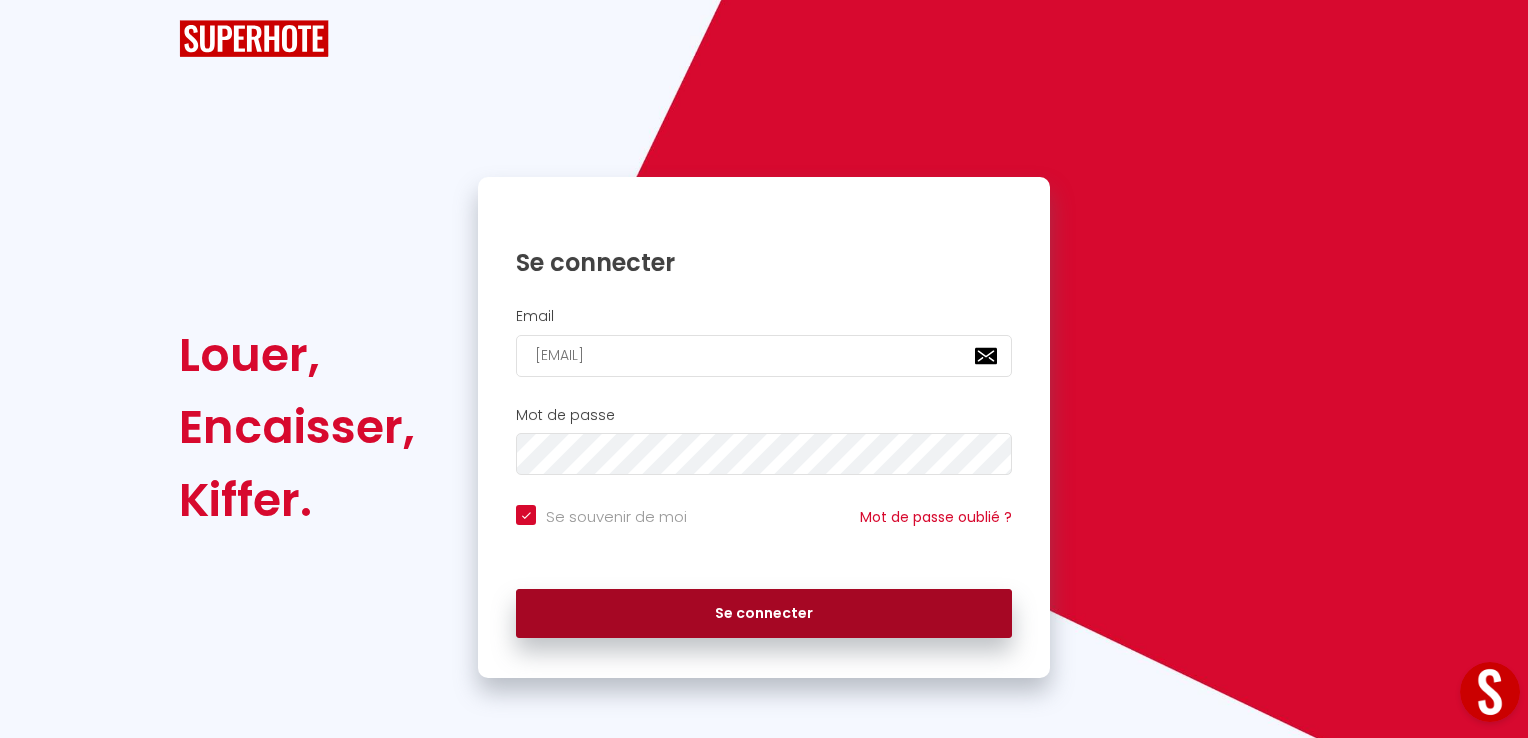 click on "Se connecter" at bounding box center [764, 614] 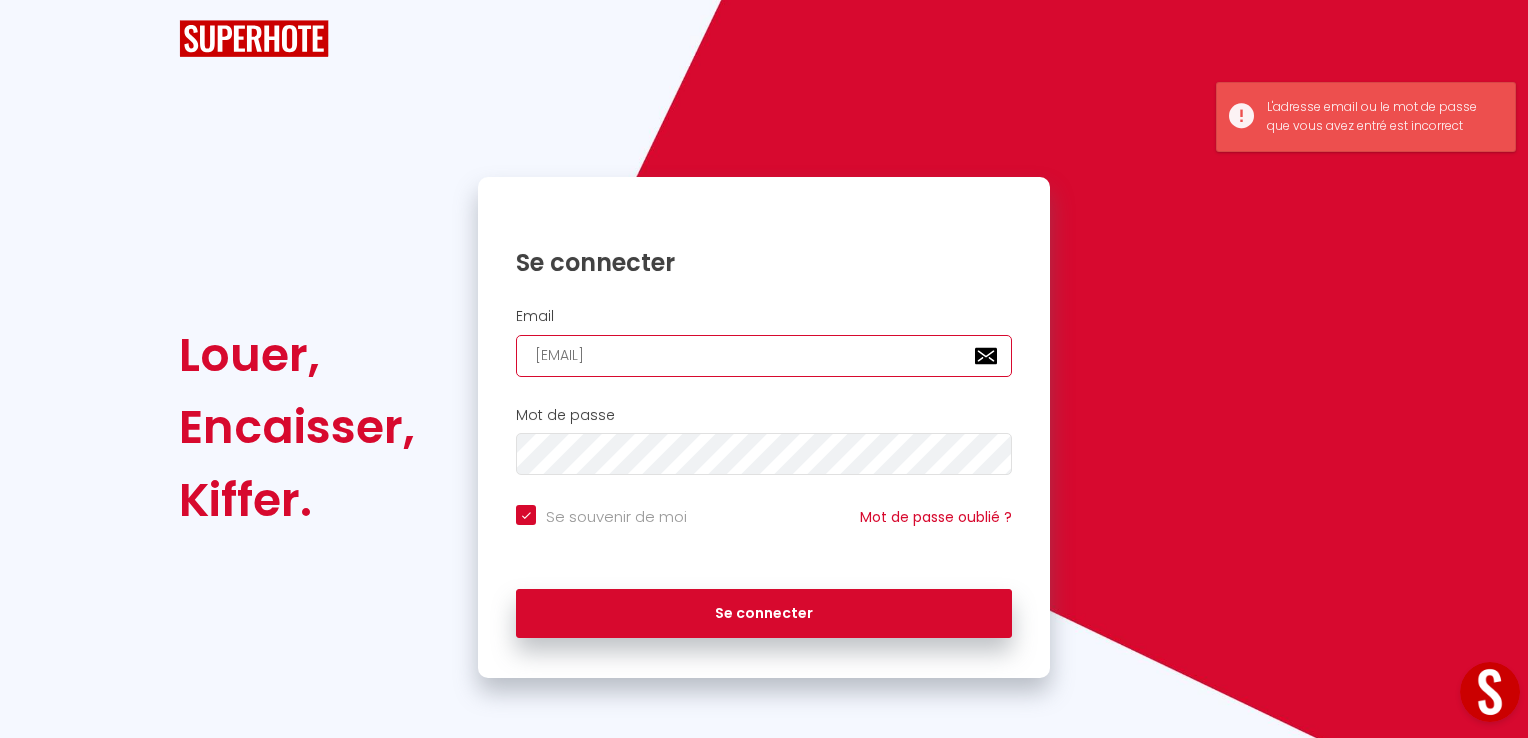 click on "[EMAIL]" at bounding box center [764, 356] 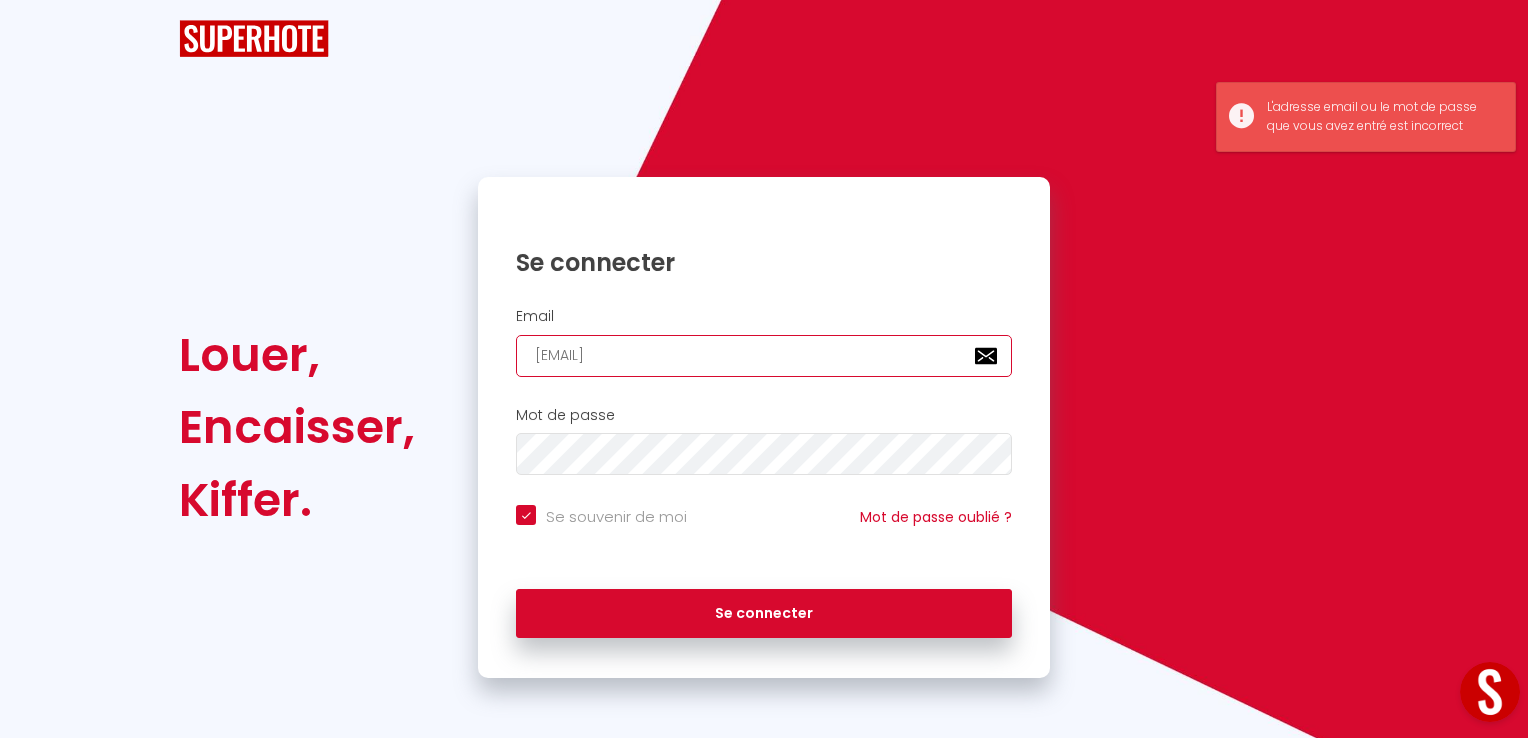 type on "[EMAIL]" 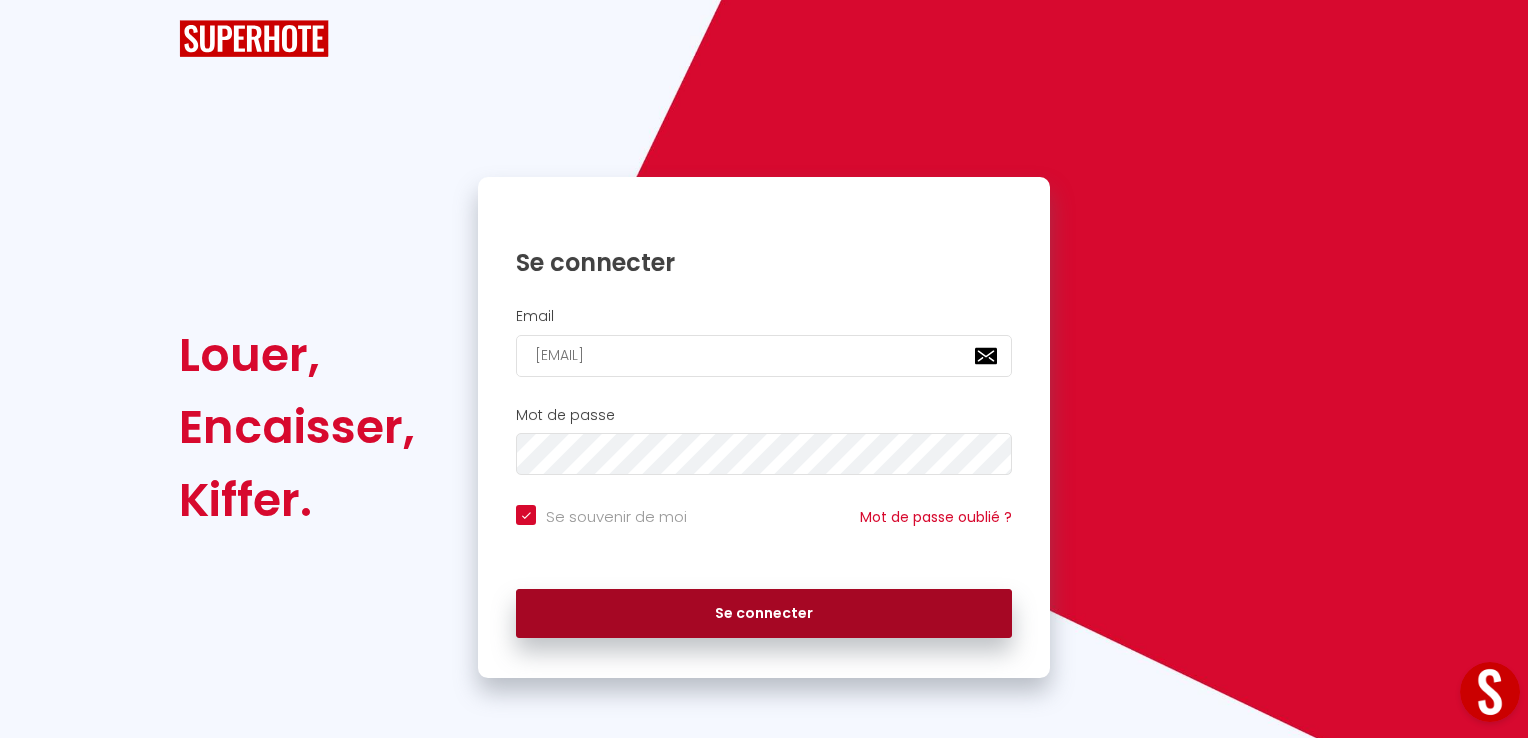 click on "Se connecter" at bounding box center [764, 614] 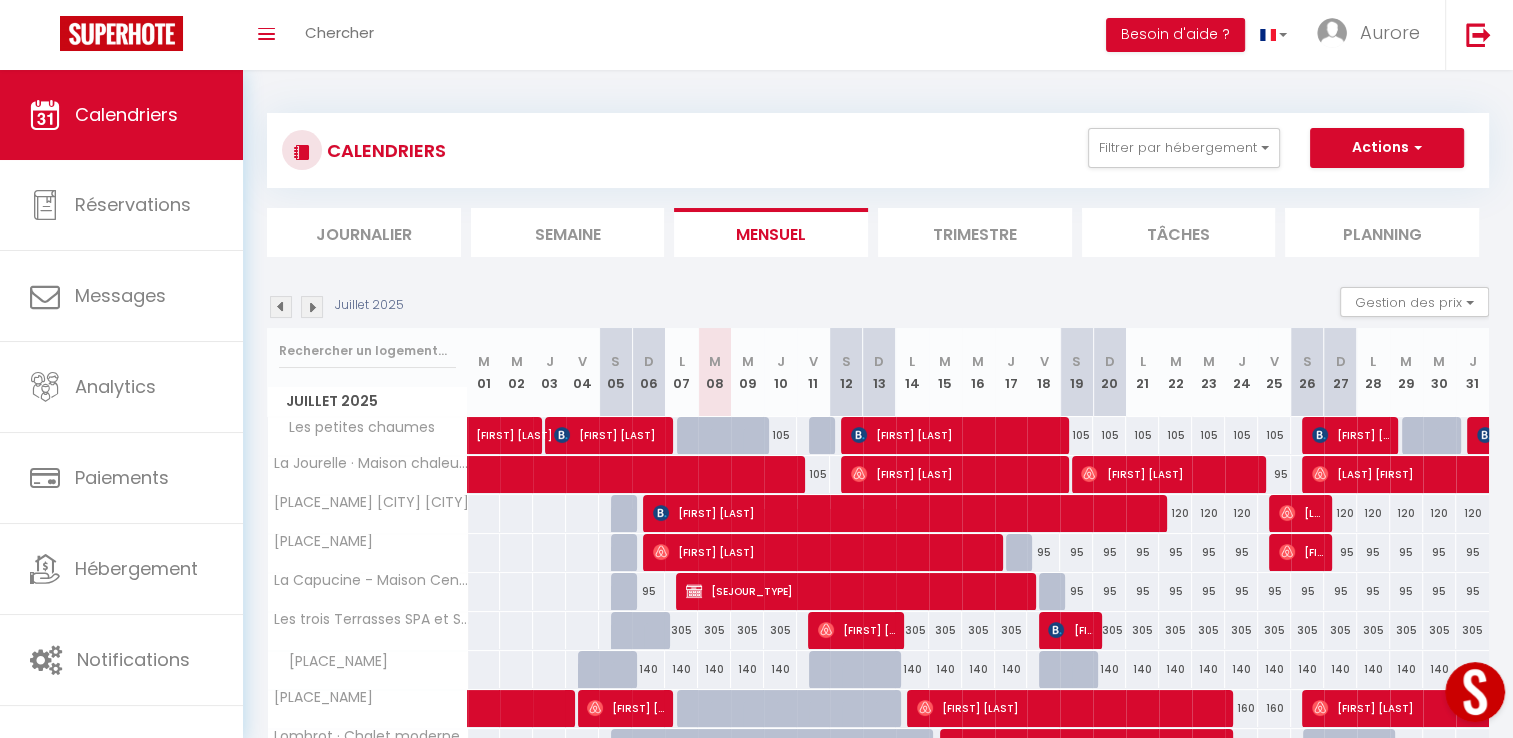 click on "[PLACE_NAME] [PLACE_NAME] [PLACE_NAME] [PLACE_NAME] [PLACE_NAME] [PLACE_NAME] [PLACE_NAME] [PLACE_NAME] [PLACE_NAME] [PLACE_NAME] [PLACE_NAME] [PLACE_NAME] [PLACE_NAME] [PLACE_NAME] [PLACE_NAME] [PLACE_NAME] [PLACE_NAME] [PLACE_NAME] [PLACE_NAME]" at bounding box center [1264, 148] 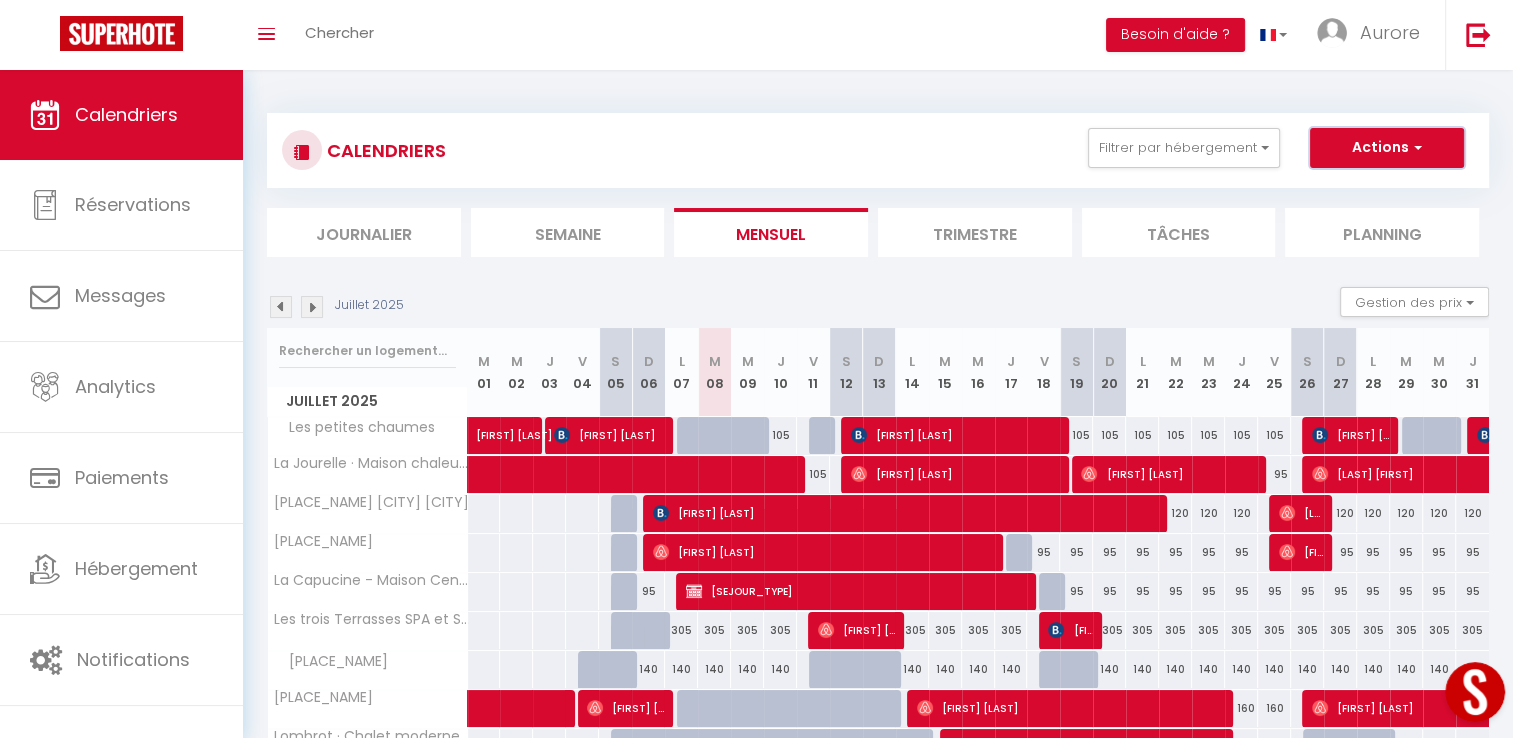 click on "Actions" at bounding box center [1387, 148] 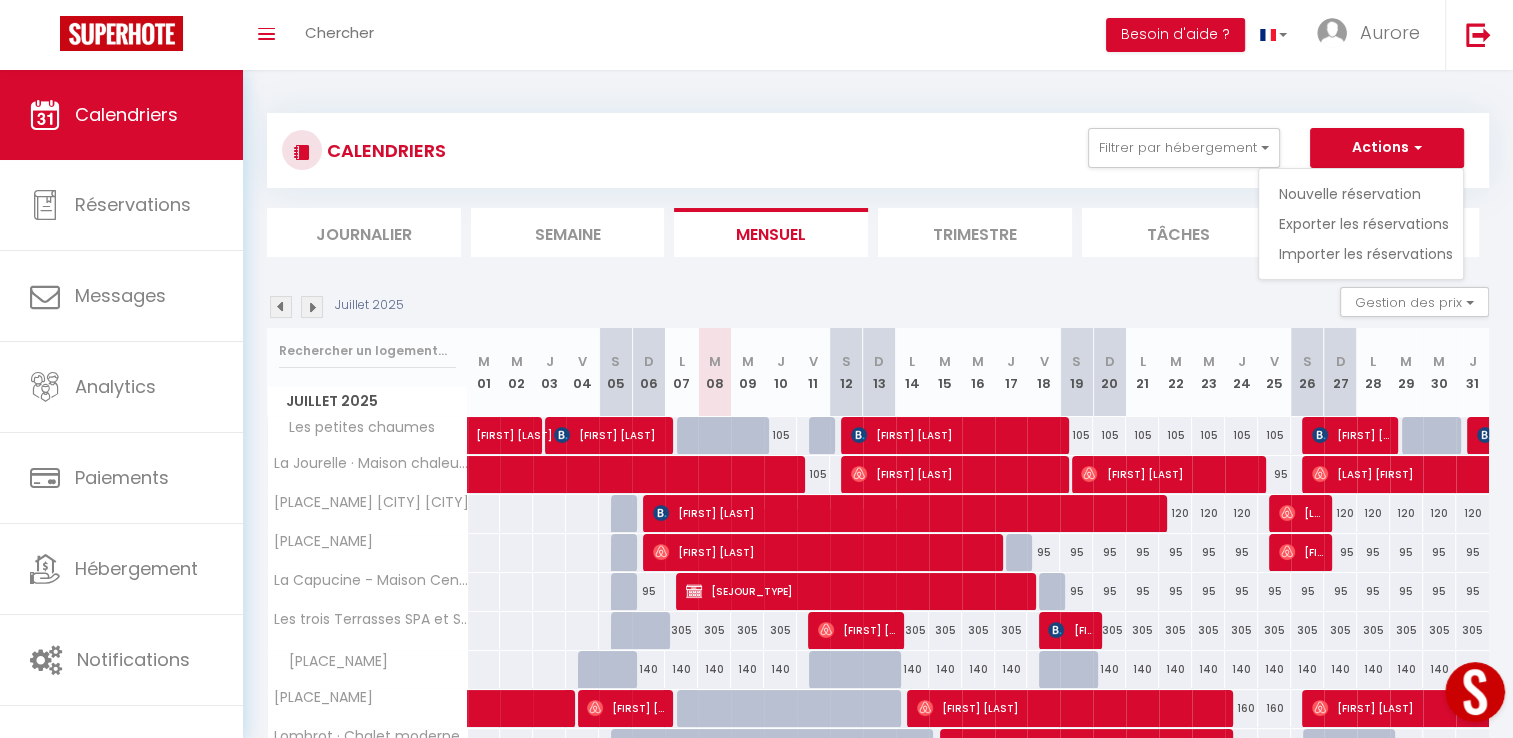 click on "[PLACE_NAME] [PLACE_NAME] [PLACE_NAME] [PLACE_NAME] [PLACE_NAME] [PLACE_NAME] [PLACE_NAME] [PLACE_NAME] [PLACE_NAME] [PLACE_NAME] [PLACE_NAME] [PLACE_NAME] [PLACE_NAME] [PLACE_NAME] [PLACE_NAME] [PLACE_NAME] [PLACE_NAME] [PLACE_NAME] [PLACE_NAME]" at bounding box center (878, 504) 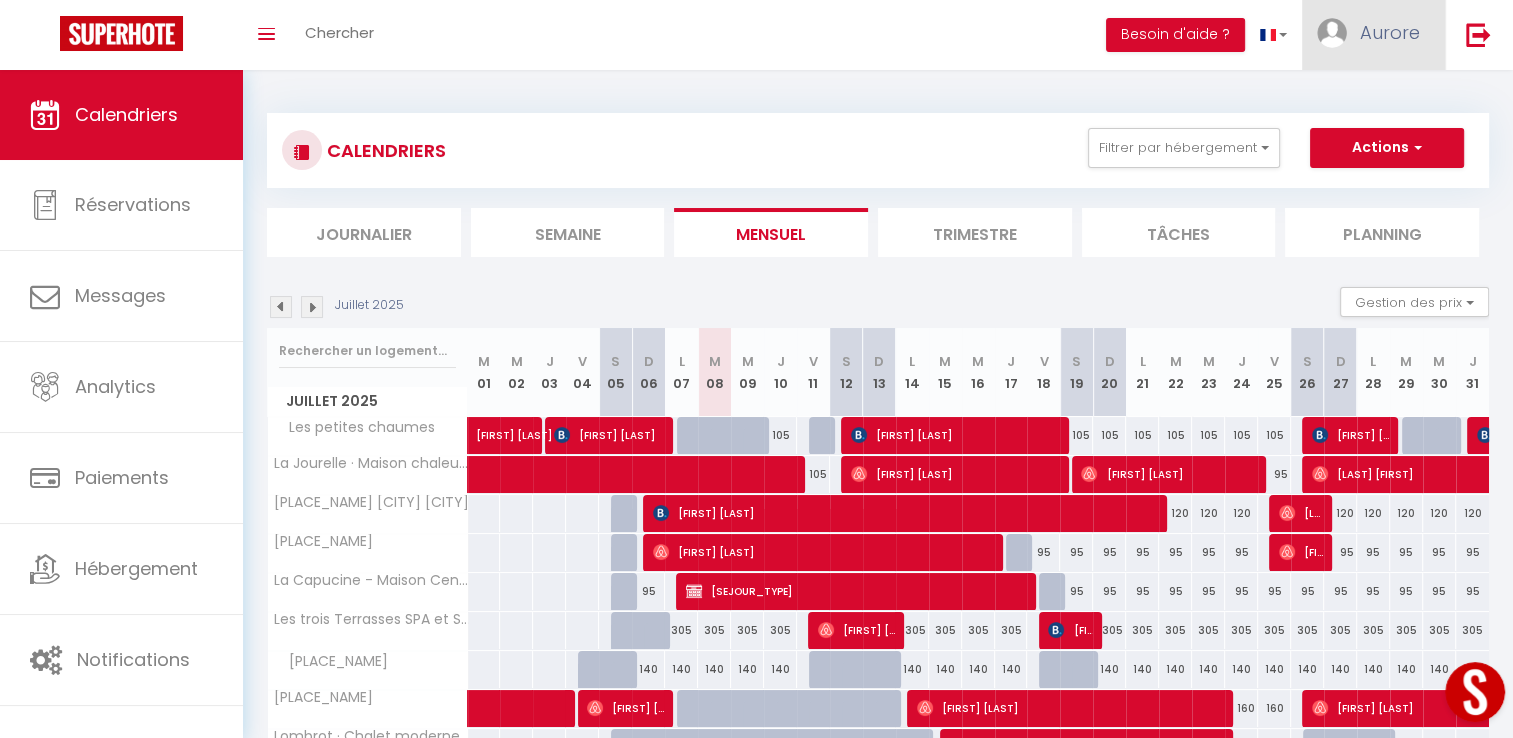 click on "Aurore" at bounding box center [1390, 32] 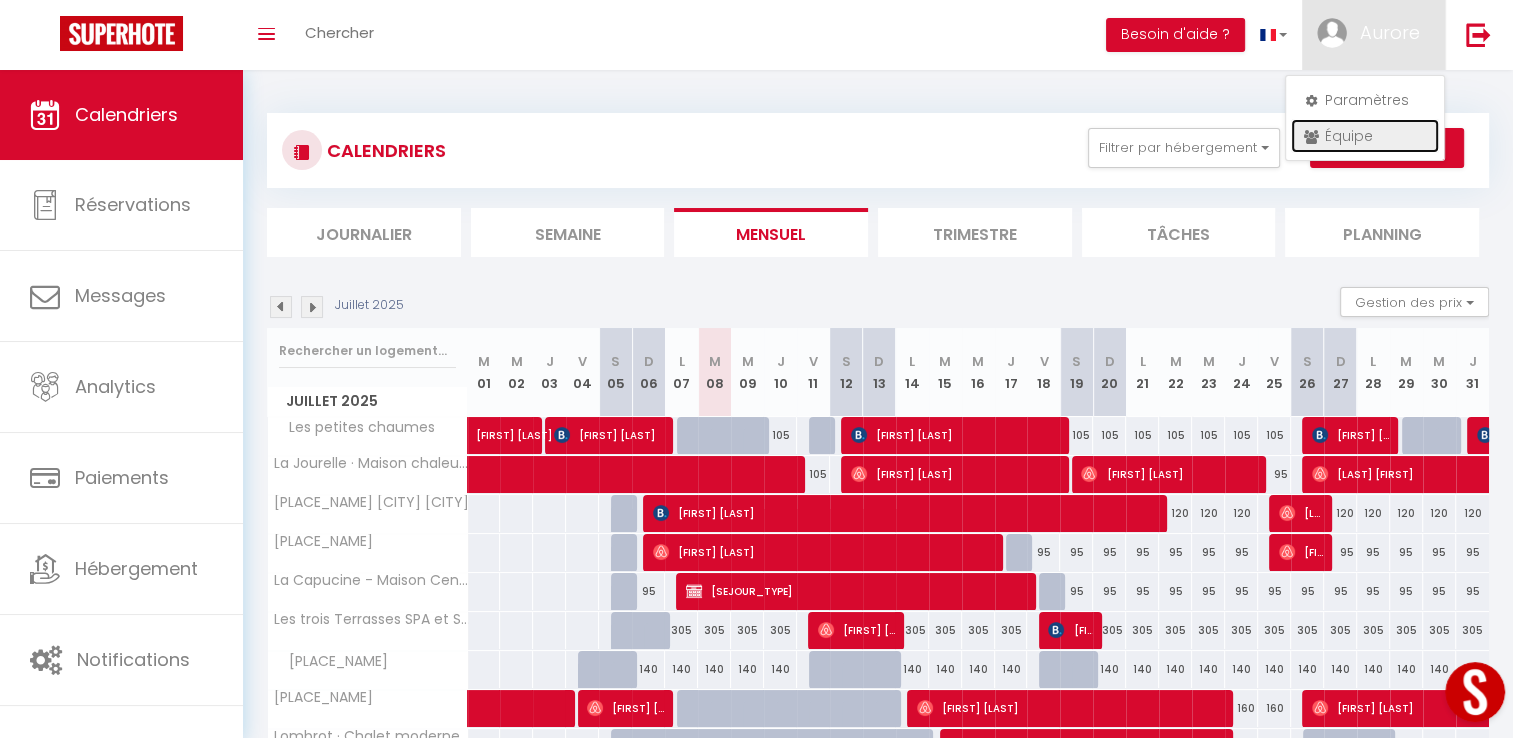 click on "Équipe" at bounding box center (1365, 136) 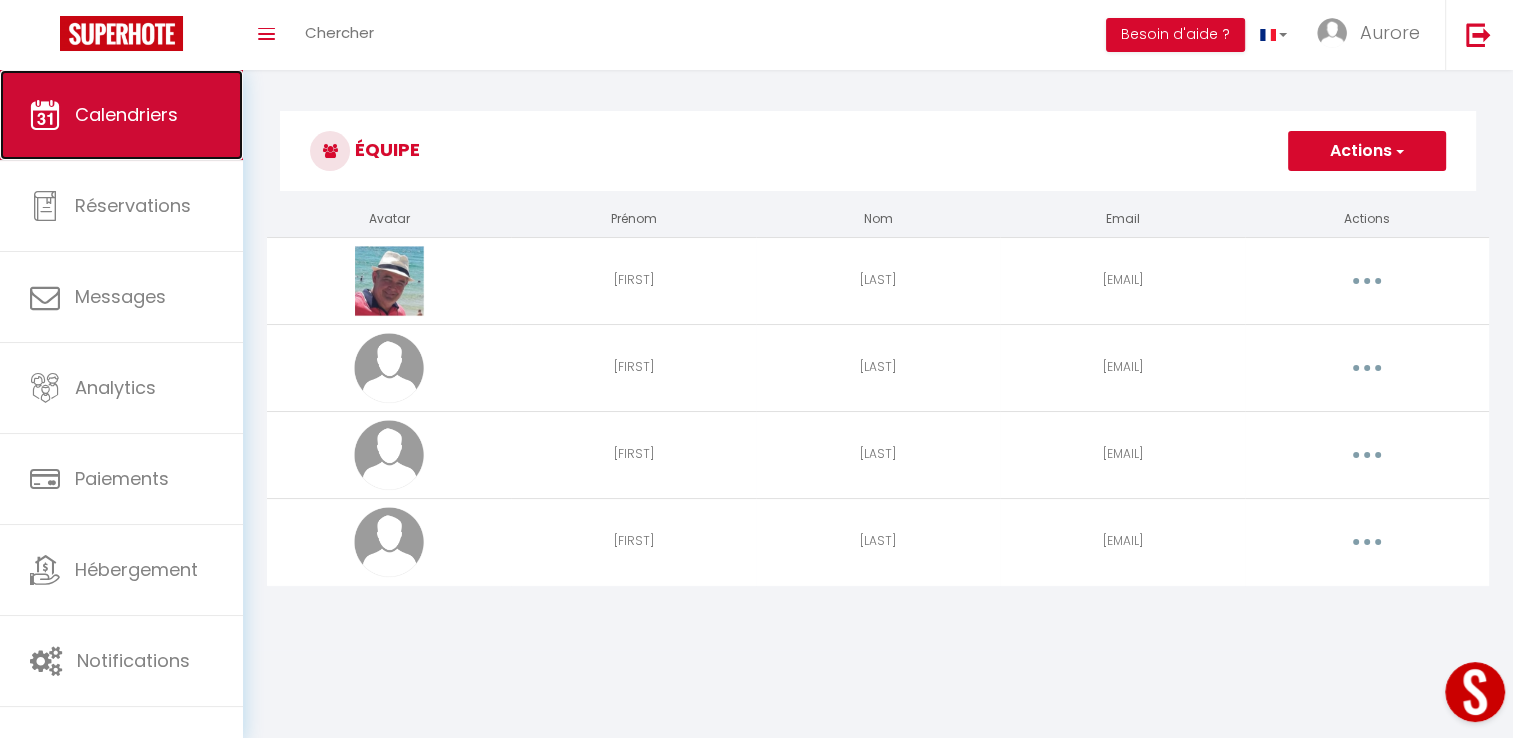 click on "Calendriers" at bounding box center [121, 115] 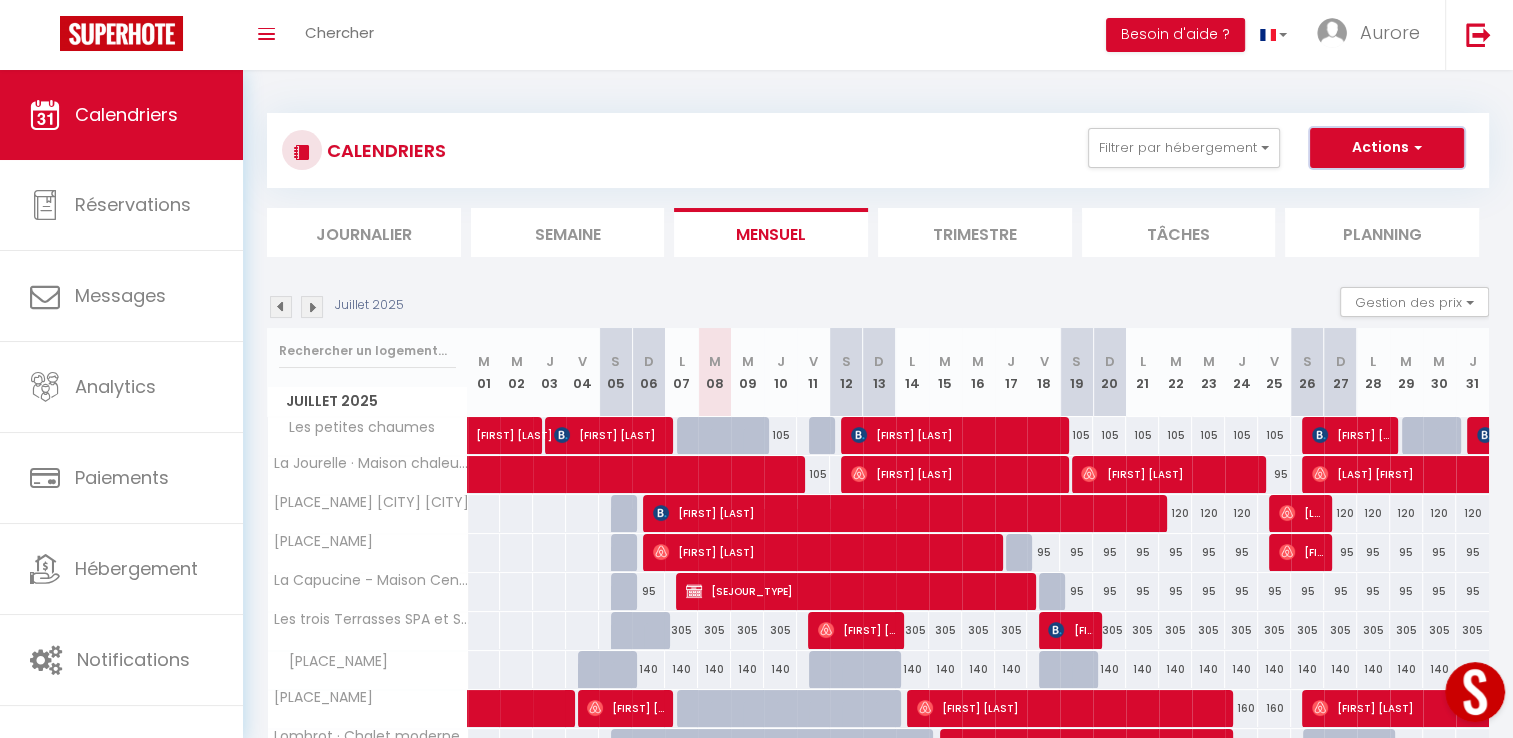 click at bounding box center (1415, 147) 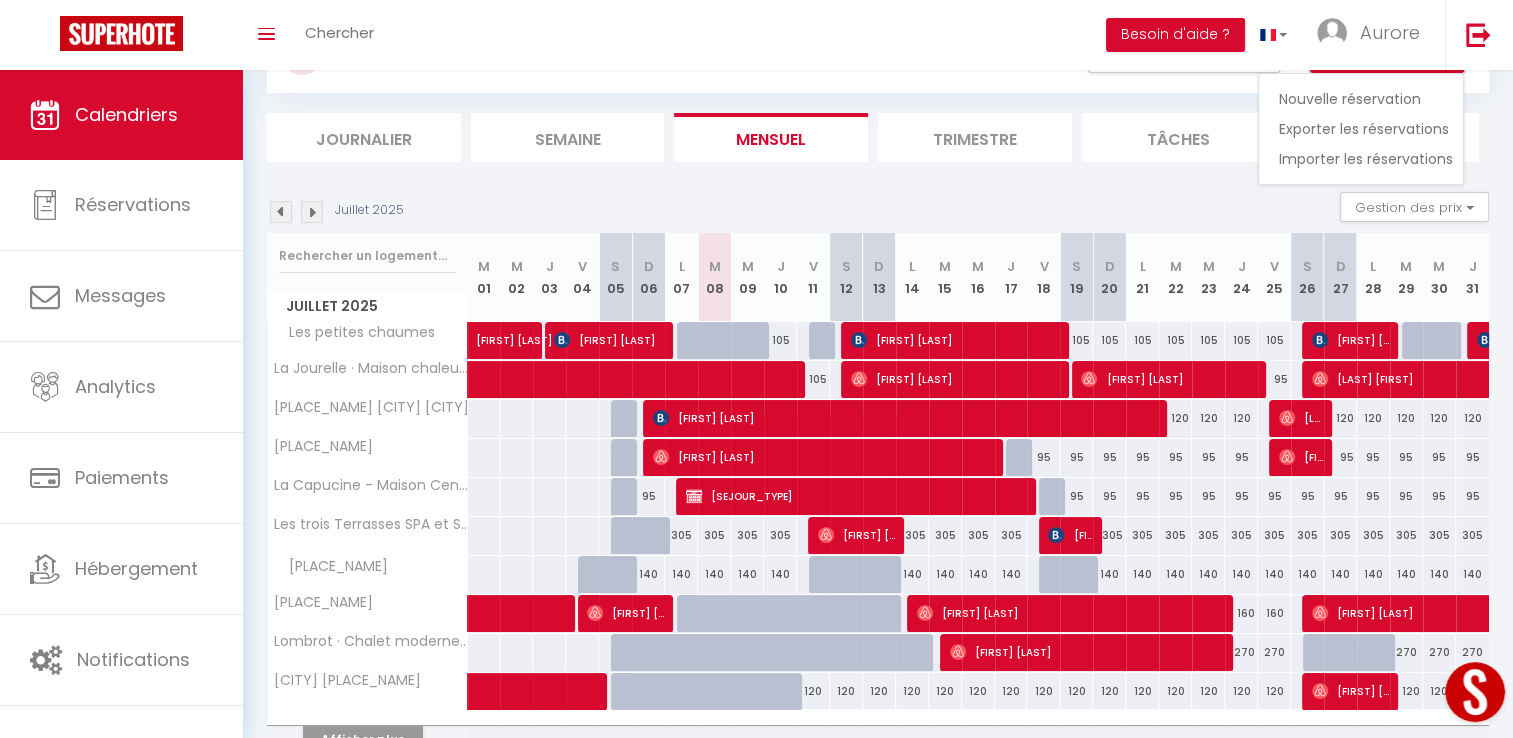 scroll, scrollTop: 196, scrollLeft: 0, axis: vertical 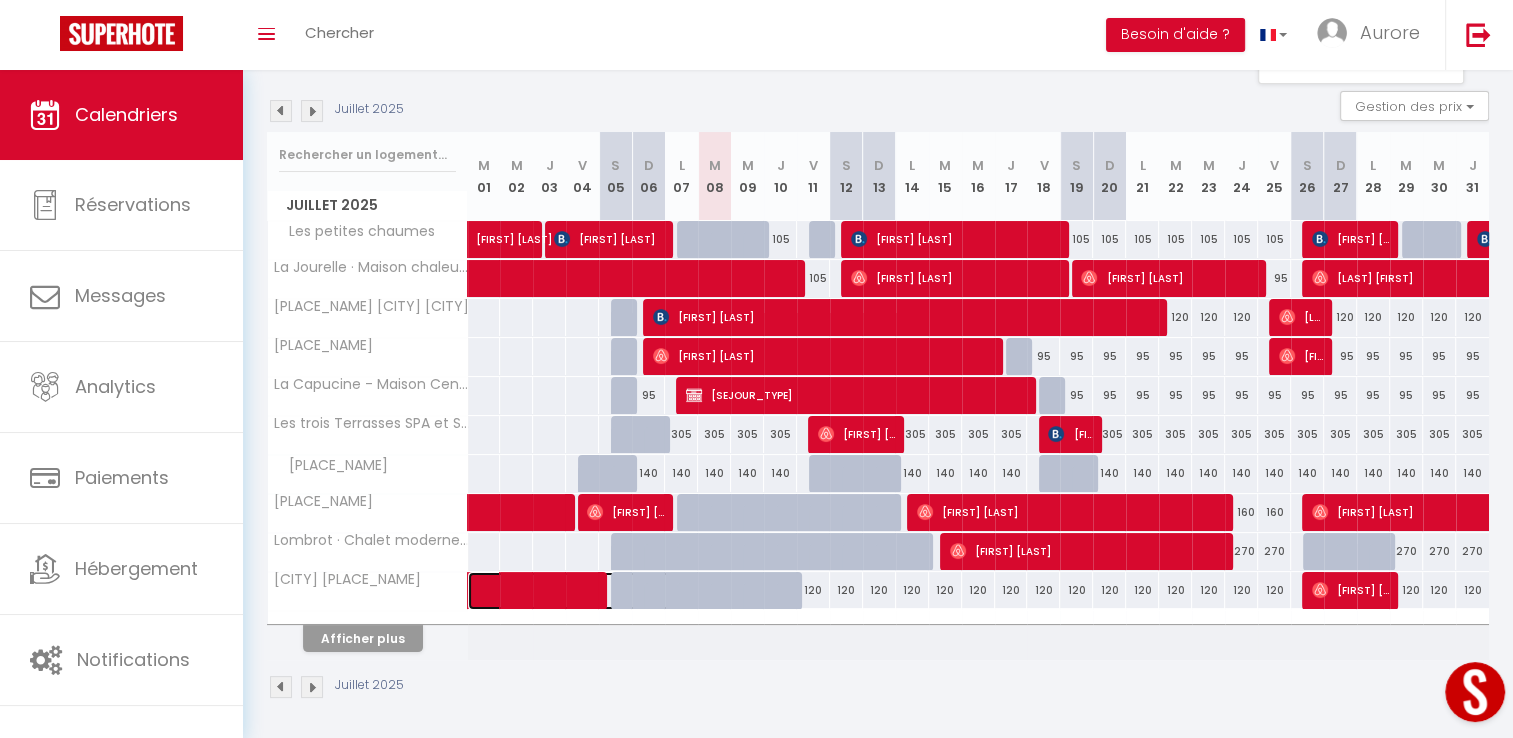 click at bounding box center (581, 591) 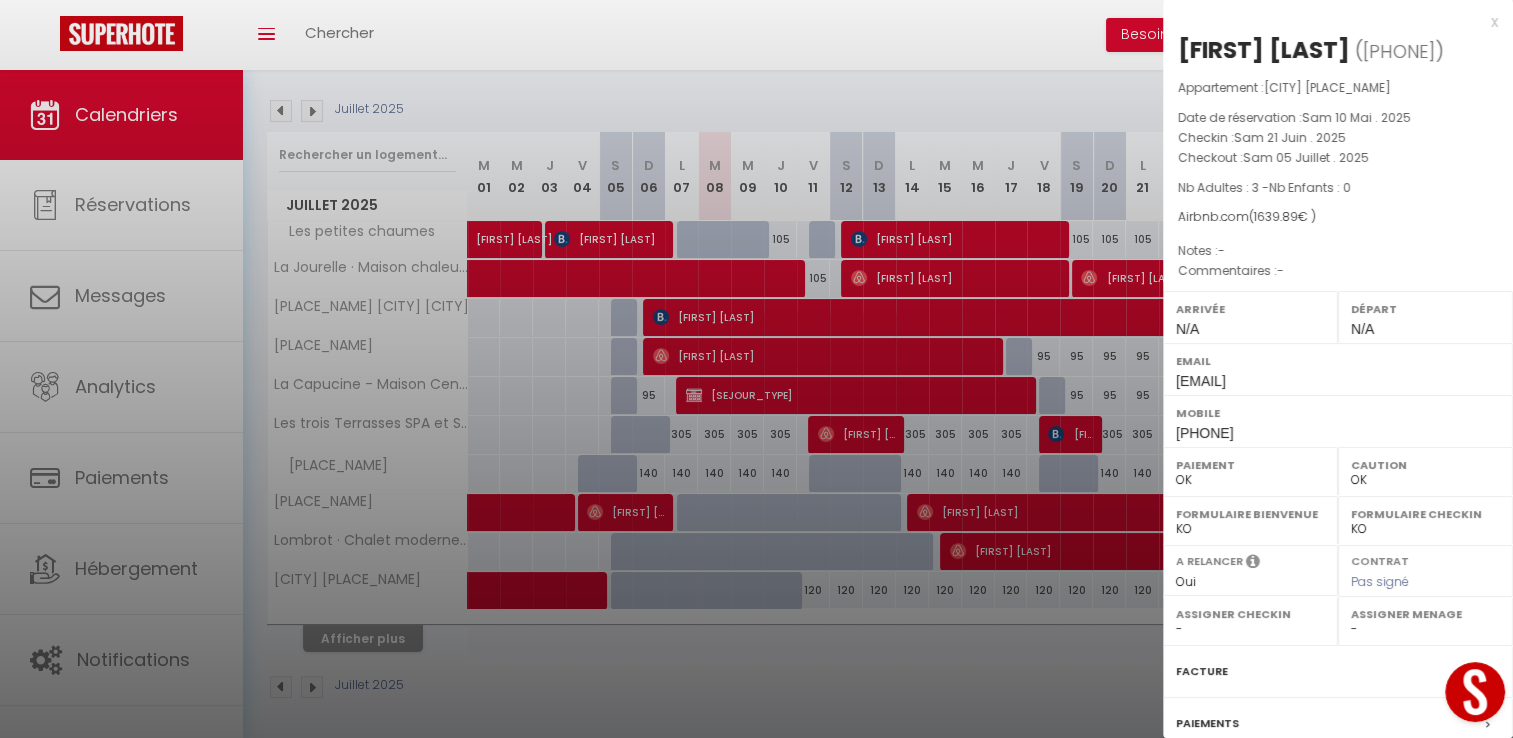 click on "x" at bounding box center (1330, 22) 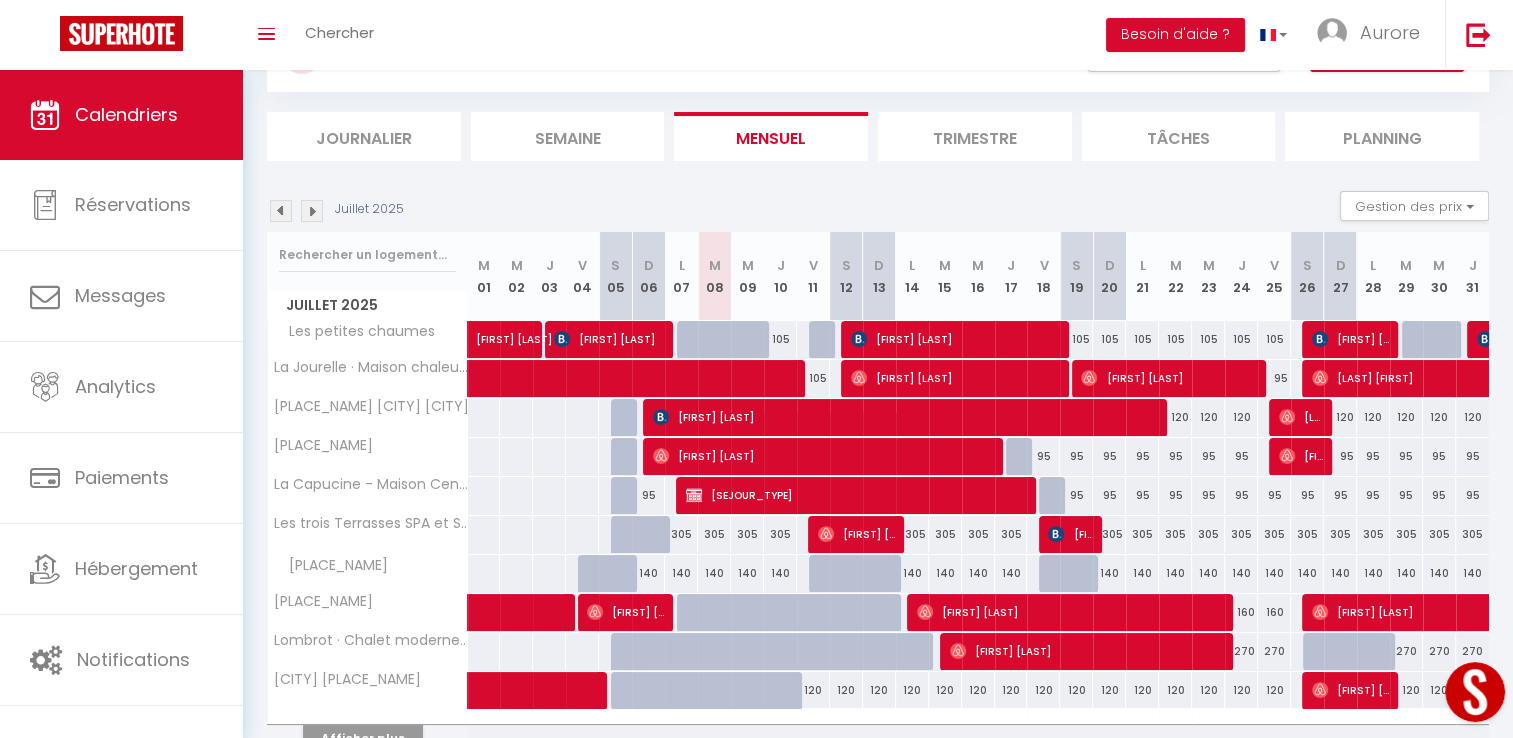 scroll, scrollTop: 0, scrollLeft: 0, axis: both 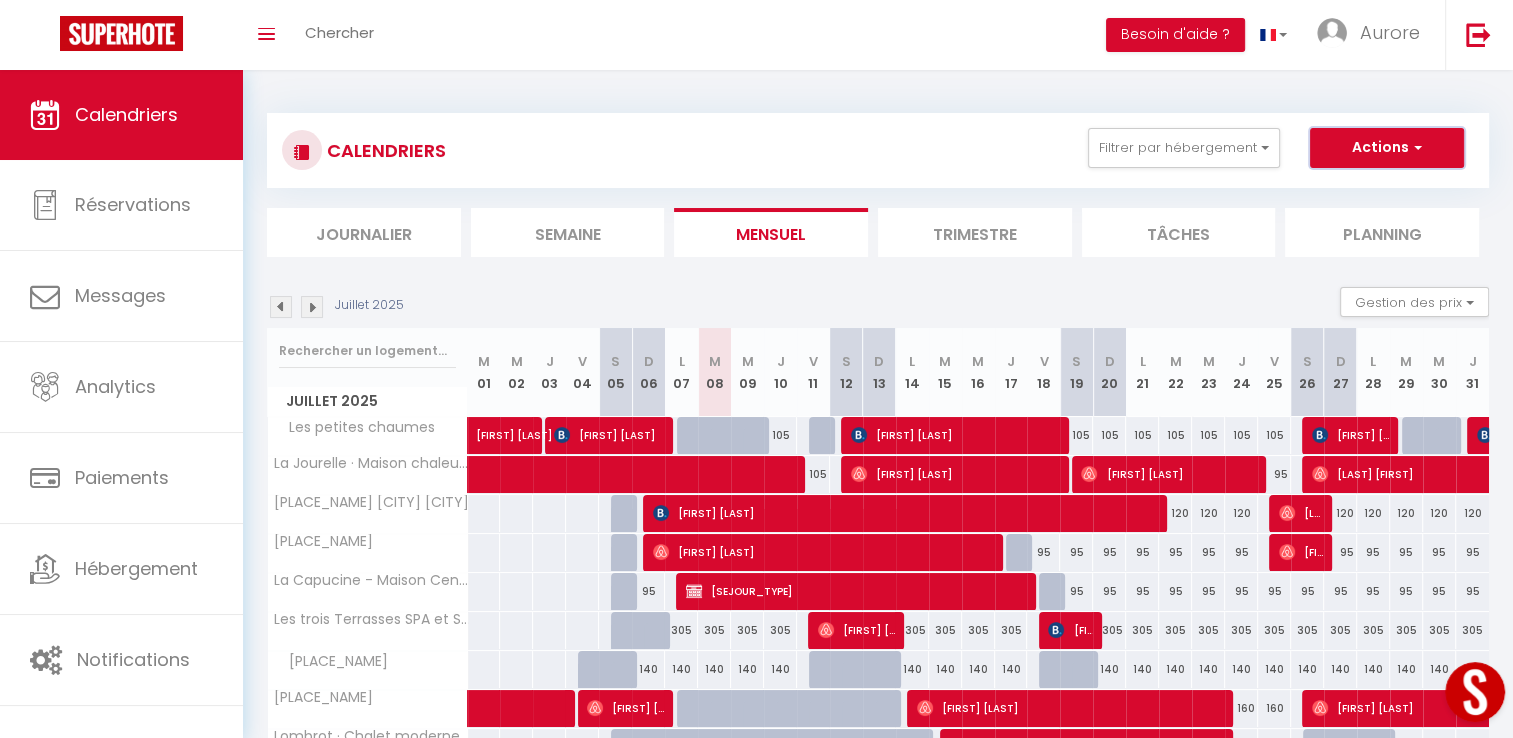 click on "Actions" at bounding box center (1387, 148) 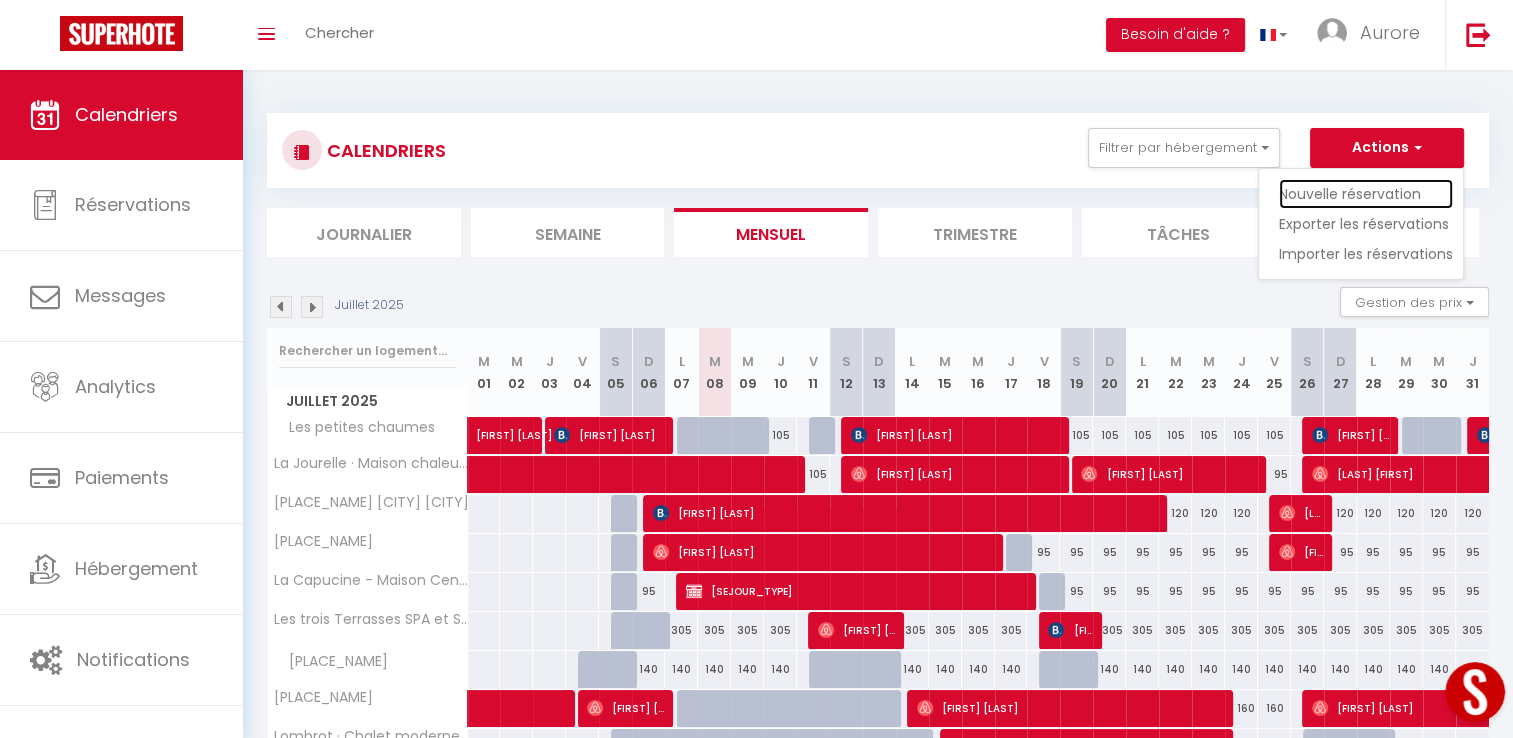 click on "Nouvelle réservation" at bounding box center (1366, 194) 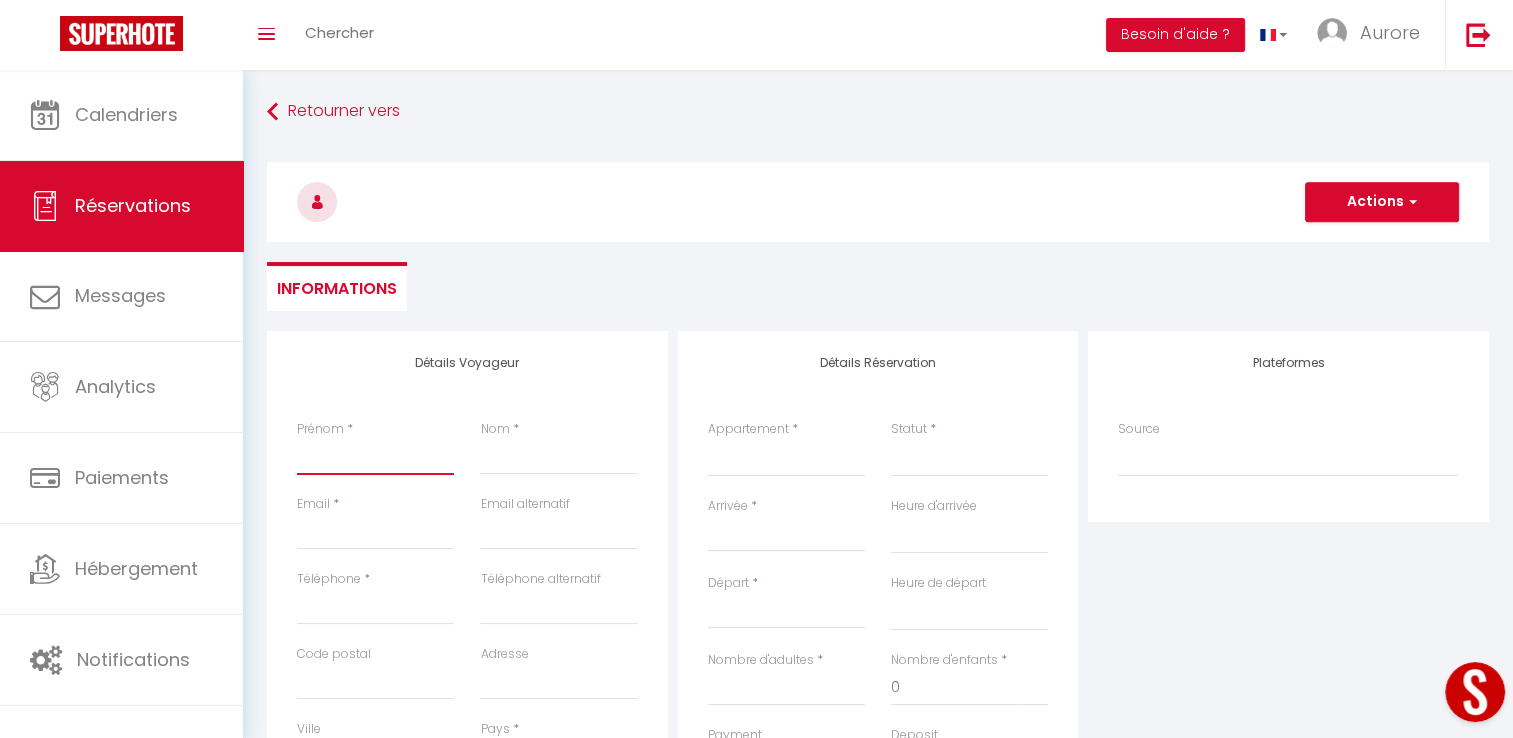 click on "Prénom" at bounding box center [375, 457] 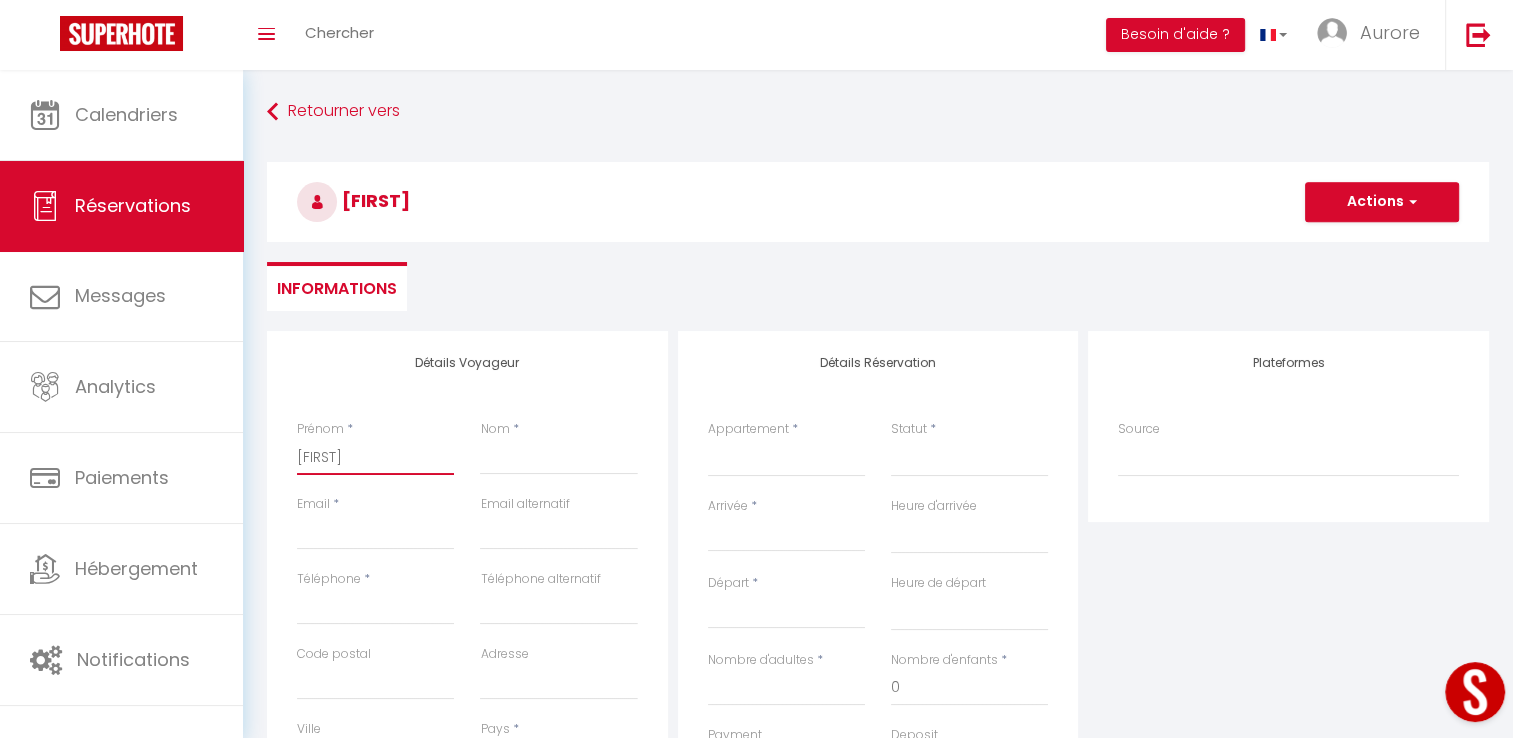 type on "[FIRST]" 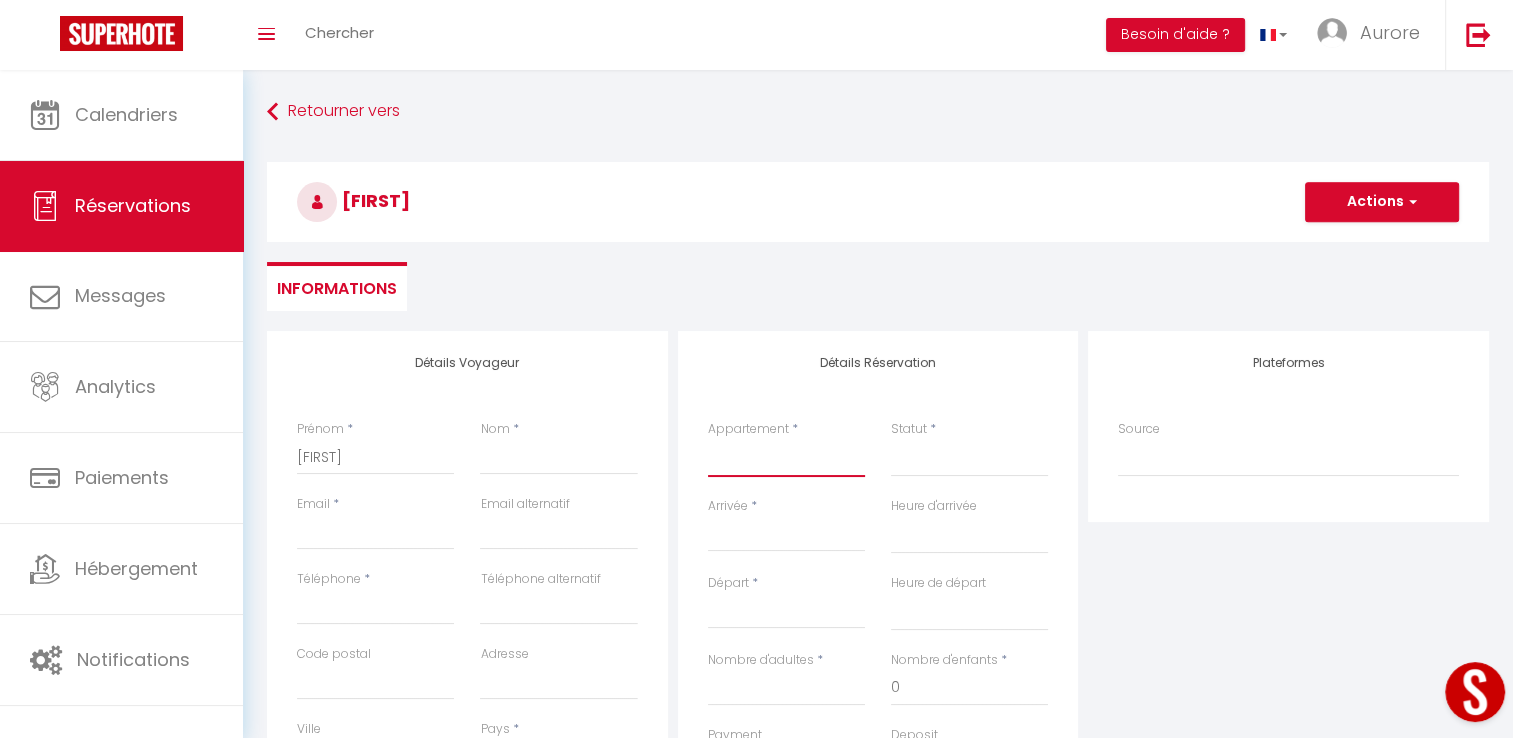 click on "[PLACE_NAME] [PLACE_NAME] [PLACE_NAME] [PLACE_NAME] [PLACE_NAME] [PLACE_NAME] [PLACE_NAME] [PLACE_NAME] [PLACE_NAME] [PLACE_NAME] [PLACE_NAME] [PLACE_NAME] [PLACE_NAME] [PLACE_NAME] [PLACE_NAME] [PLACE_NAME] [PLACE_NAME] [PLACE_NAME] [PLACE_NAME]" at bounding box center [786, 458] 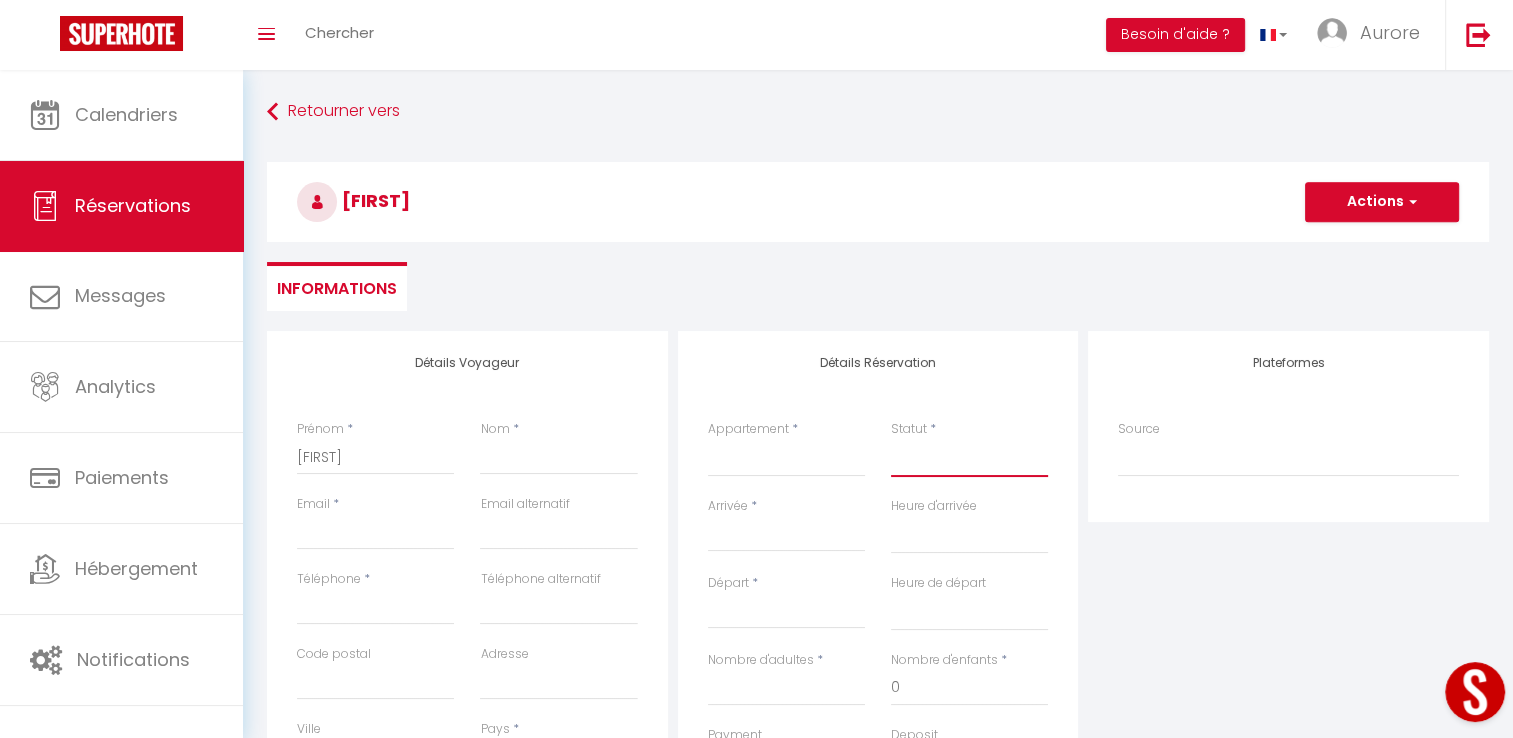 click on "Confirmé Non Confirmé Annulé Annulé par le voyageur No Show Request" at bounding box center [969, 458] 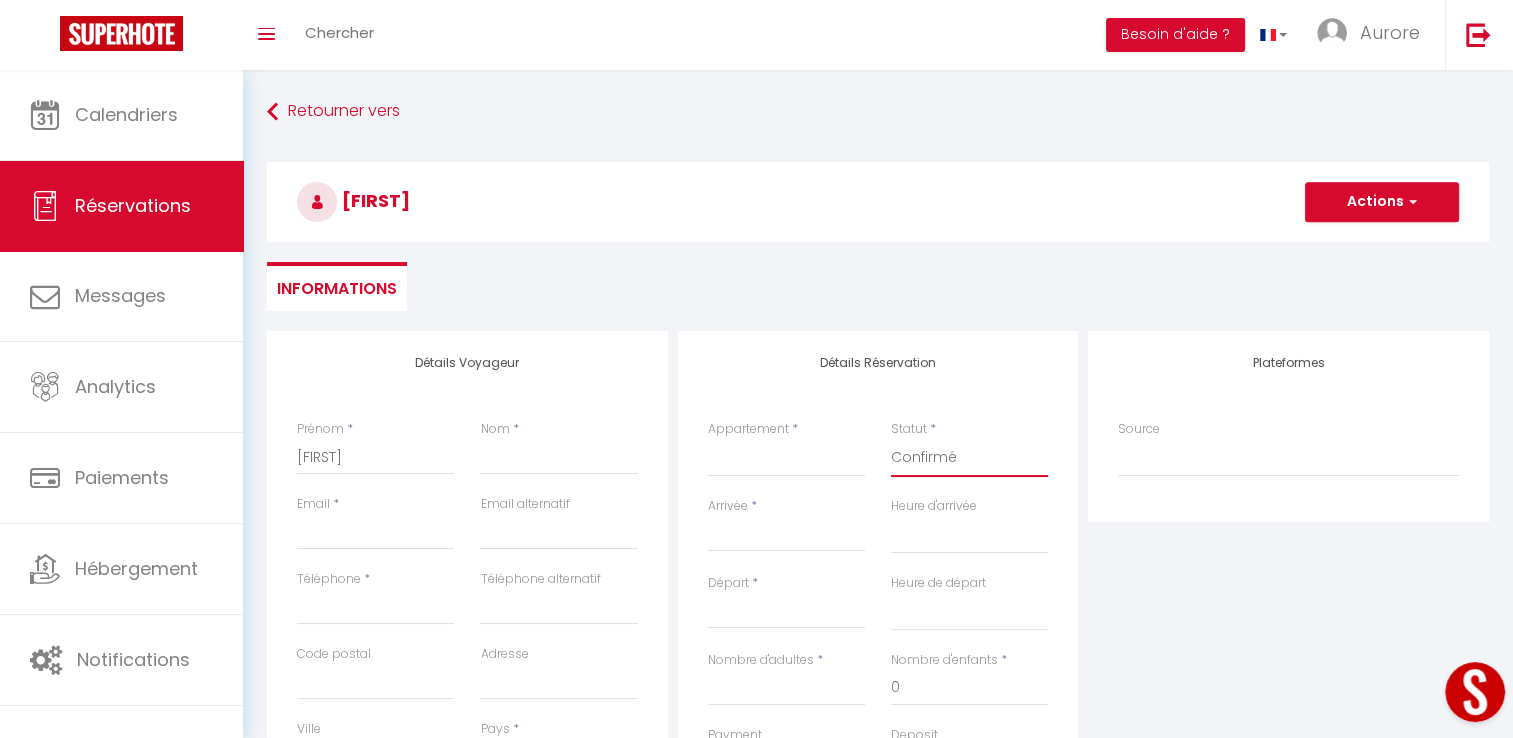 click on "Confirmé Non Confirmé Annulé Annulé par le voyageur No Show Request" at bounding box center [969, 458] 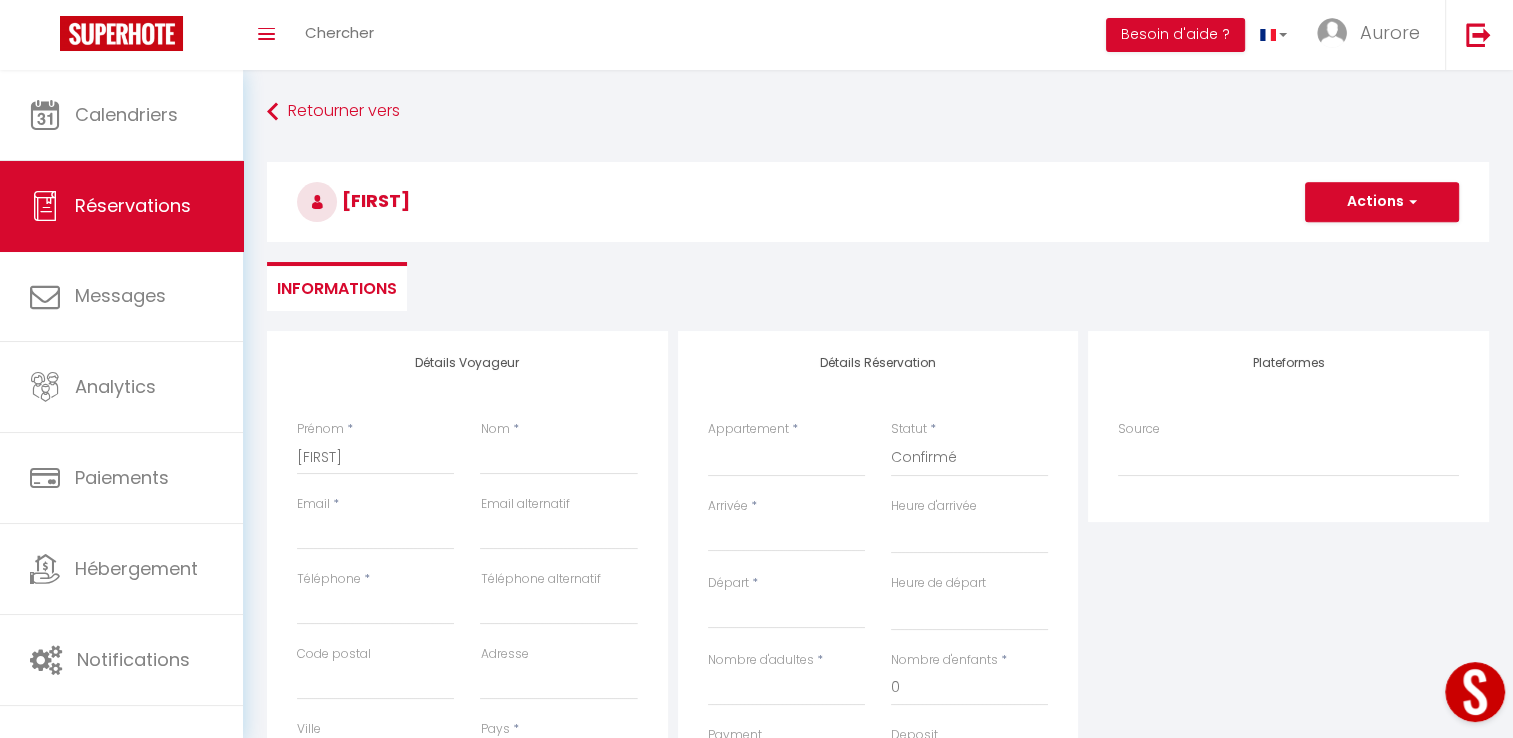 click on "Arrivée" at bounding box center (786, 536) 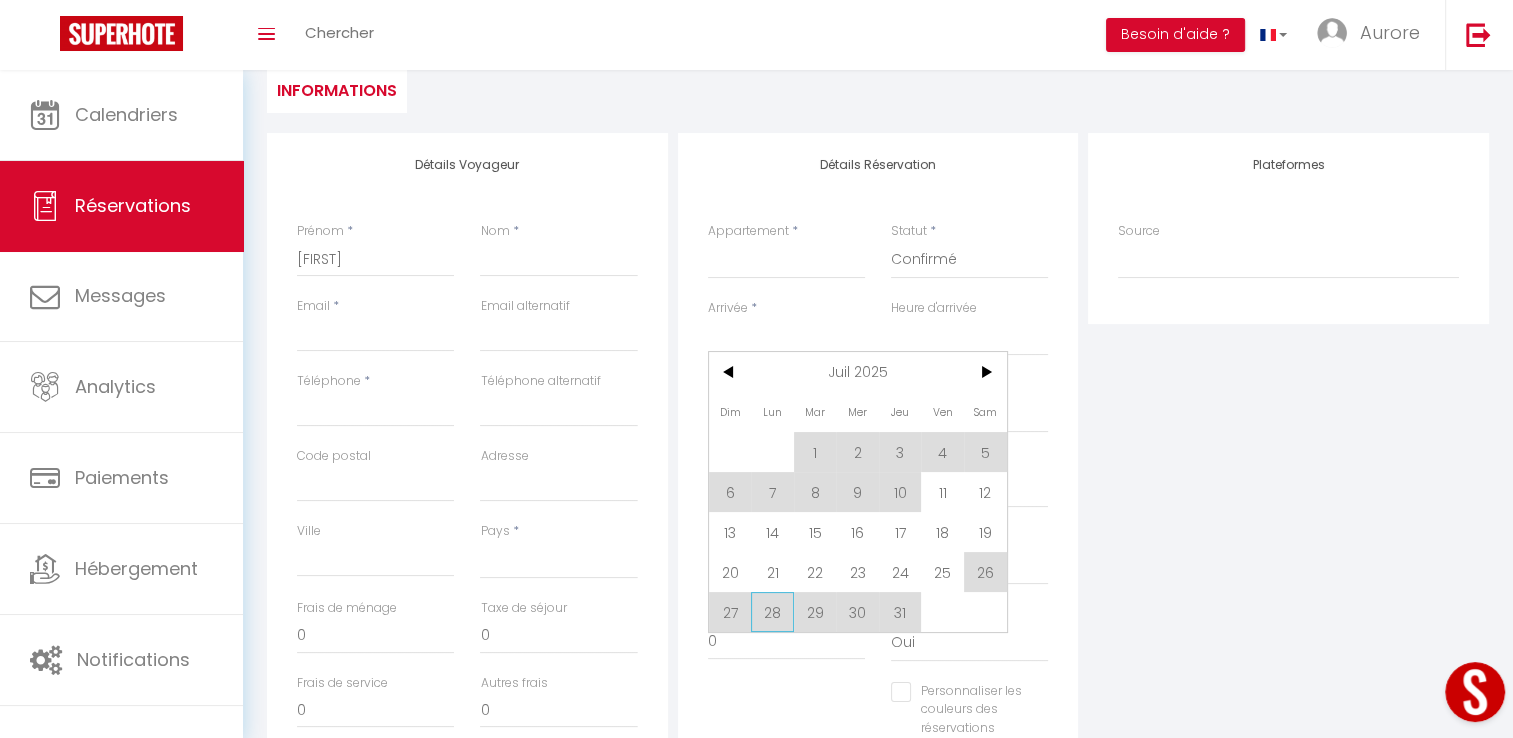scroll, scrollTop: 200, scrollLeft: 0, axis: vertical 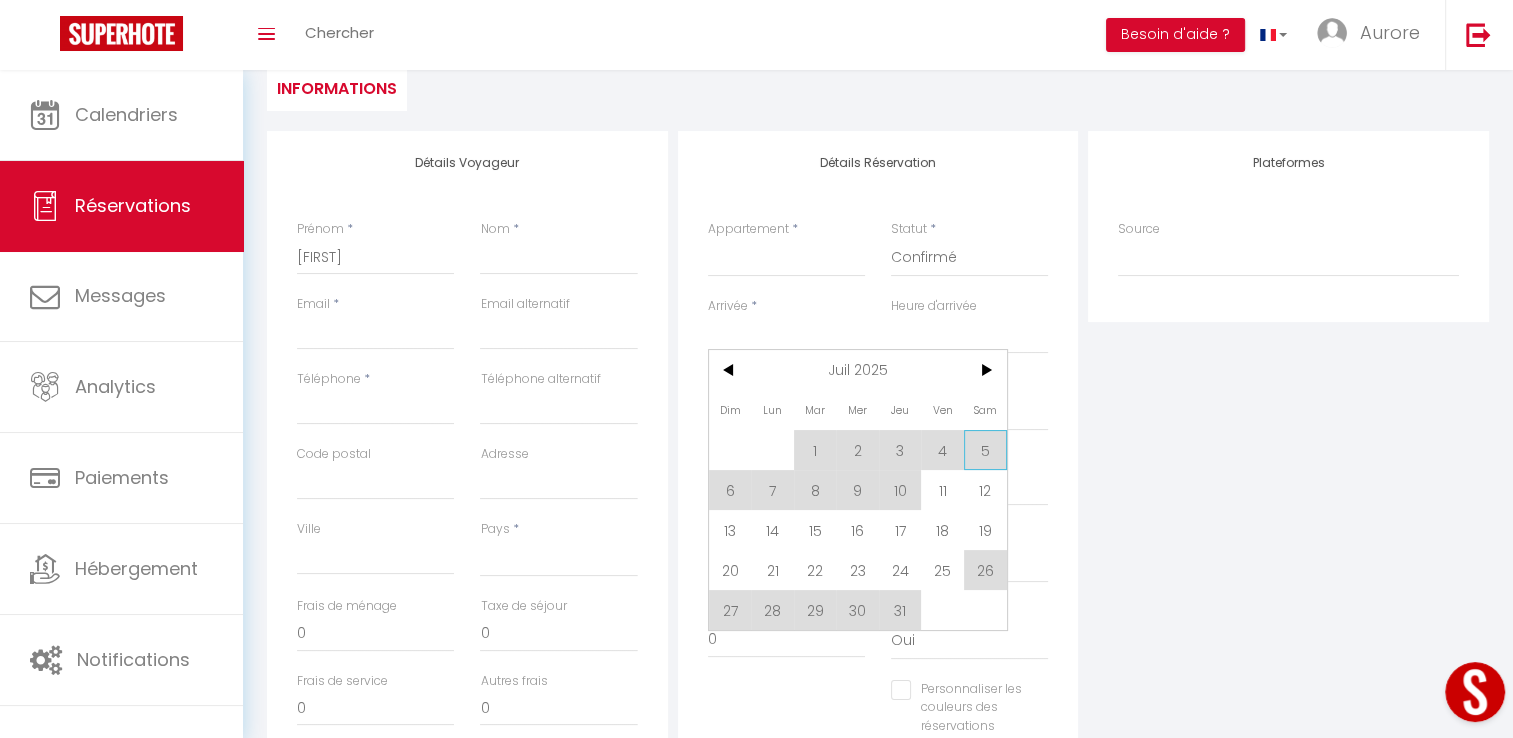 click on "5" at bounding box center (985, 450) 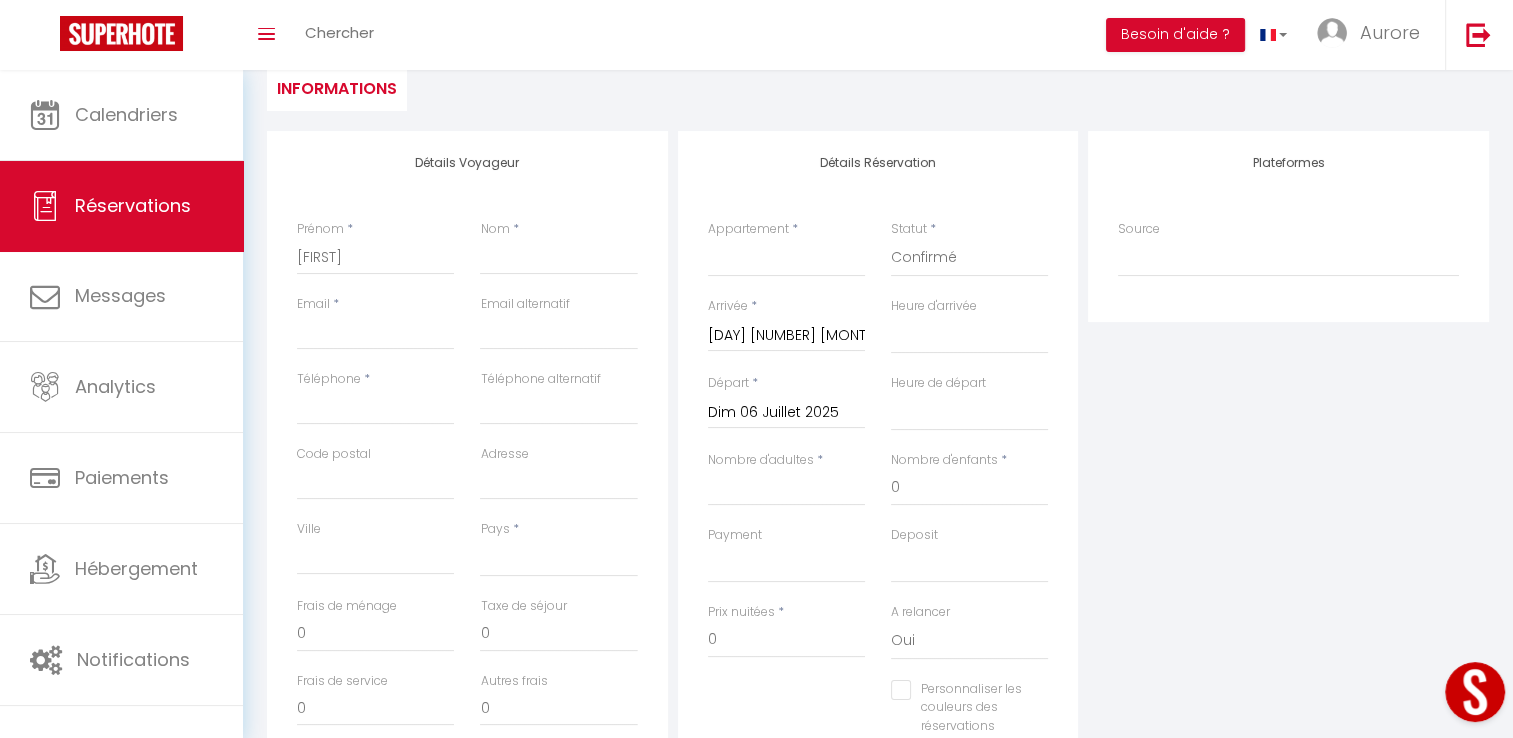 click on "Dim 06 Juillet 2025" at bounding box center (786, 413) 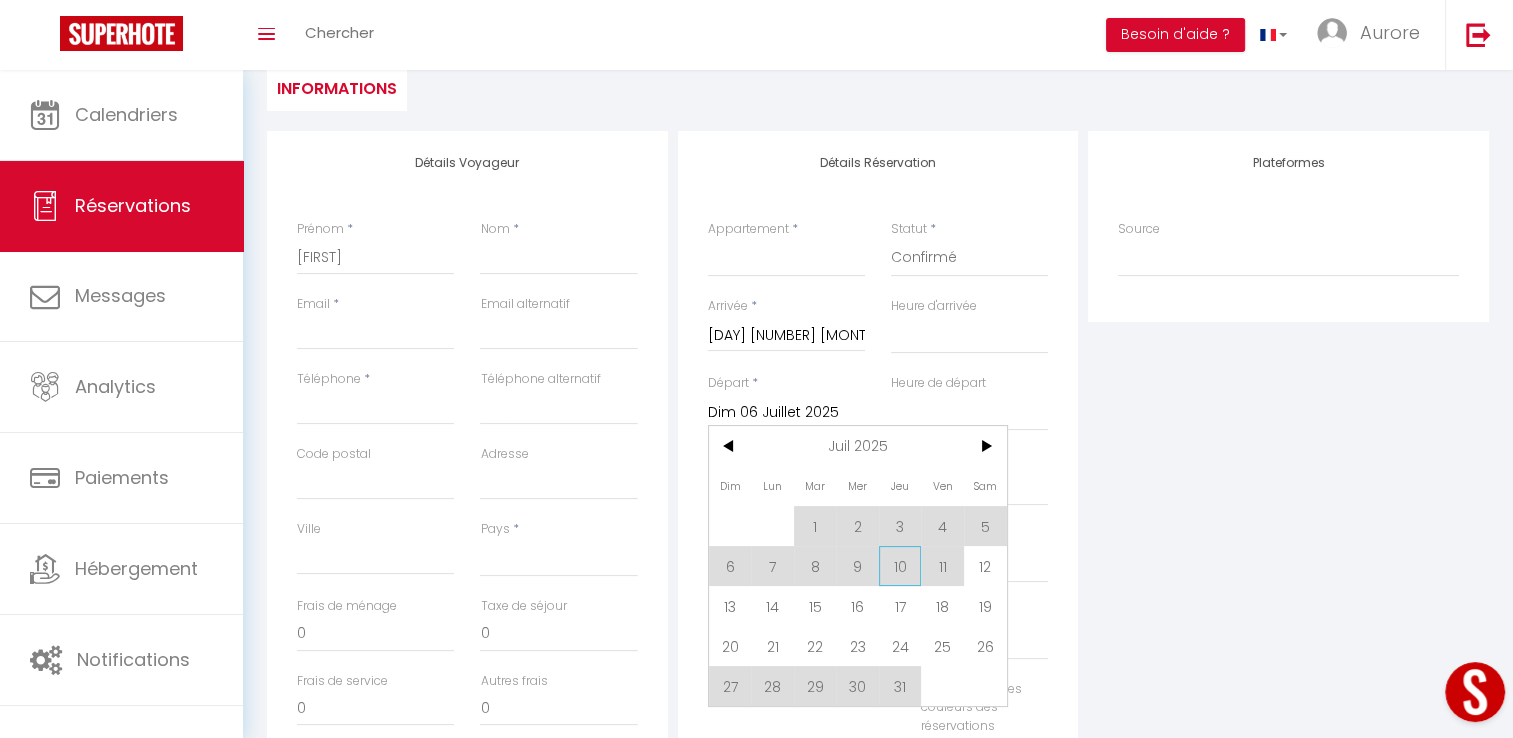 click on "10" at bounding box center [0, 0] 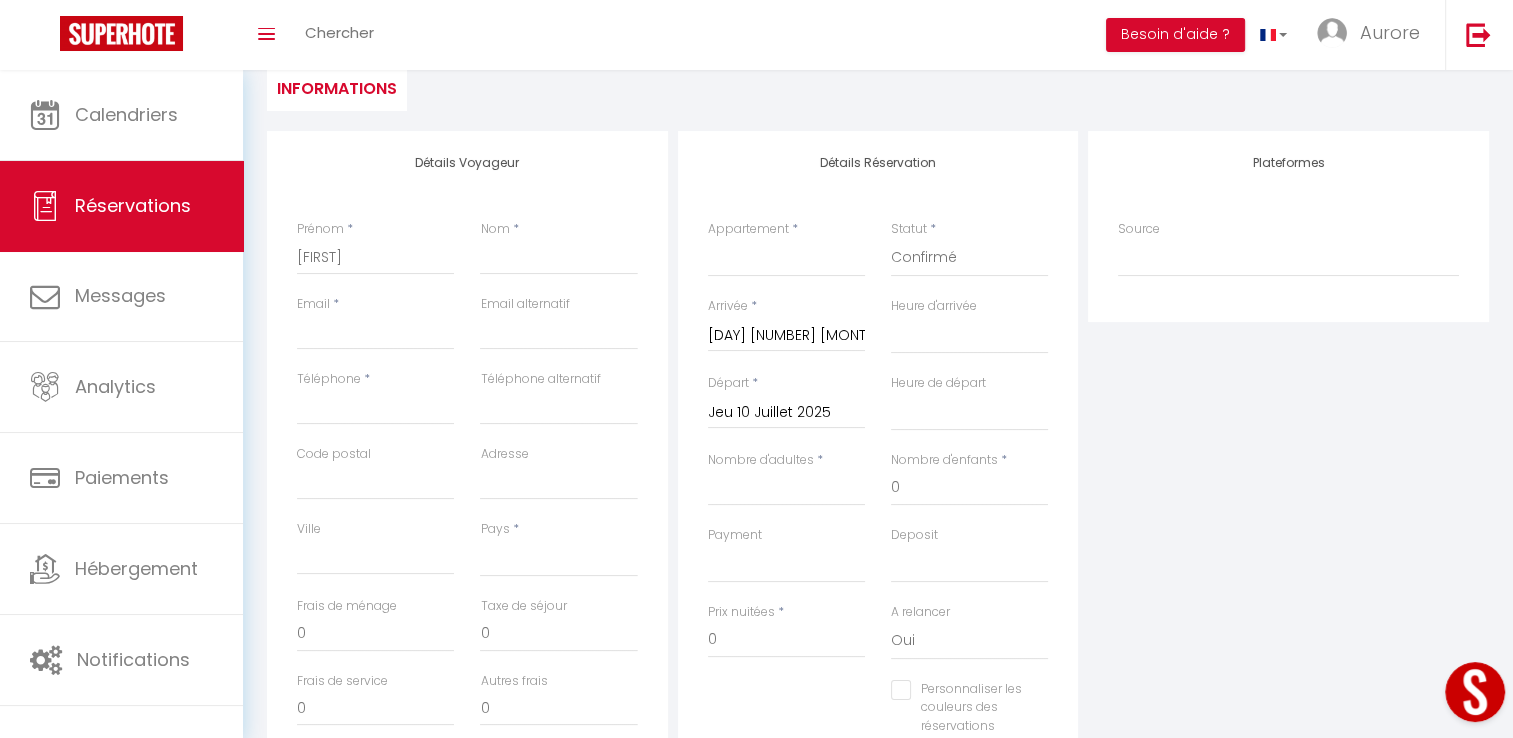 click on "Jeu 10 Juillet 2025" at bounding box center (786, 413) 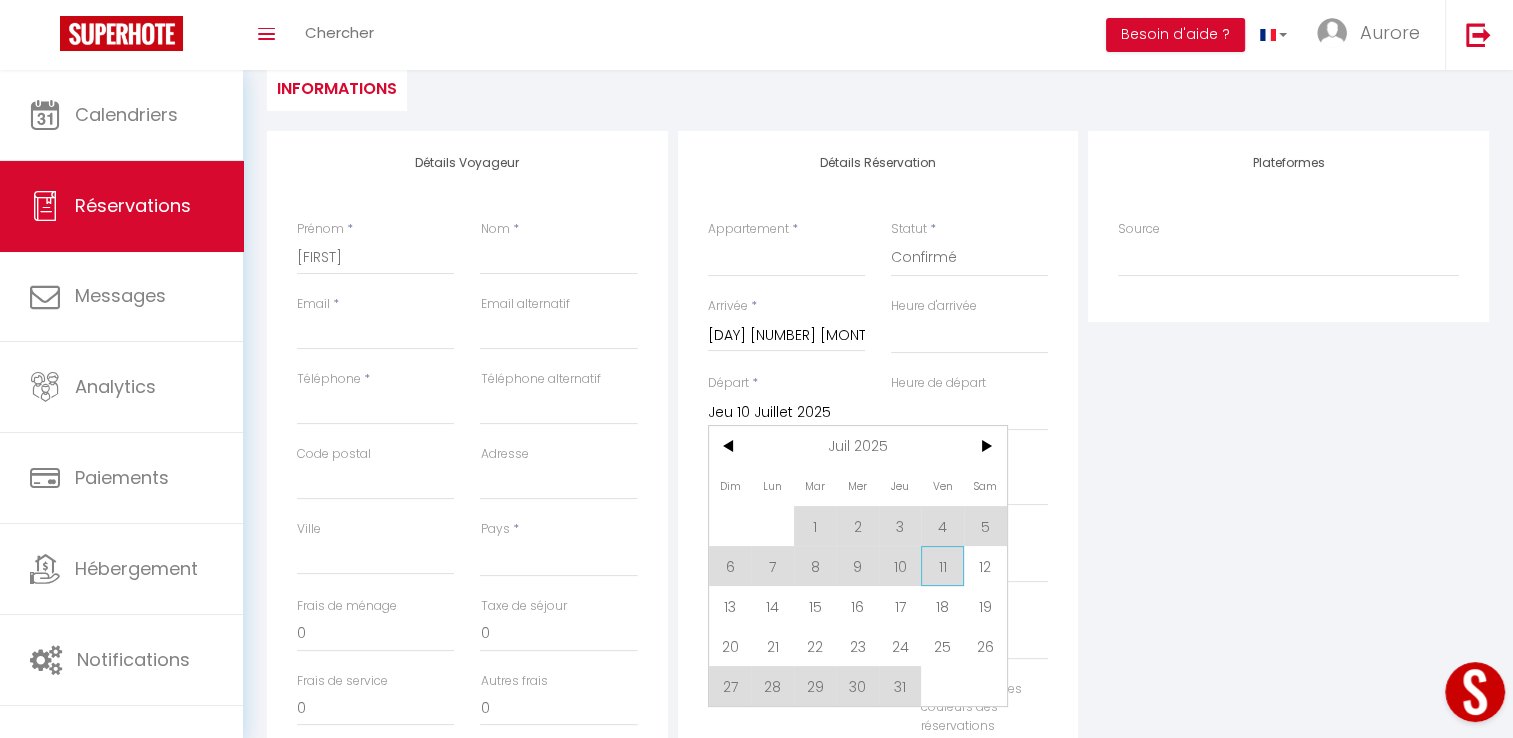 click on "11" at bounding box center [942, 566] 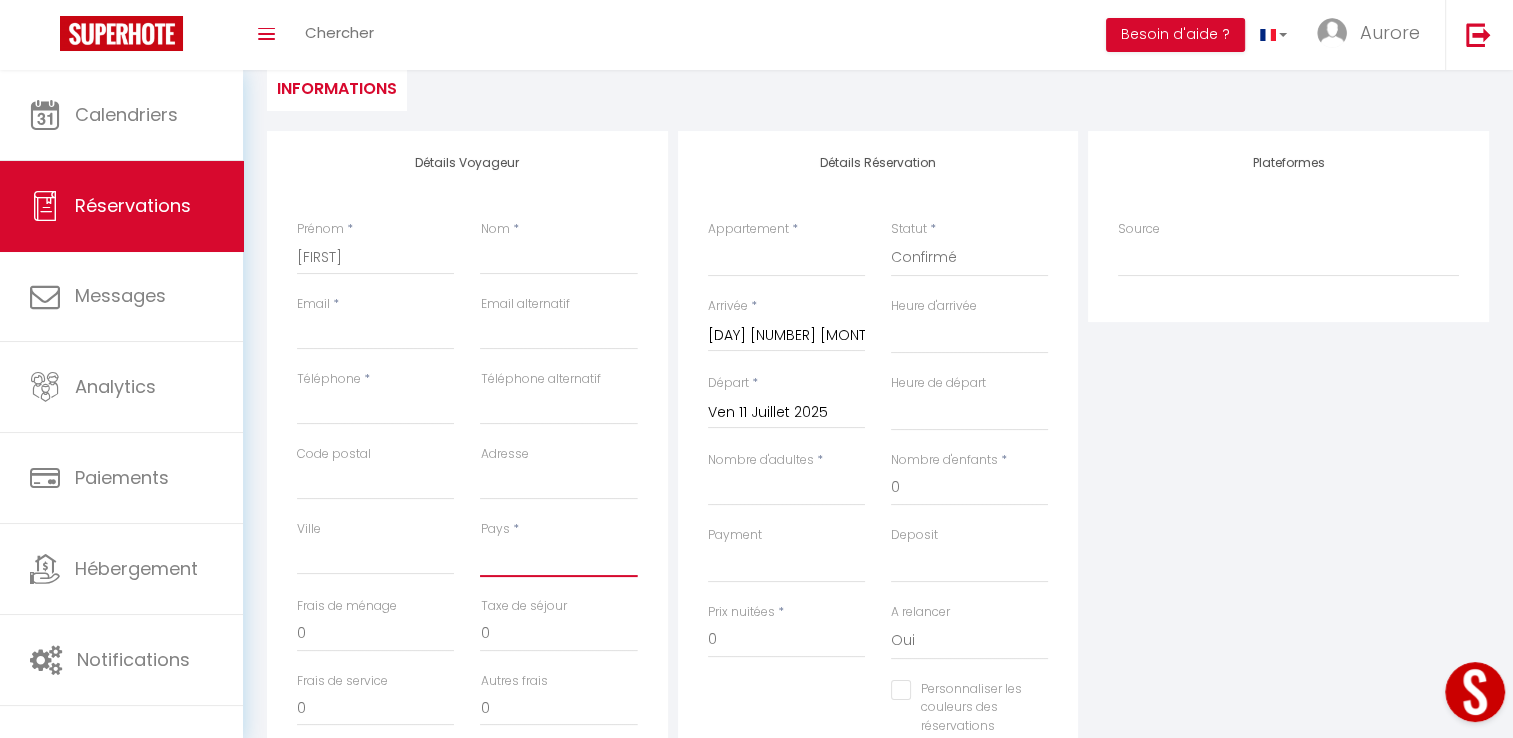 click on "France
Portugal
Afghanistan
Albania
Algeria
American Samoa
Andorra
Angola
Anguilla
Antarctica
Antigua and Barbuda
Argentina
Armenia
Aruba
Australia
Austria
Azerbaijan
Bahamas
Bahrain
Bangladesh
Barbados
Belarus
Belgium
Belize" at bounding box center (558, 558) 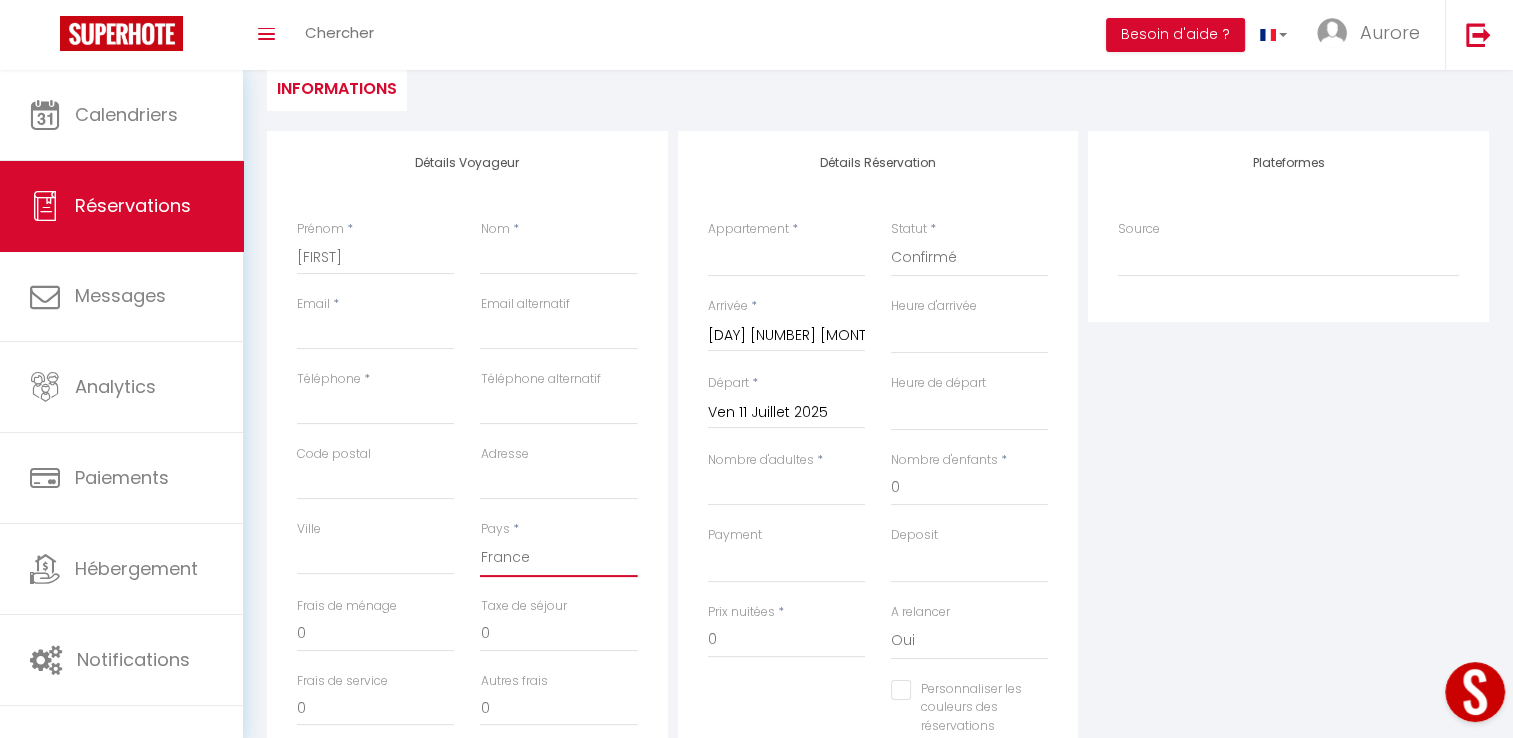click on "France
Portugal
Afghanistan
Albania
Algeria
American Samoa
Andorra
Angola
Anguilla
Antarctica
Antigua and Barbuda
Argentina
Armenia
Aruba
Australia
Austria
Azerbaijan
Bahamas
Bahrain
Bangladesh
Barbados
Belarus
Belgium
Belize" at bounding box center [558, 558] 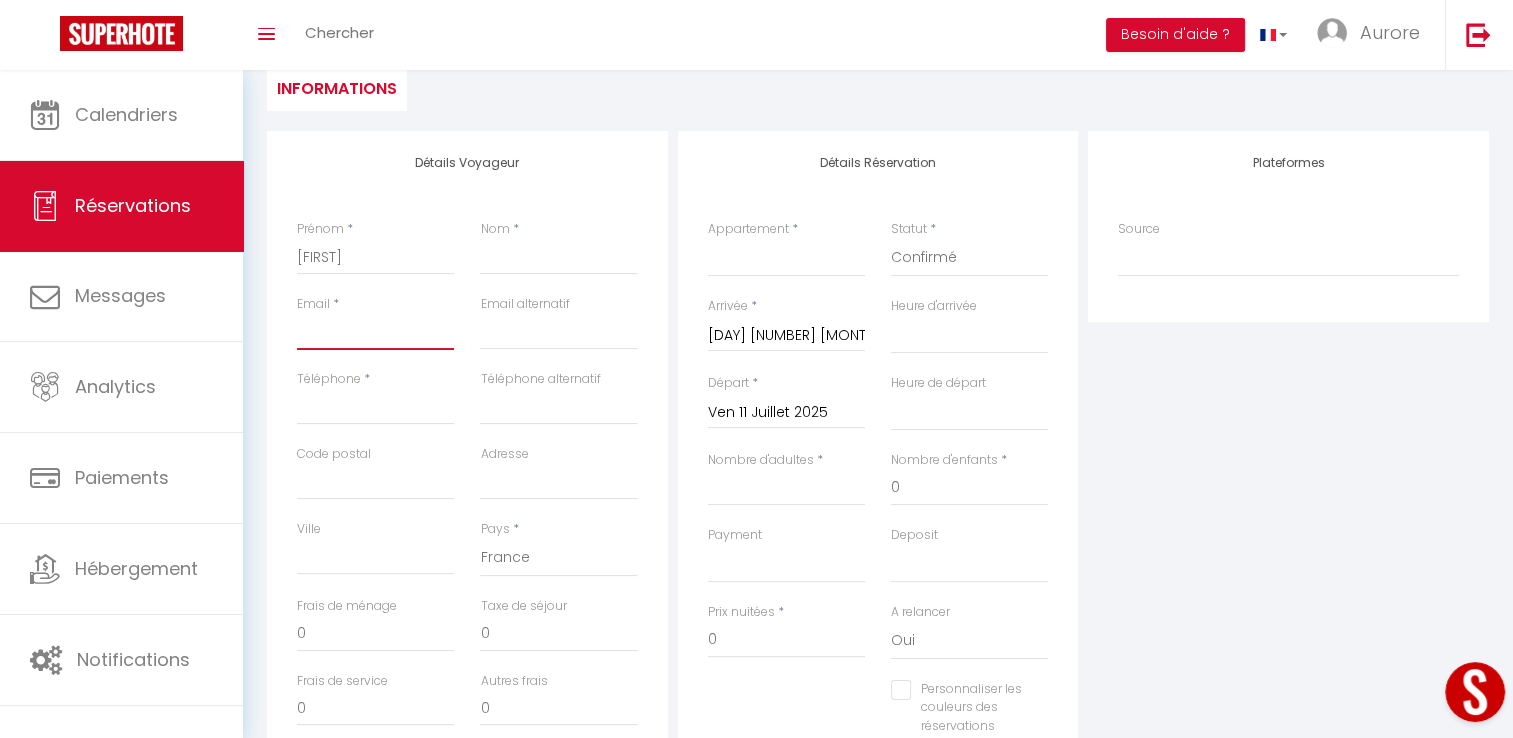 click on "Email client" at bounding box center (375, 332) 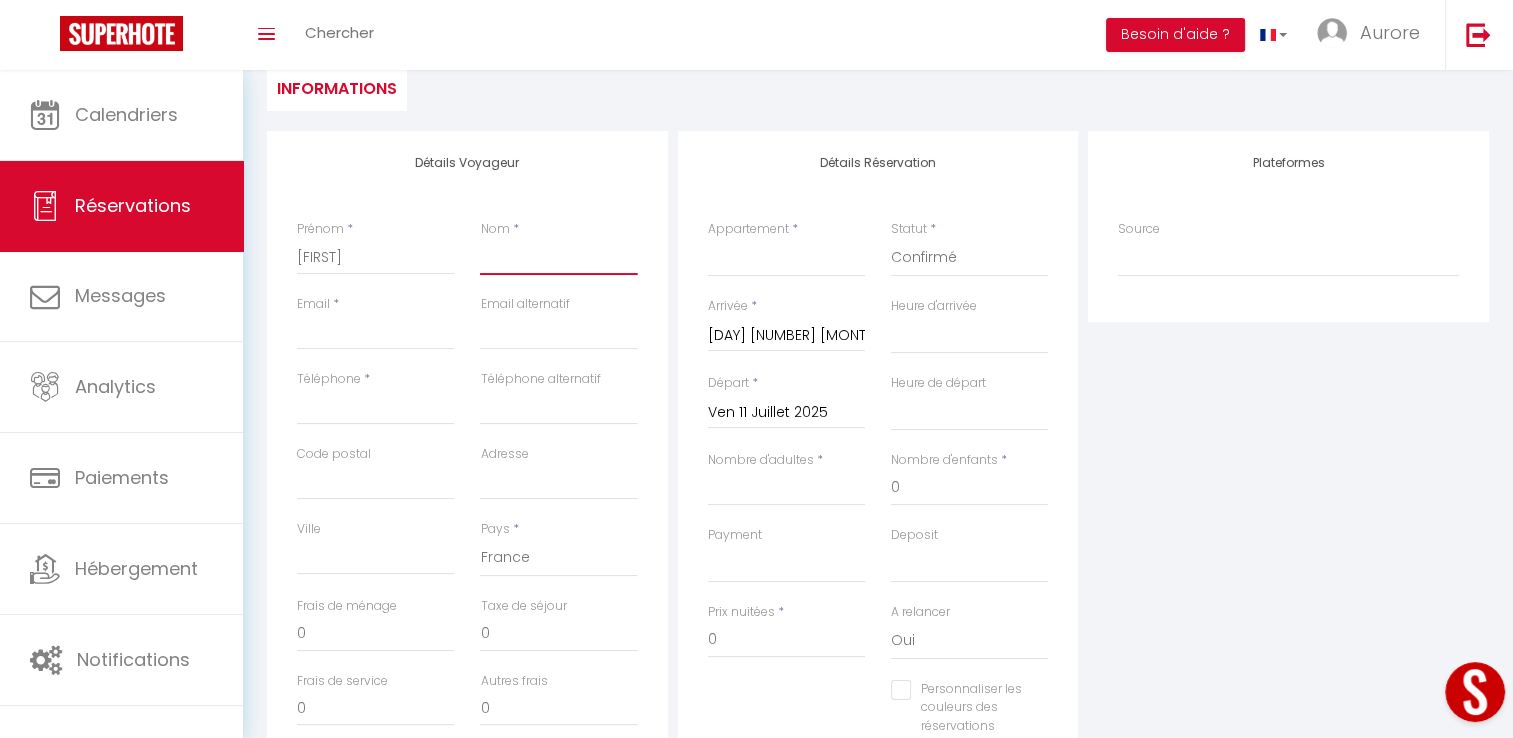 click on "Nom" at bounding box center (558, 257) 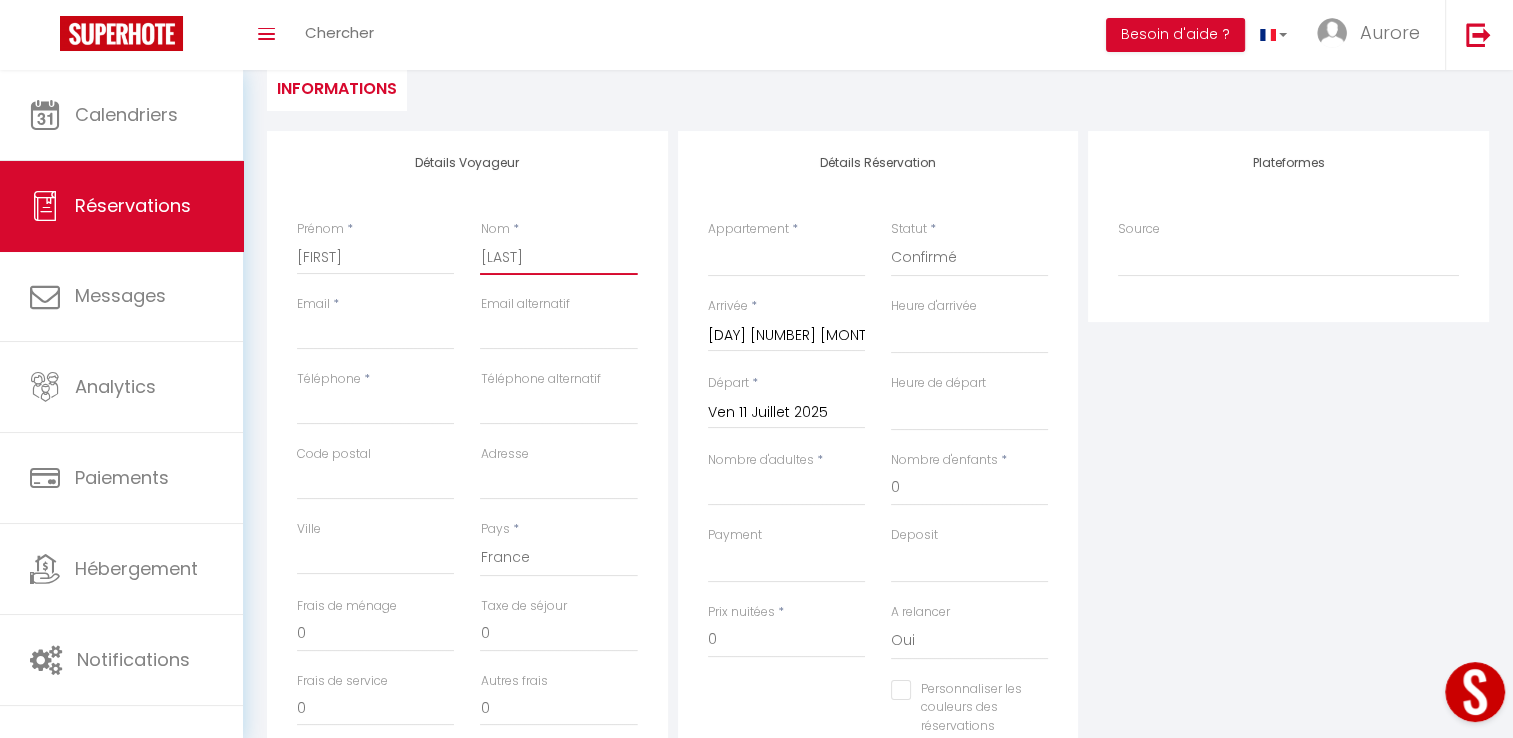 type on "[LAST]" 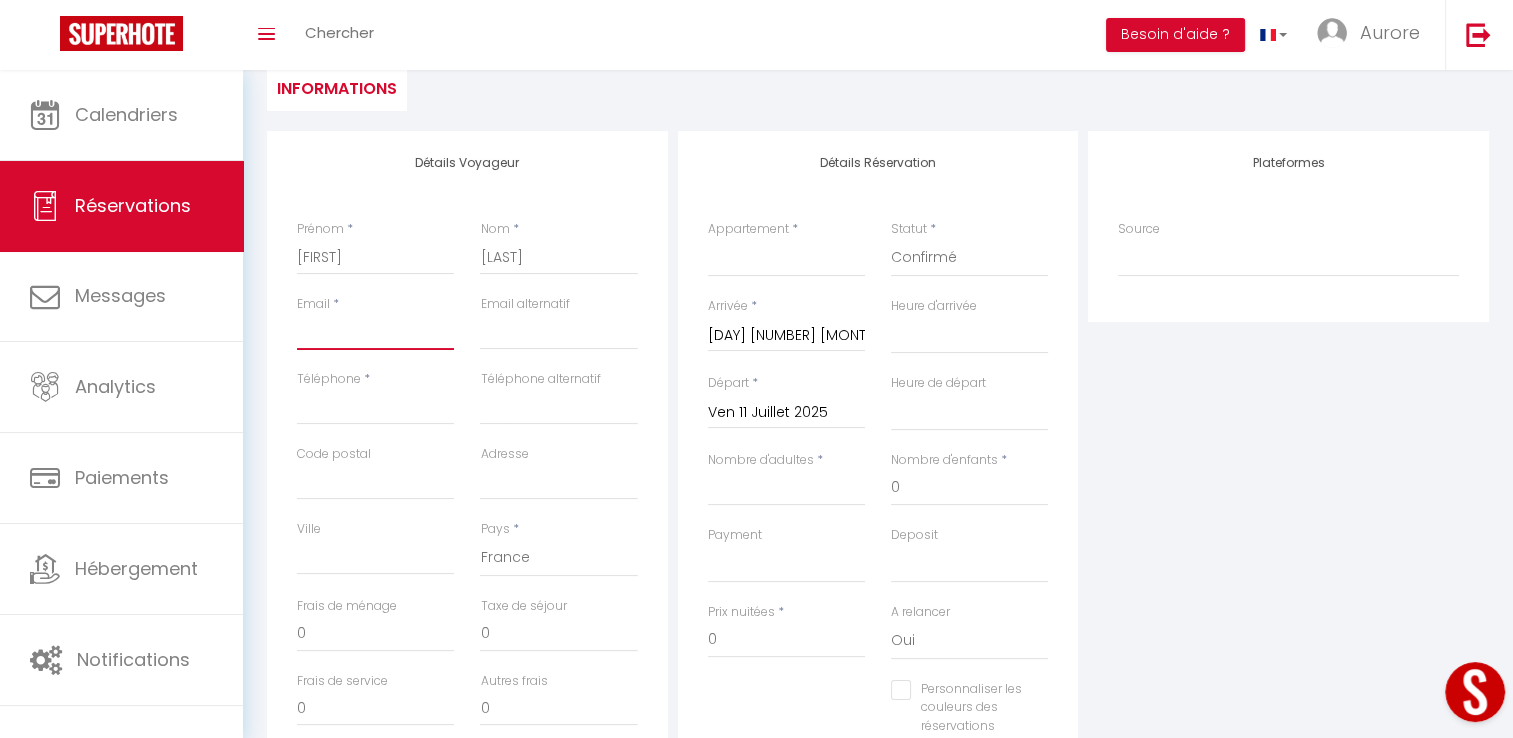 click on "Email client" at bounding box center (375, 332) 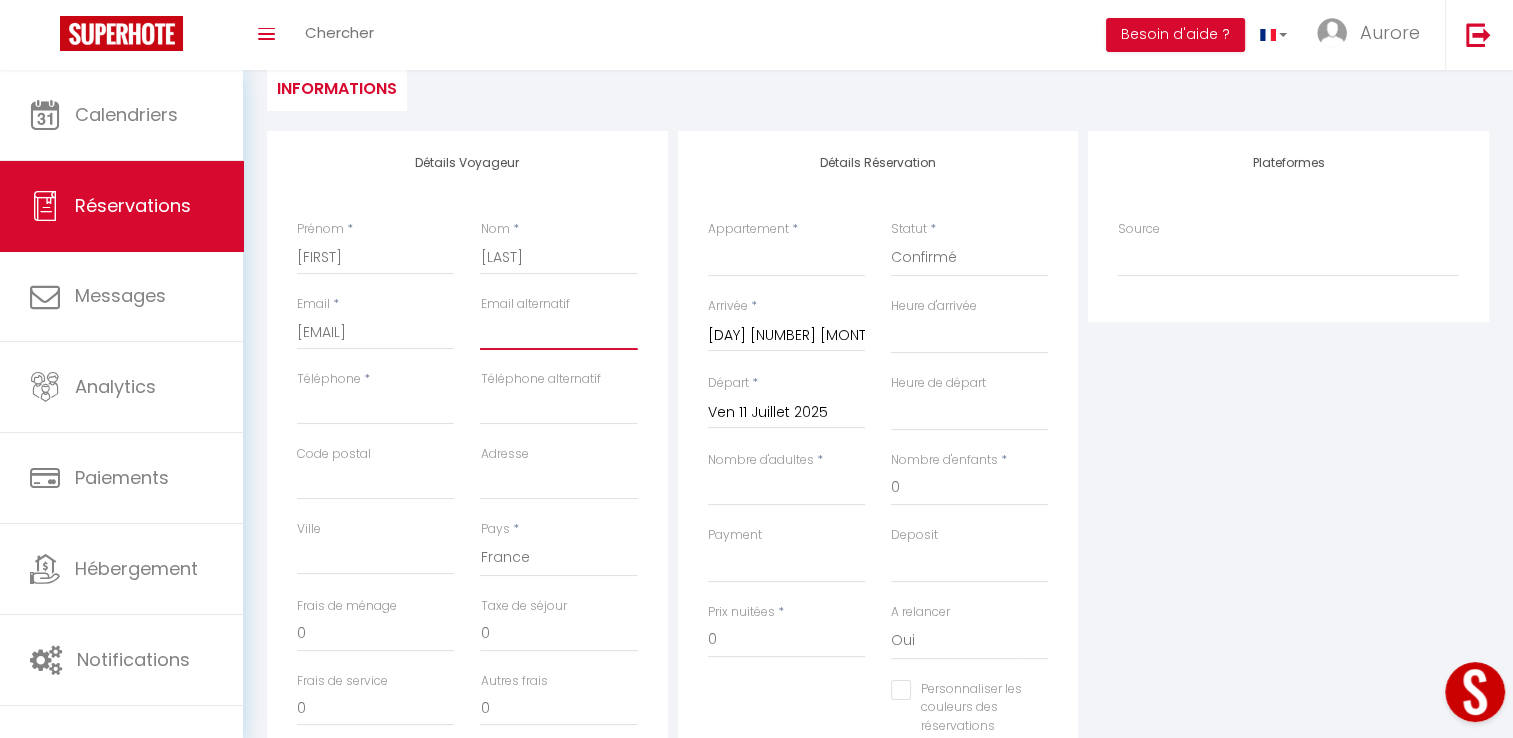 type on "[EMAIL]" 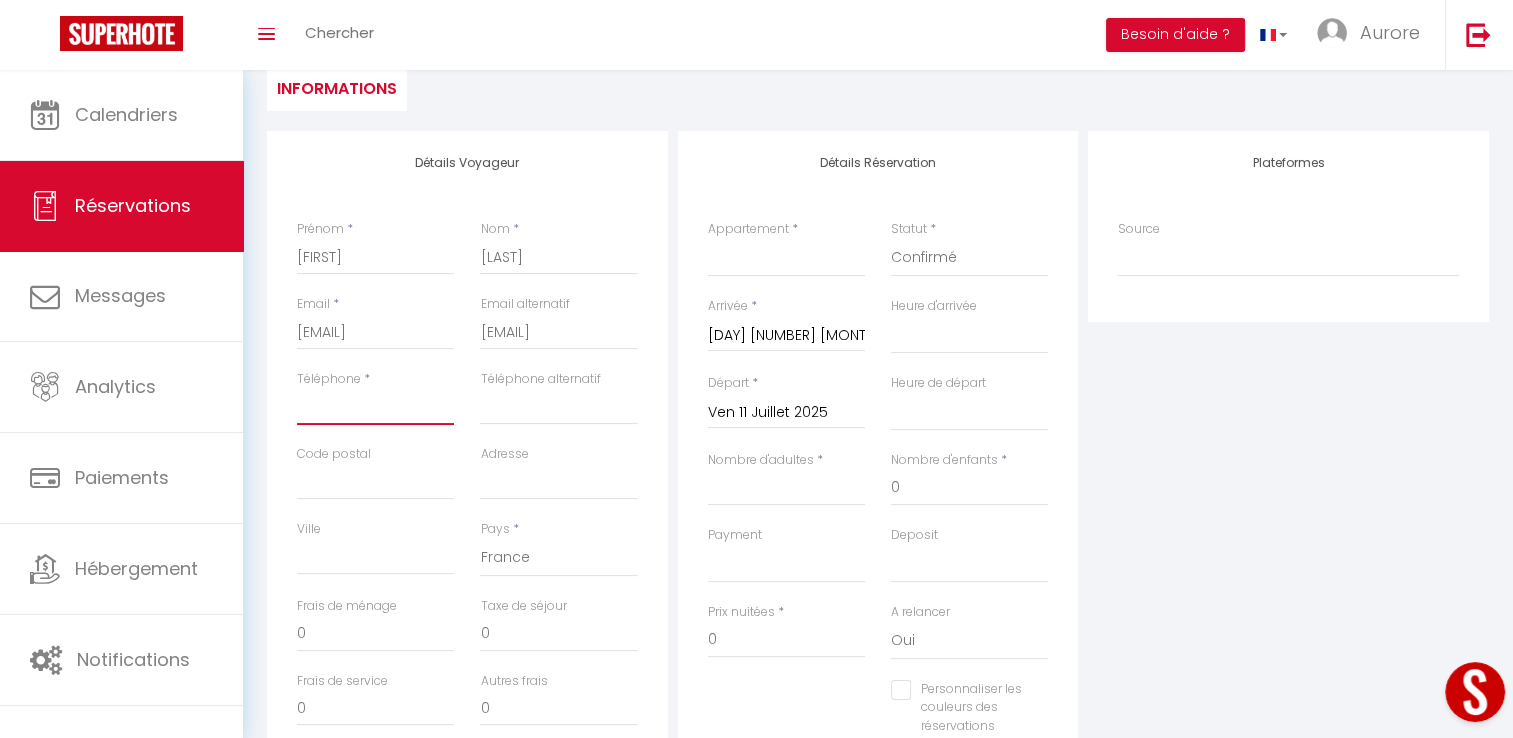 type on "[PHONE]" 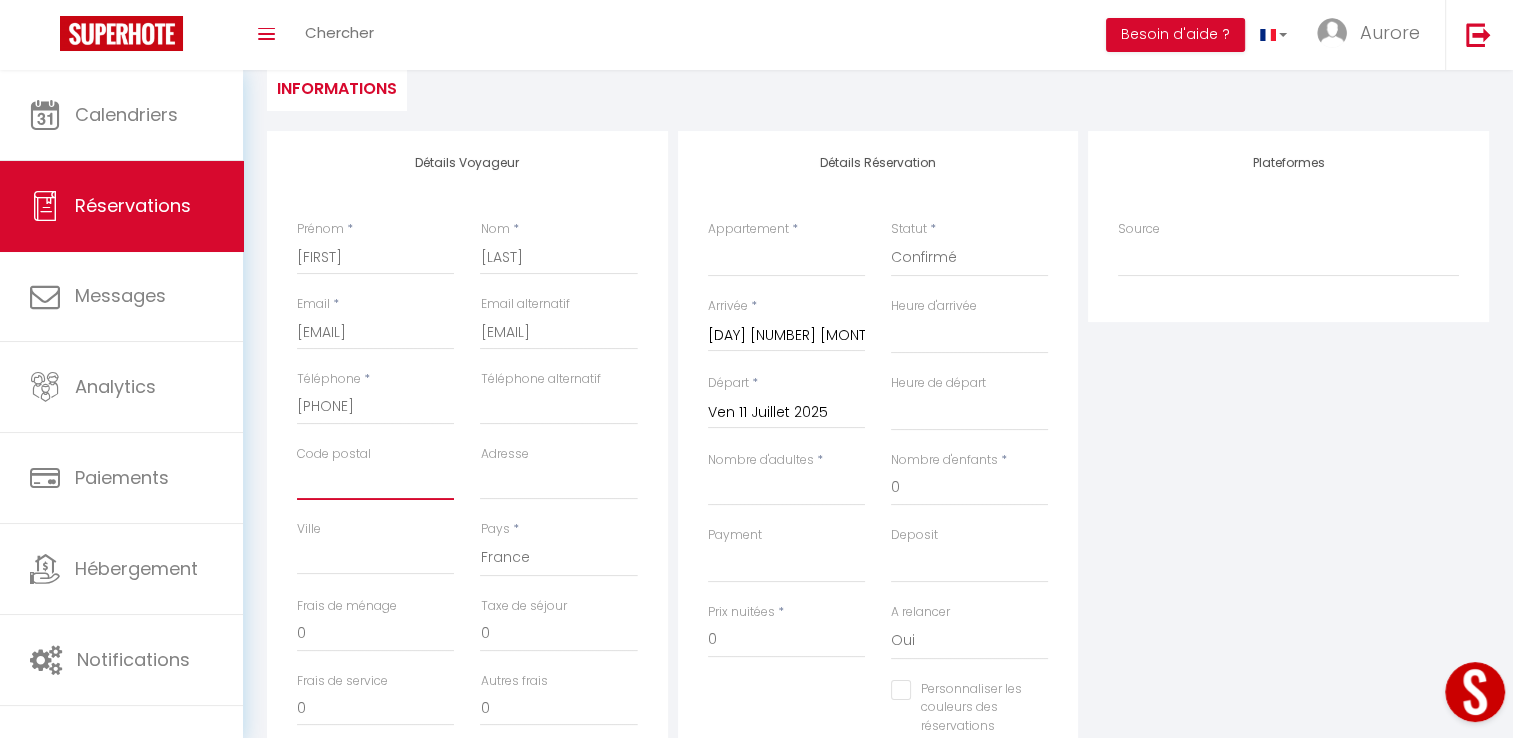 type on "[POSTAL_CODE]" 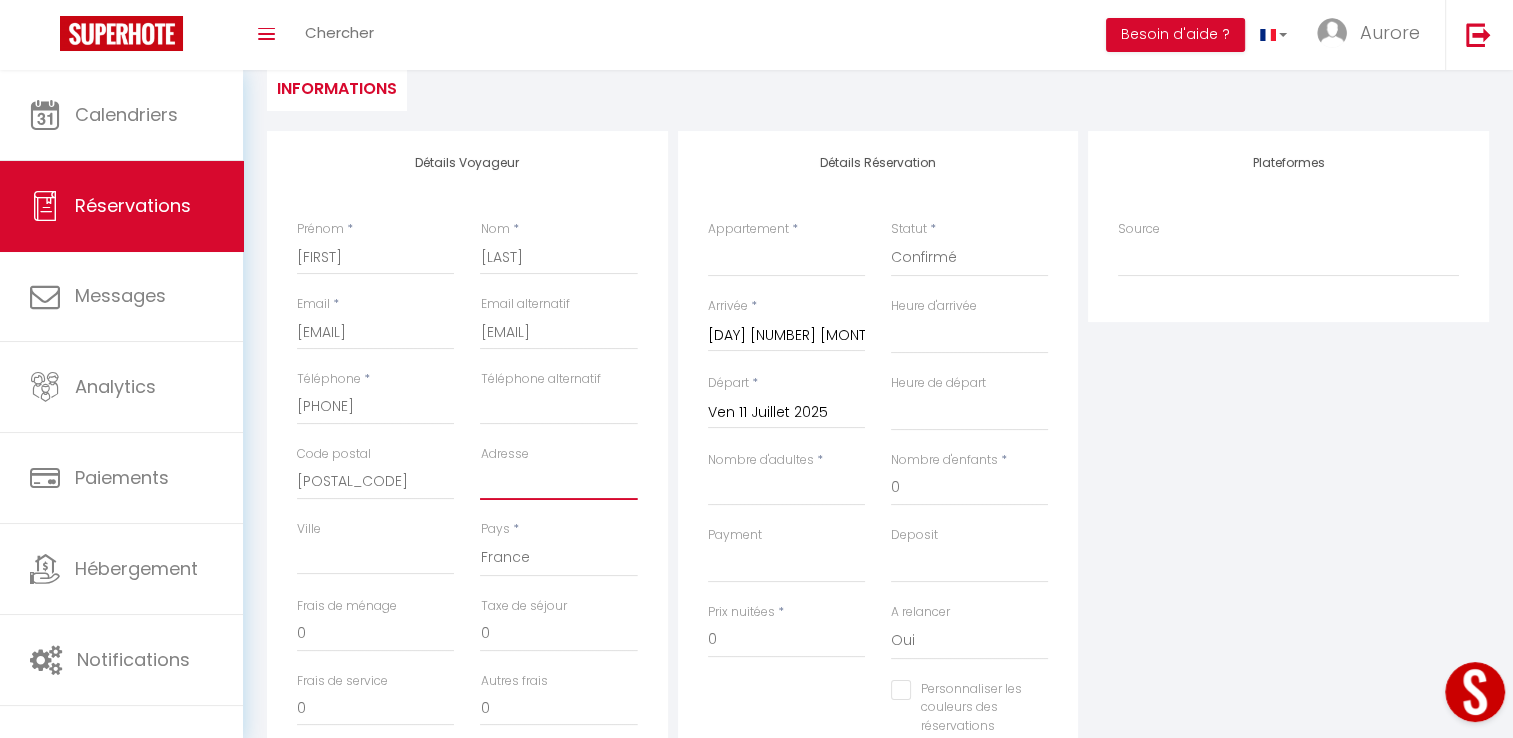 type on "[NUMBER] [STREET] [CITY] [STATE]" 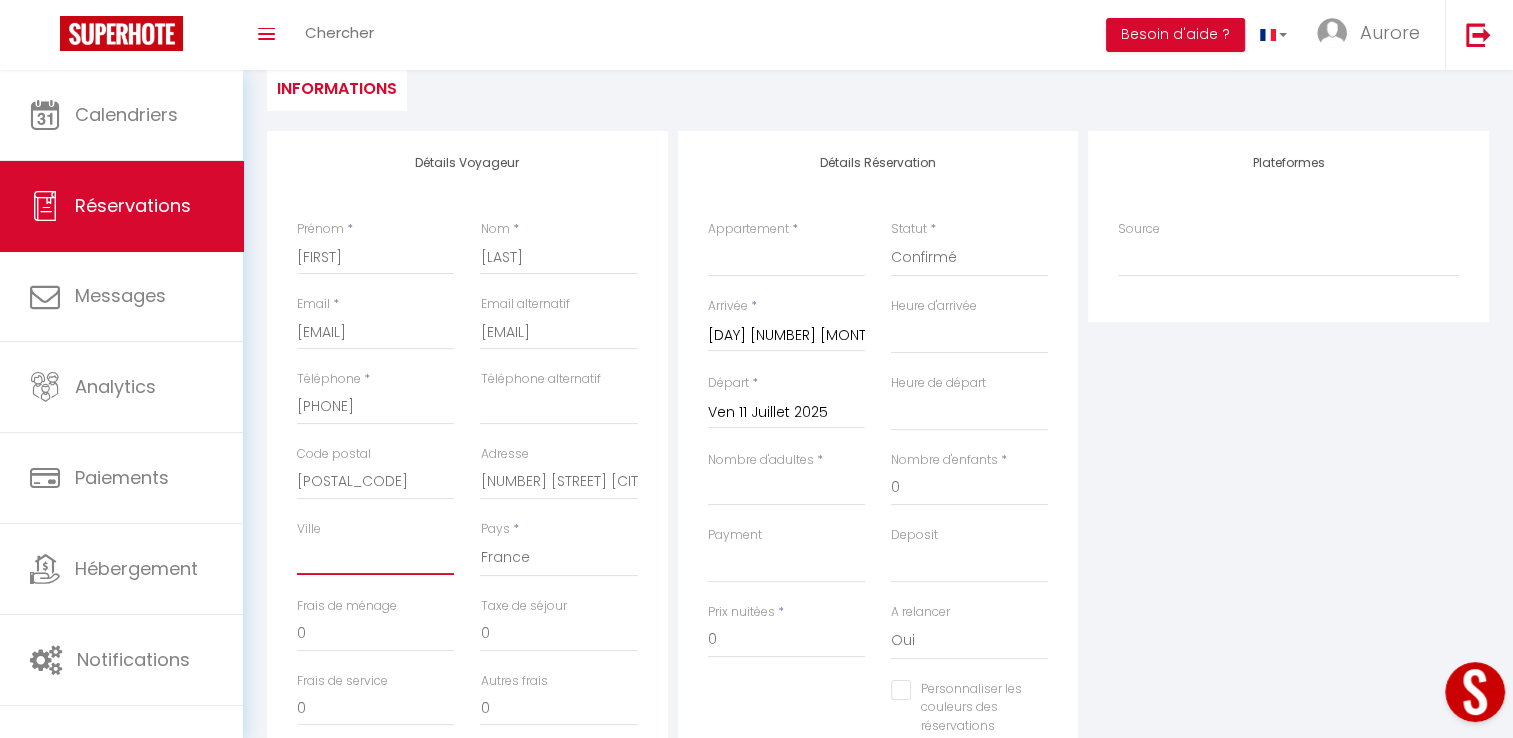 type on "[CITY]" 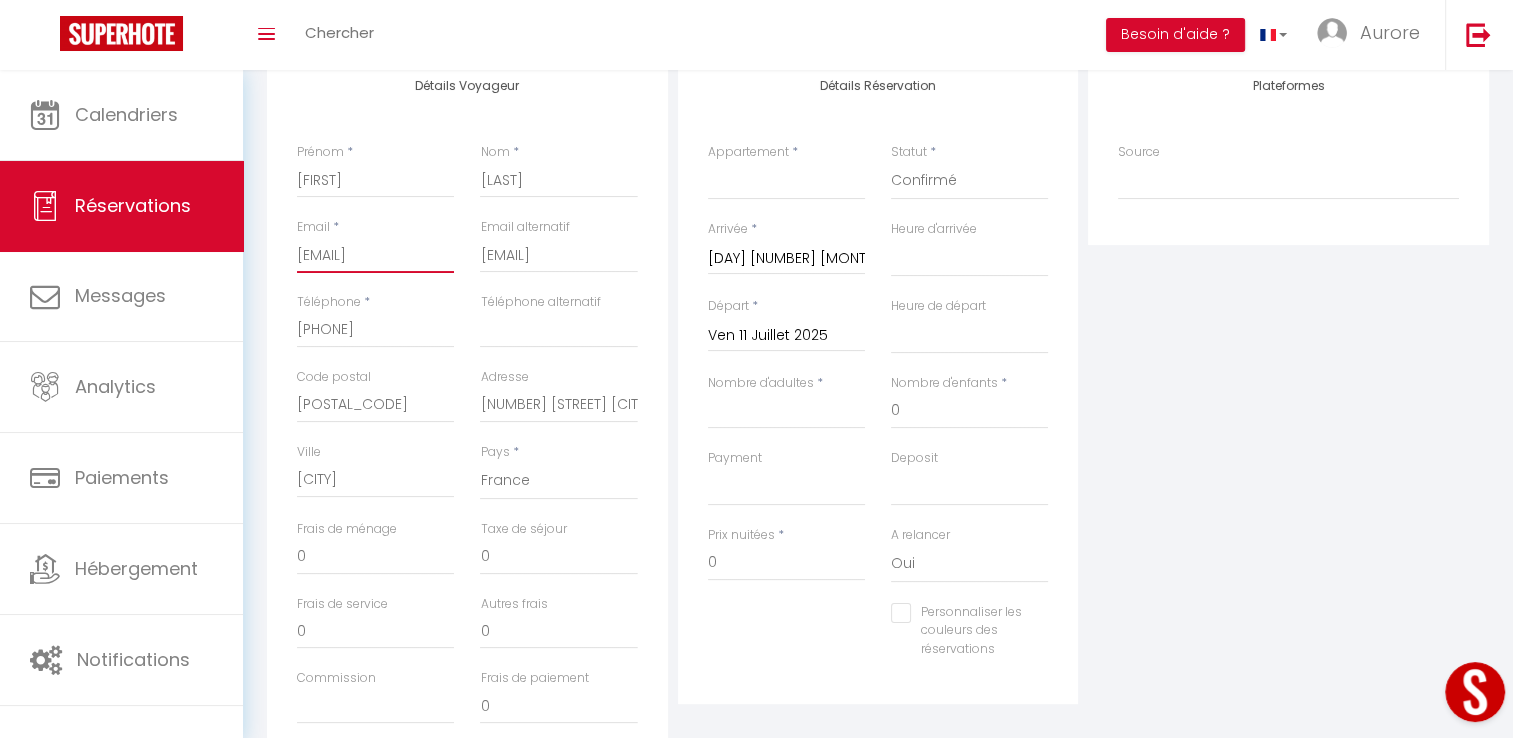 scroll, scrollTop: 300, scrollLeft: 0, axis: vertical 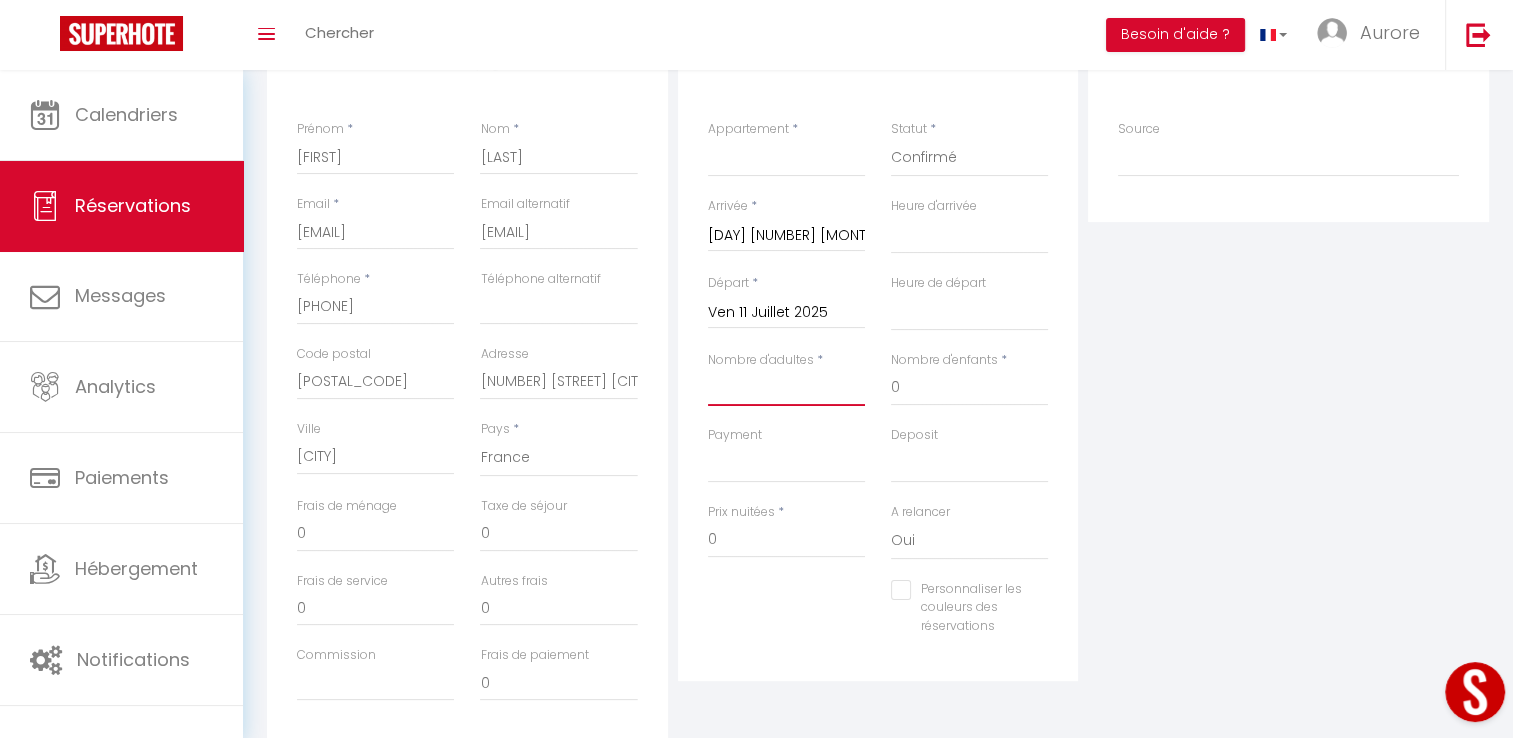 click on "Nombre d'adultes" at bounding box center (786, 388) 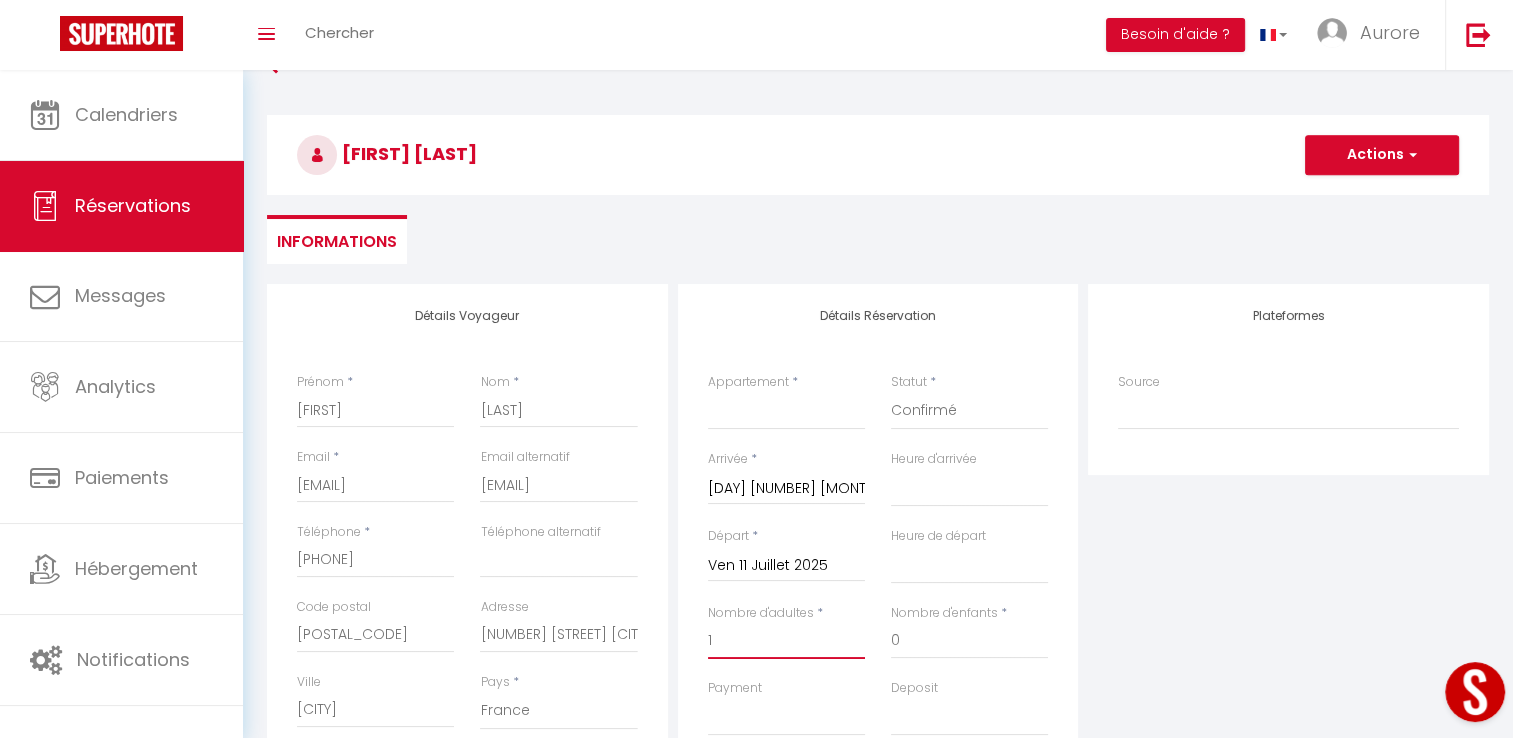 scroll, scrollTop: 0, scrollLeft: 0, axis: both 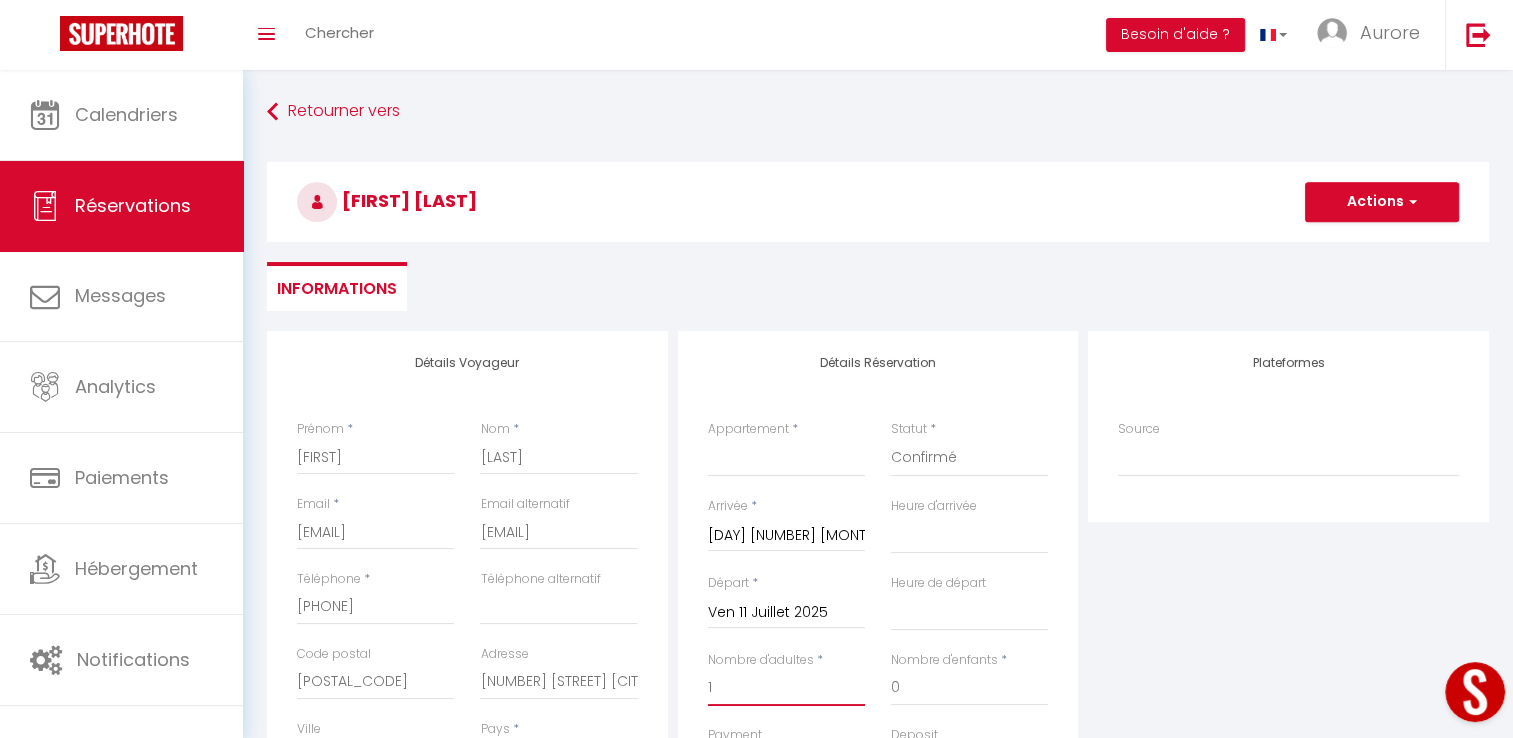 type on "1" 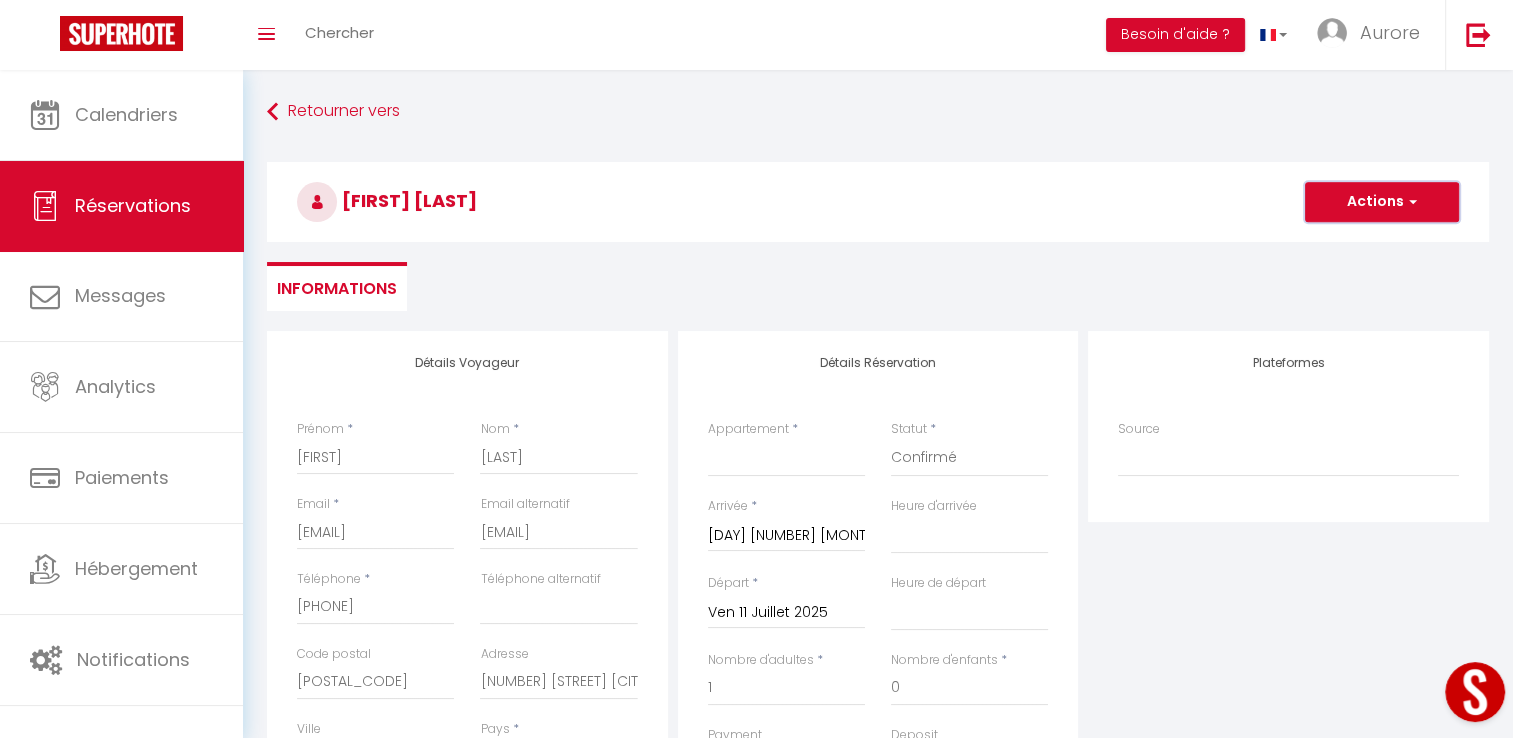 click on "Actions" at bounding box center [1382, 202] 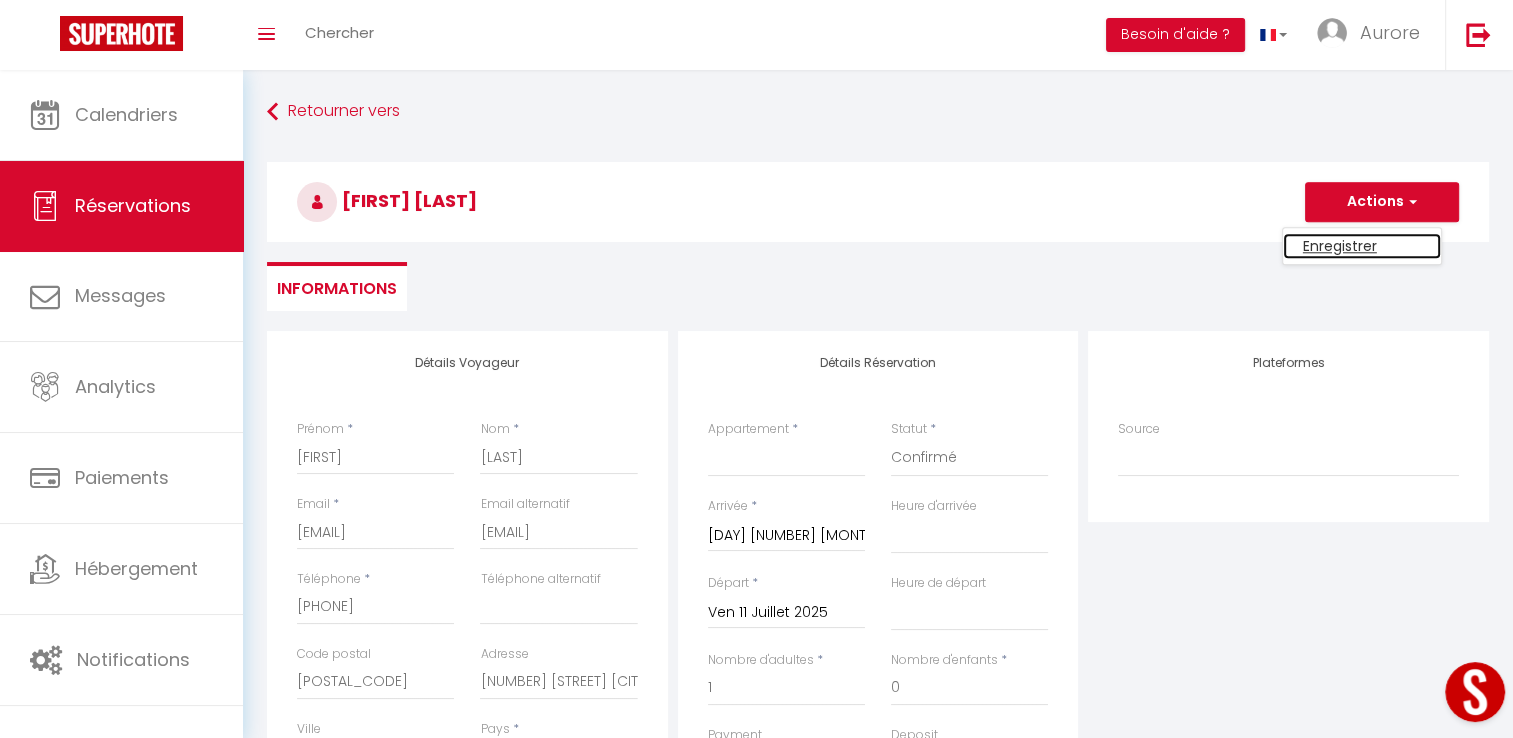 click on "Enregistrer" at bounding box center [1362, 246] 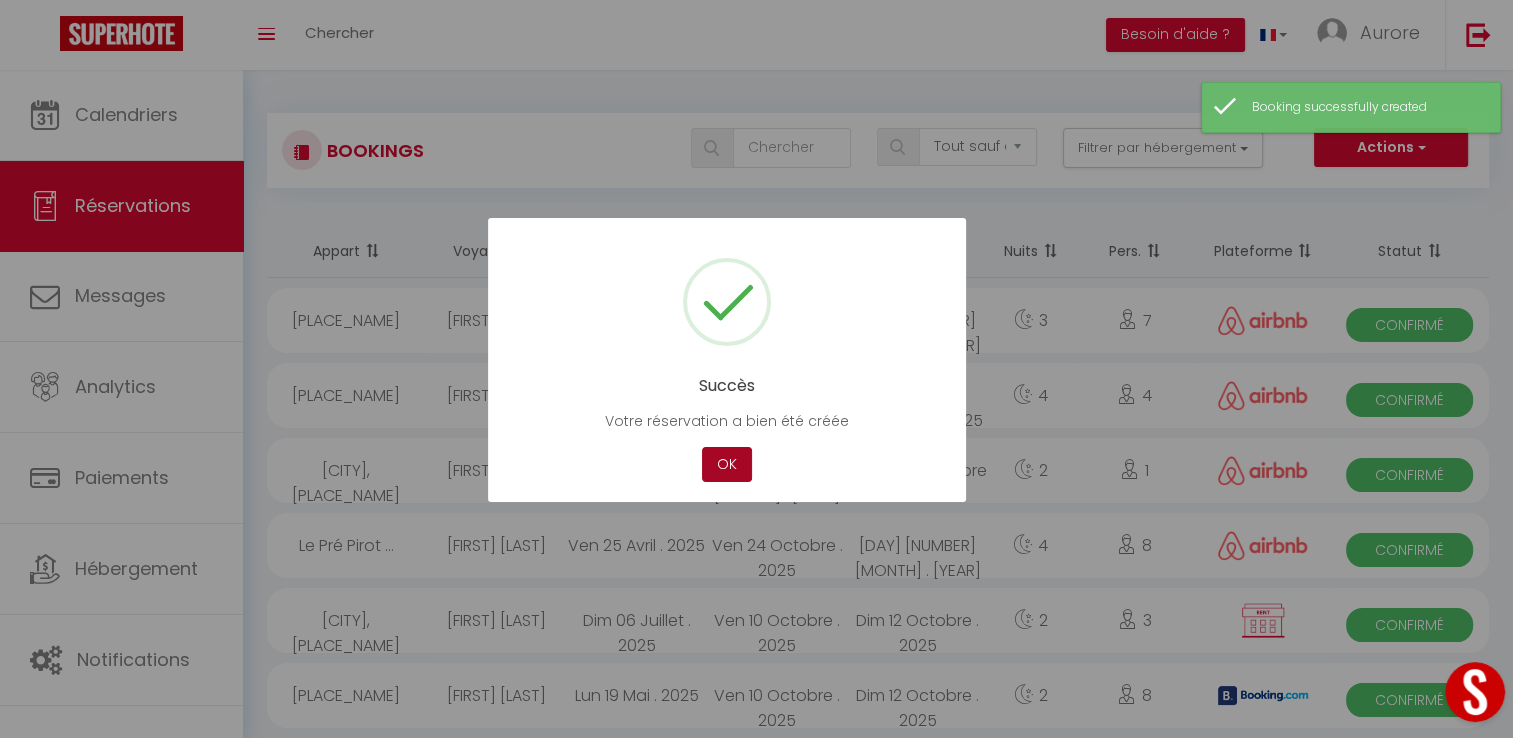 click on "OK" at bounding box center [727, 464] 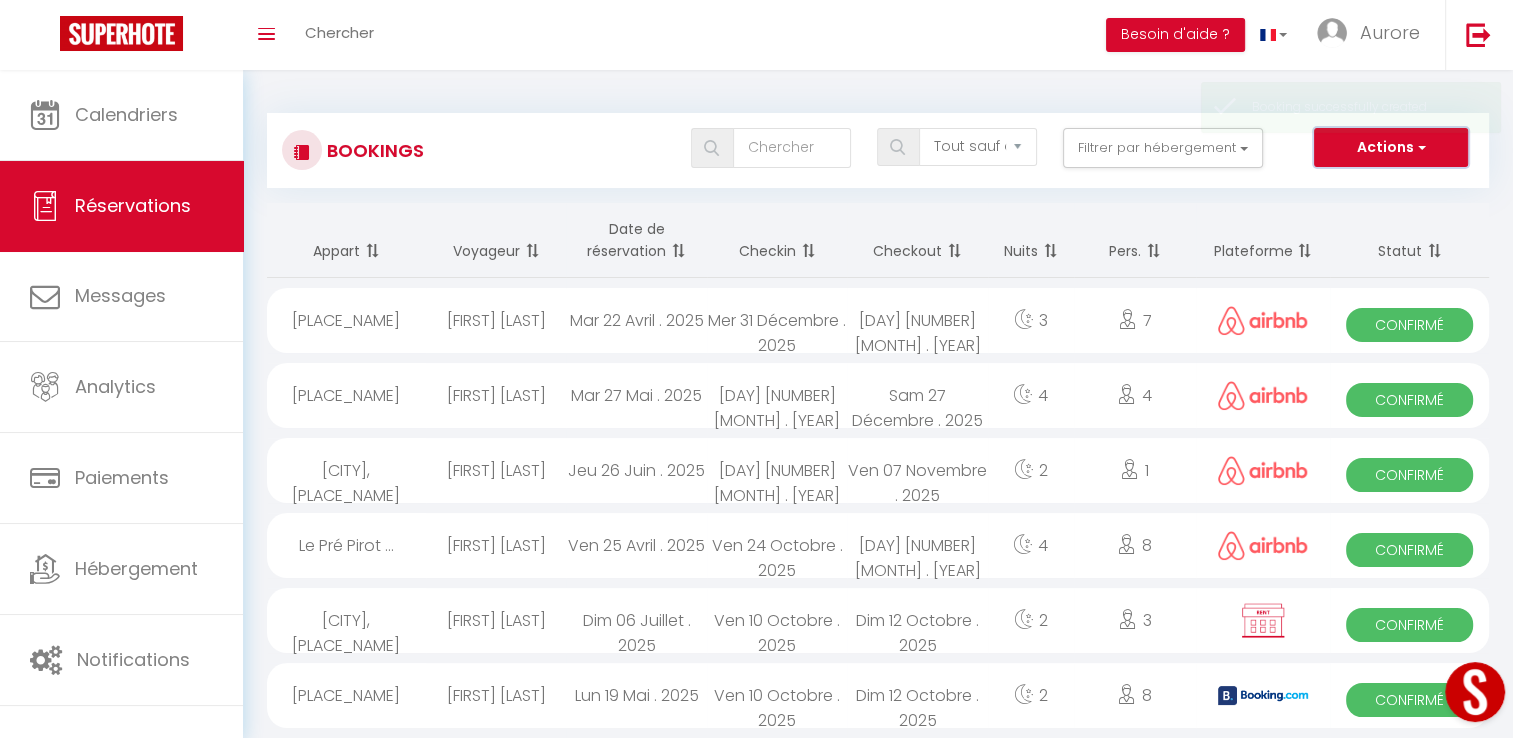 click on "Actions" at bounding box center (1391, 148) 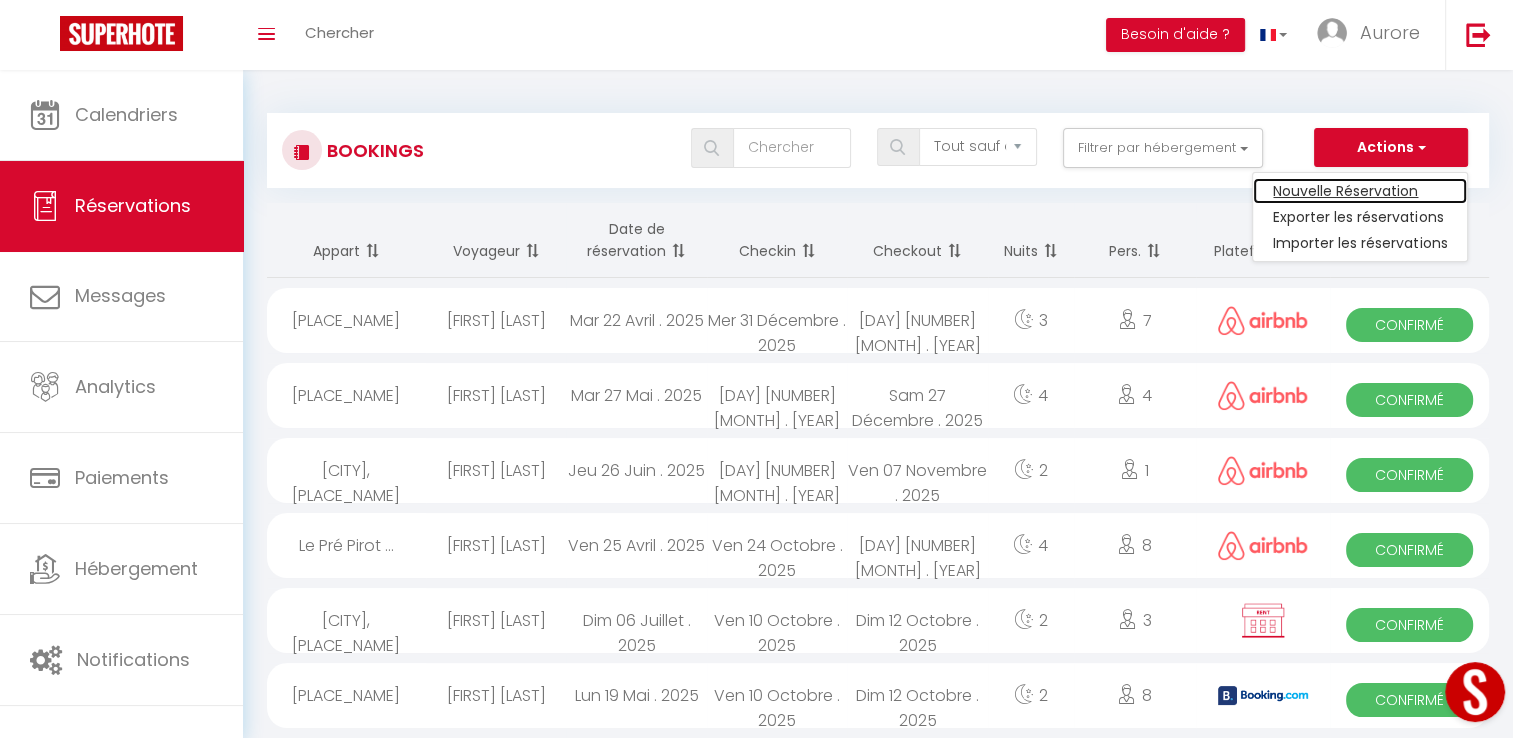 click on "Nouvelle Réservation" at bounding box center [1360, 191] 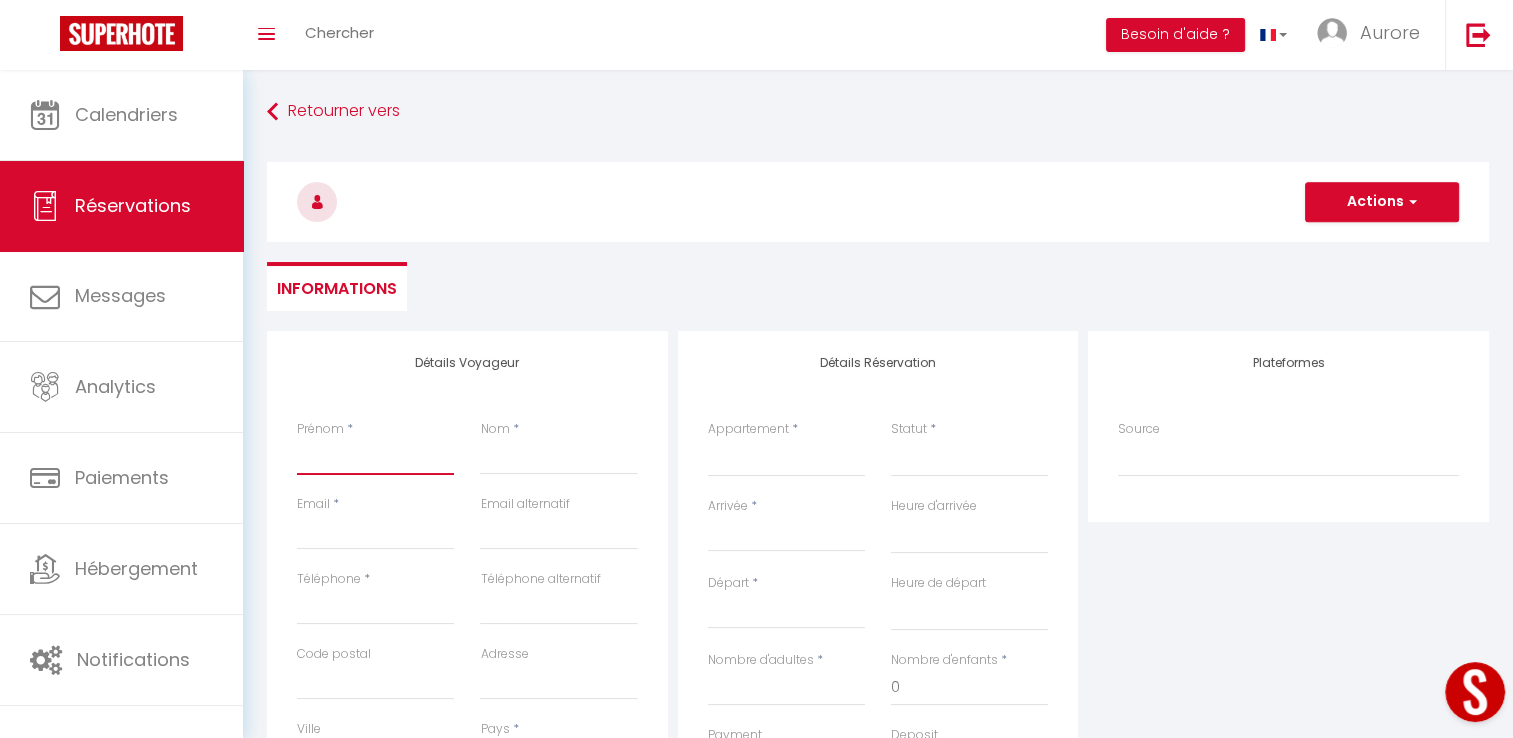 click on "Prénom" at bounding box center [375, 457] 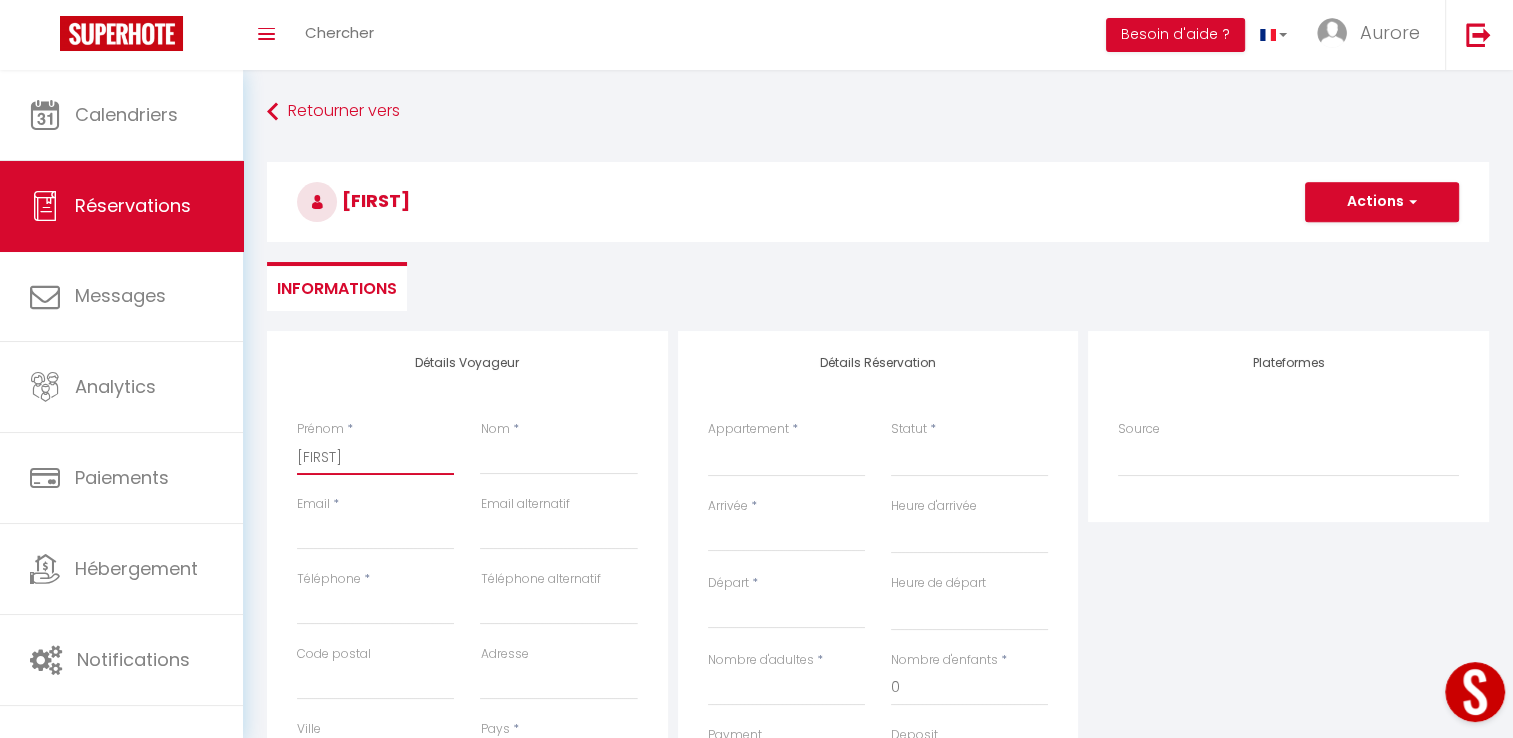 type on "[FIRST]" 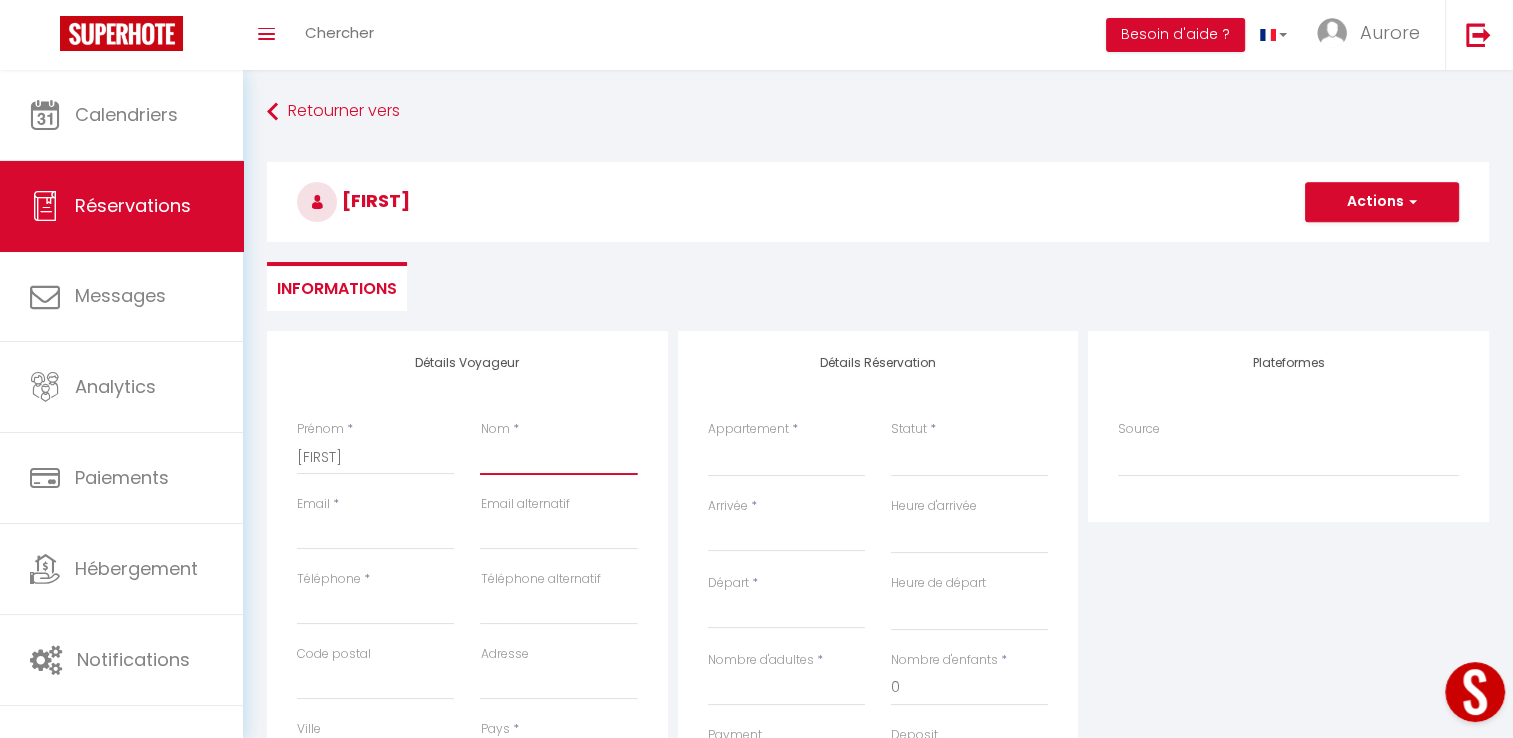 click on "Nom" at bounding box center [558, 457] 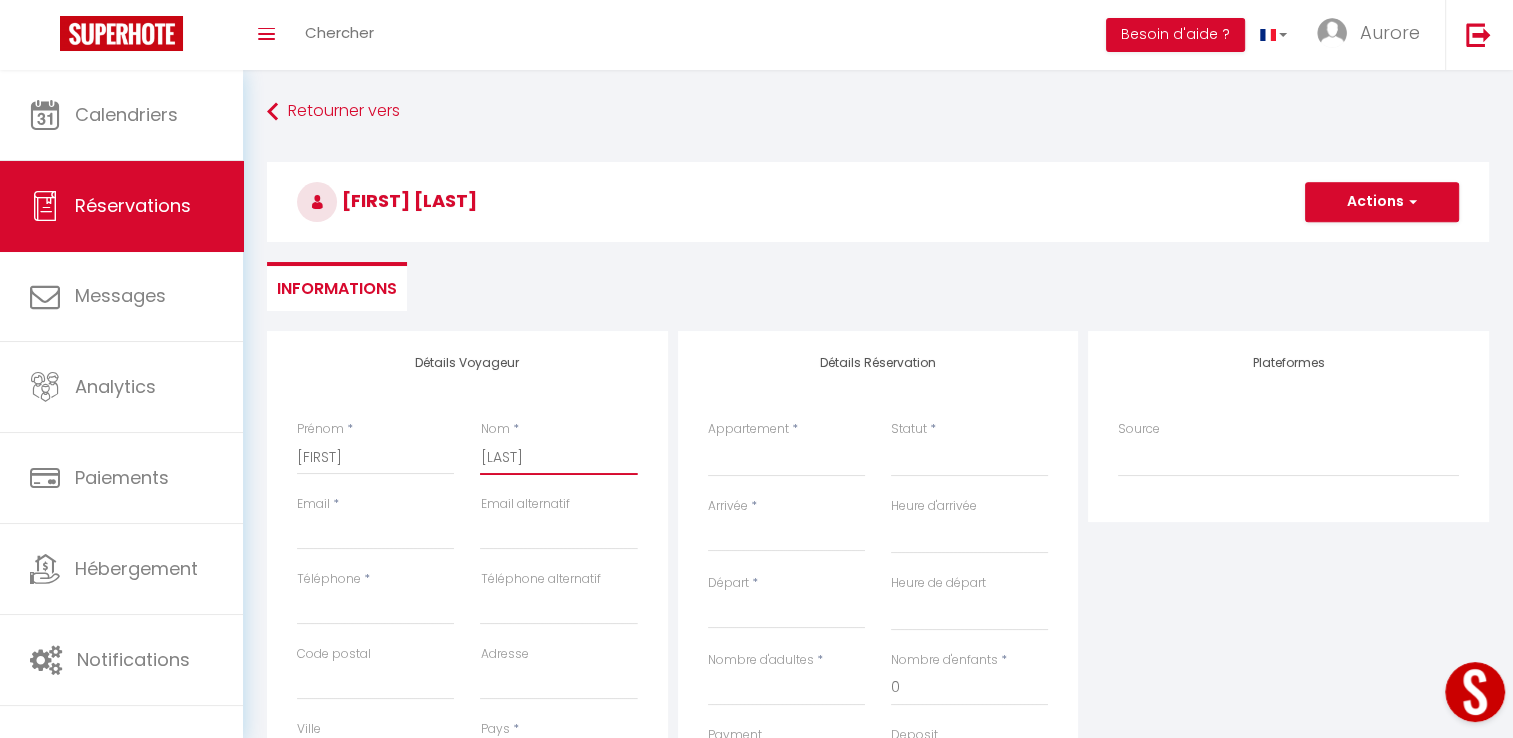 type on "[LAST]" 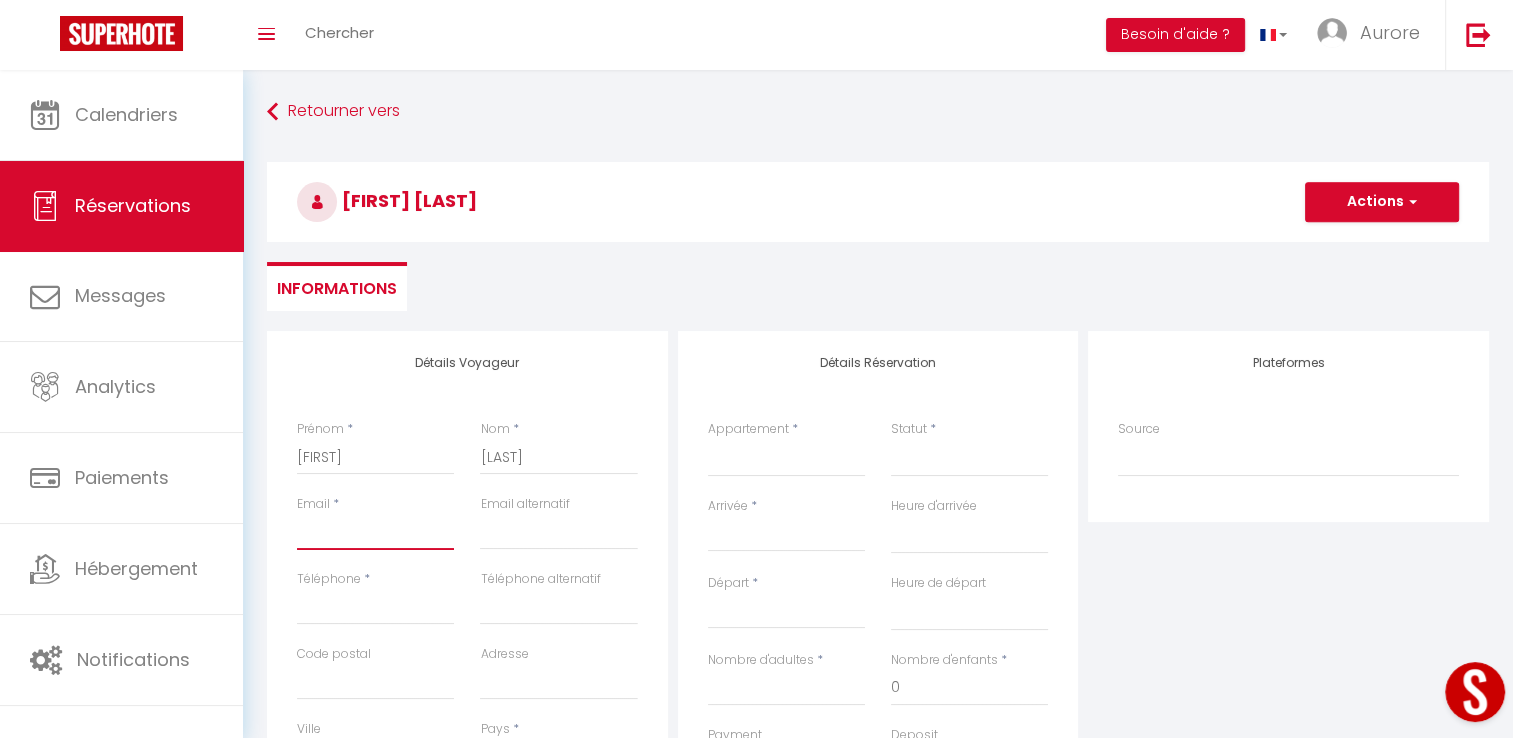 click on "Email client" at bounding box center (375, 532) 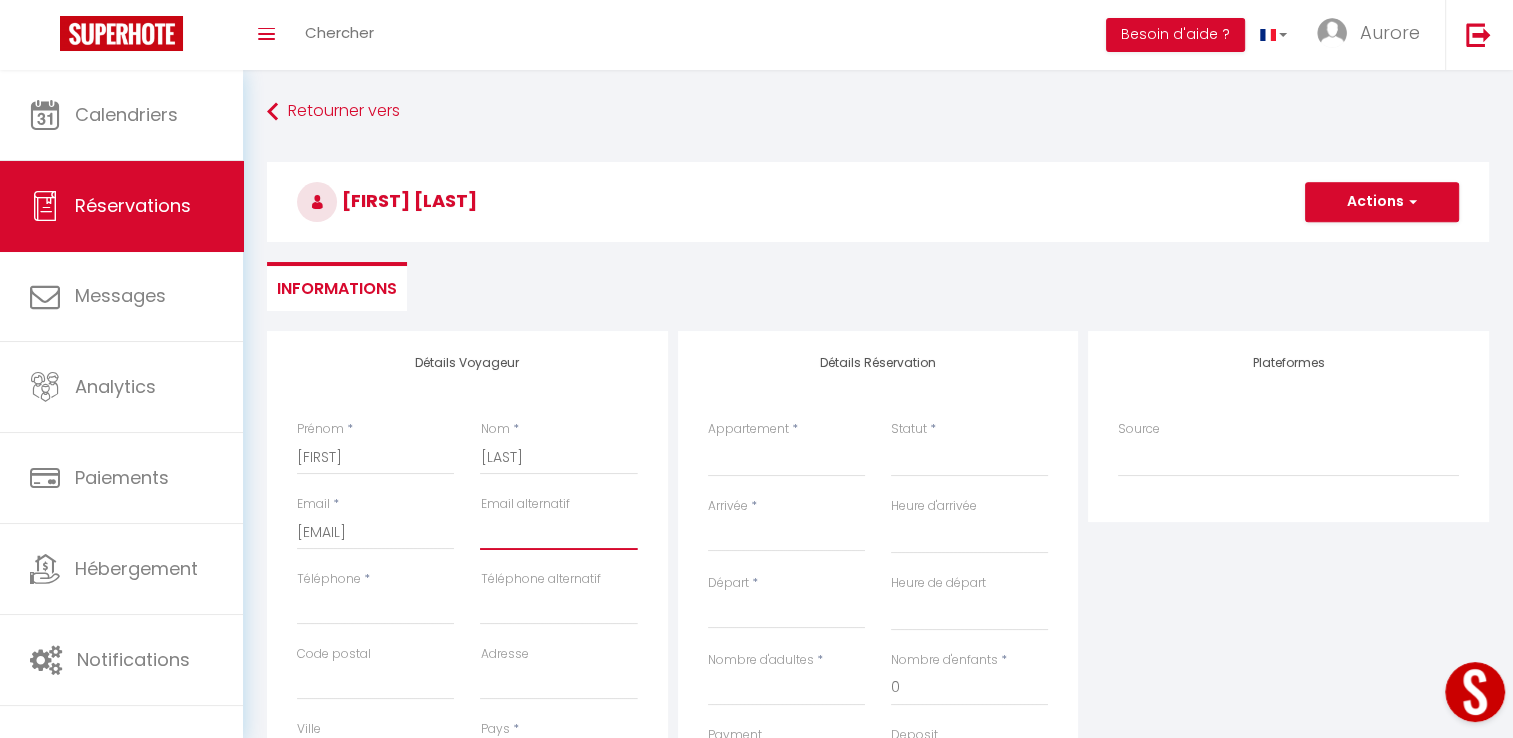 type on "[EMAIL]" 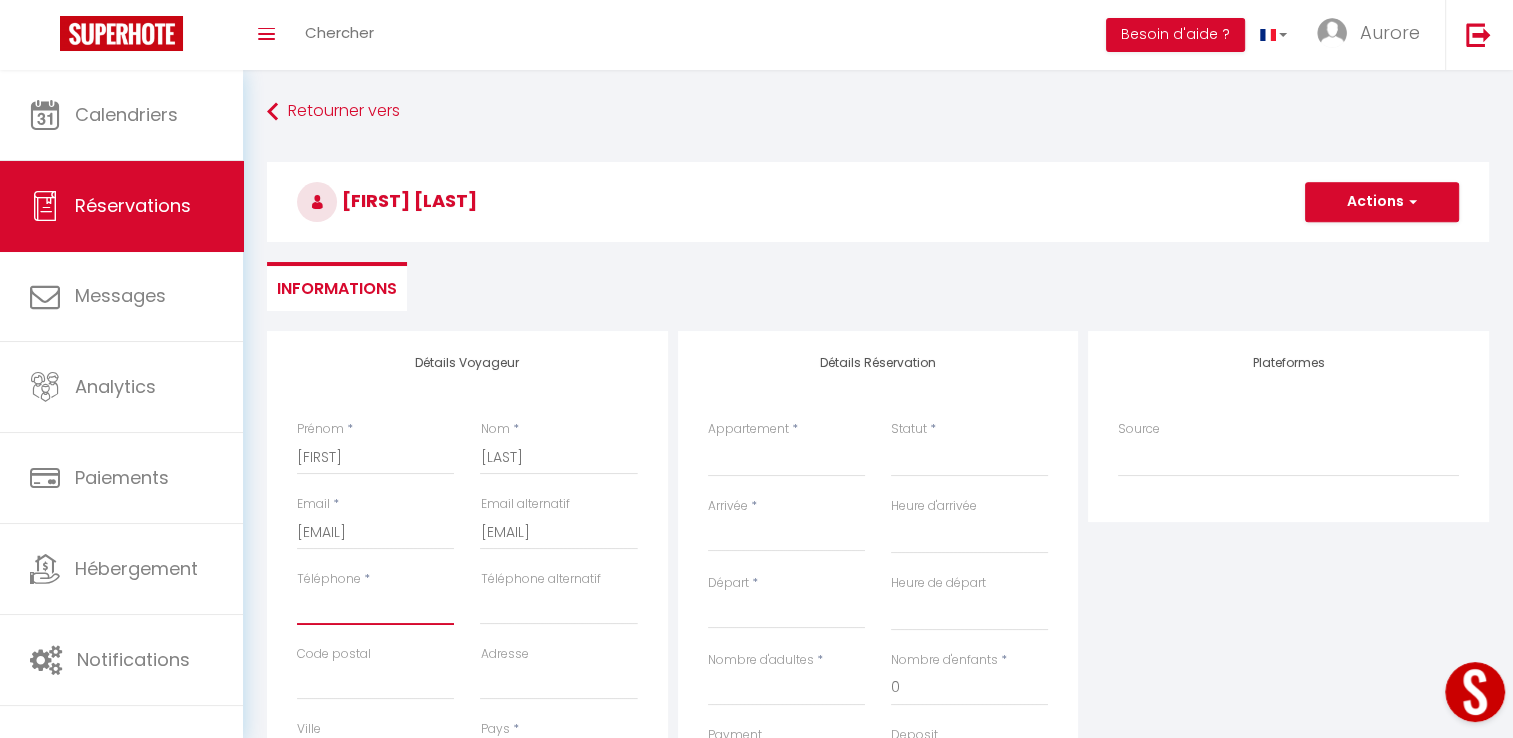 type on "[PHONE]" 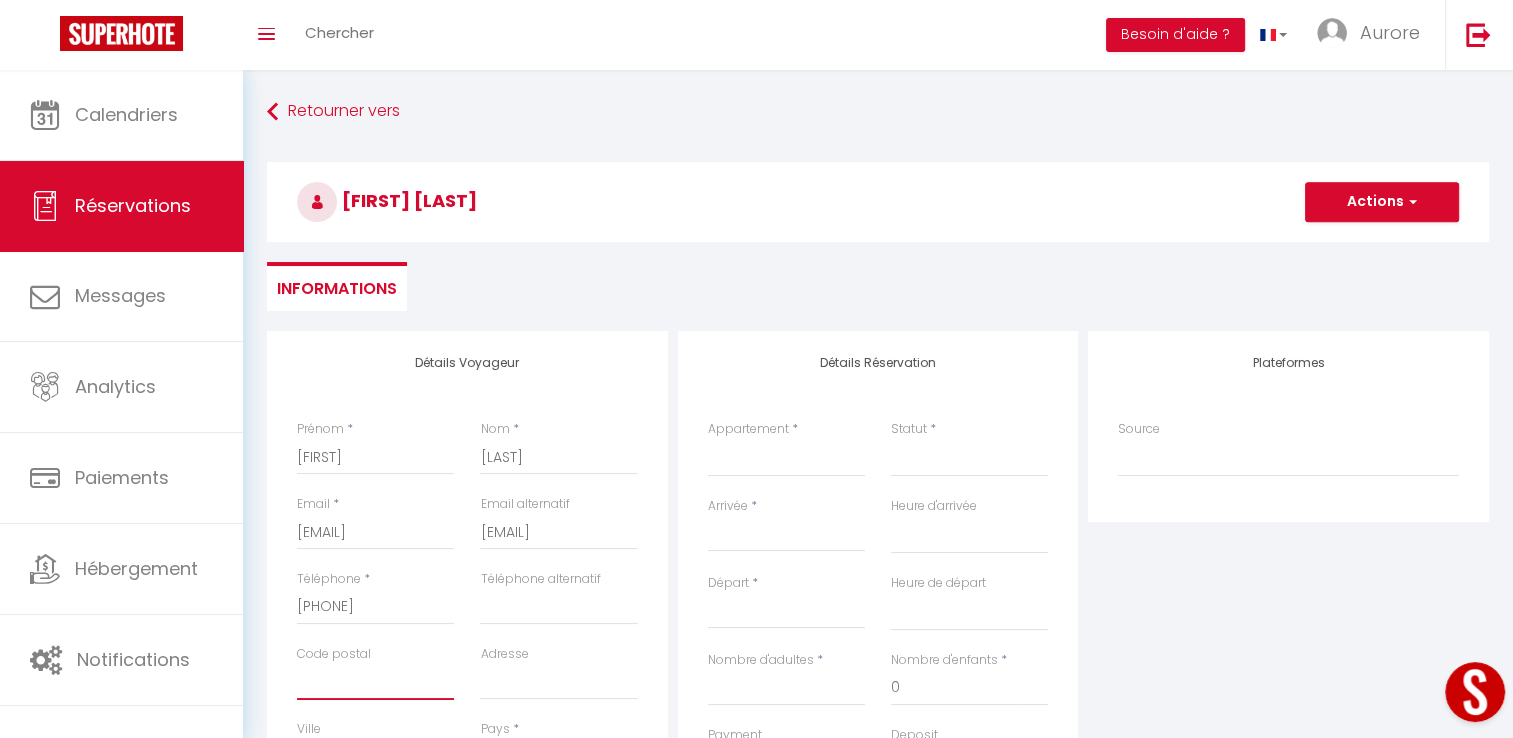 type on "[POSTAL_CODE]" 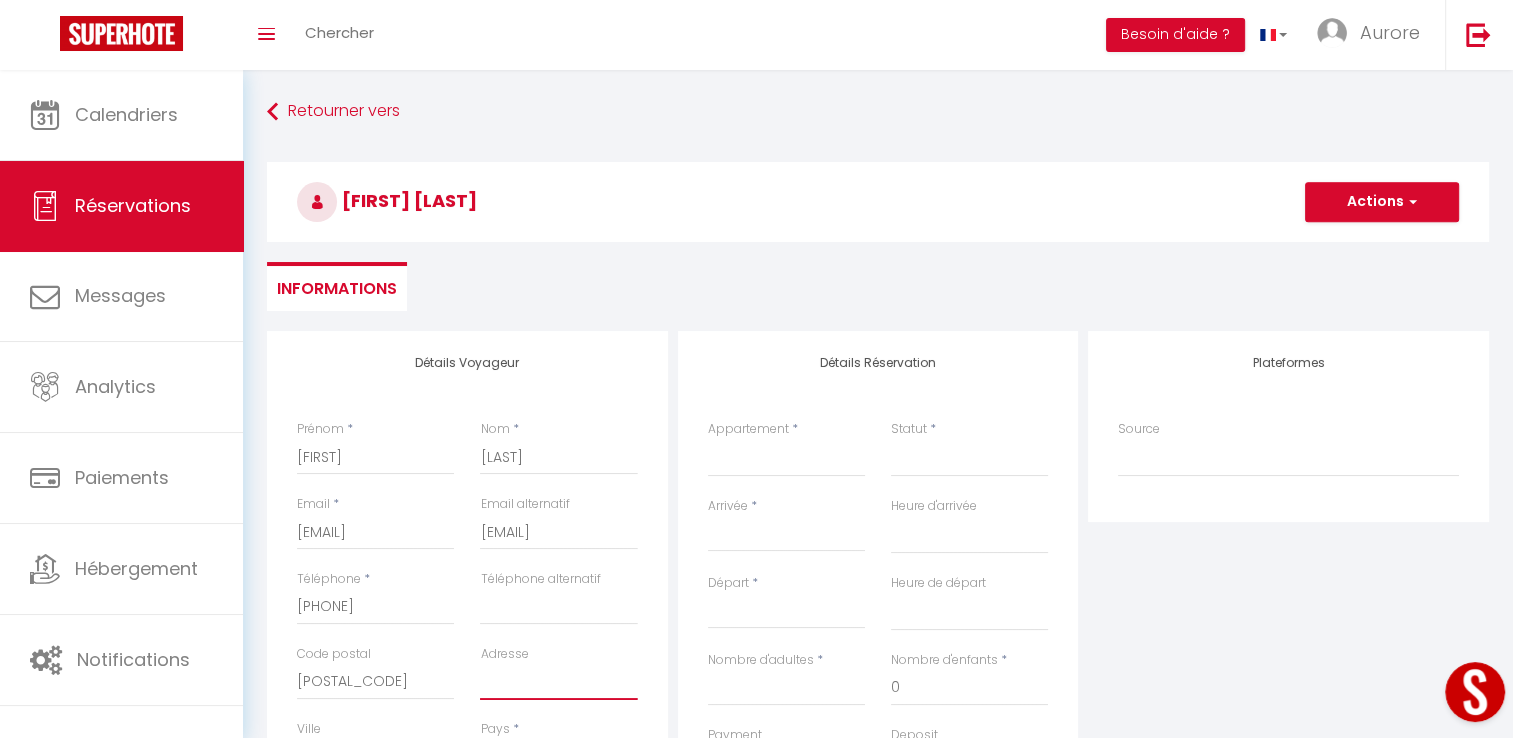 type on "[NUMBER] [STREET] [CITY] [STATE]" 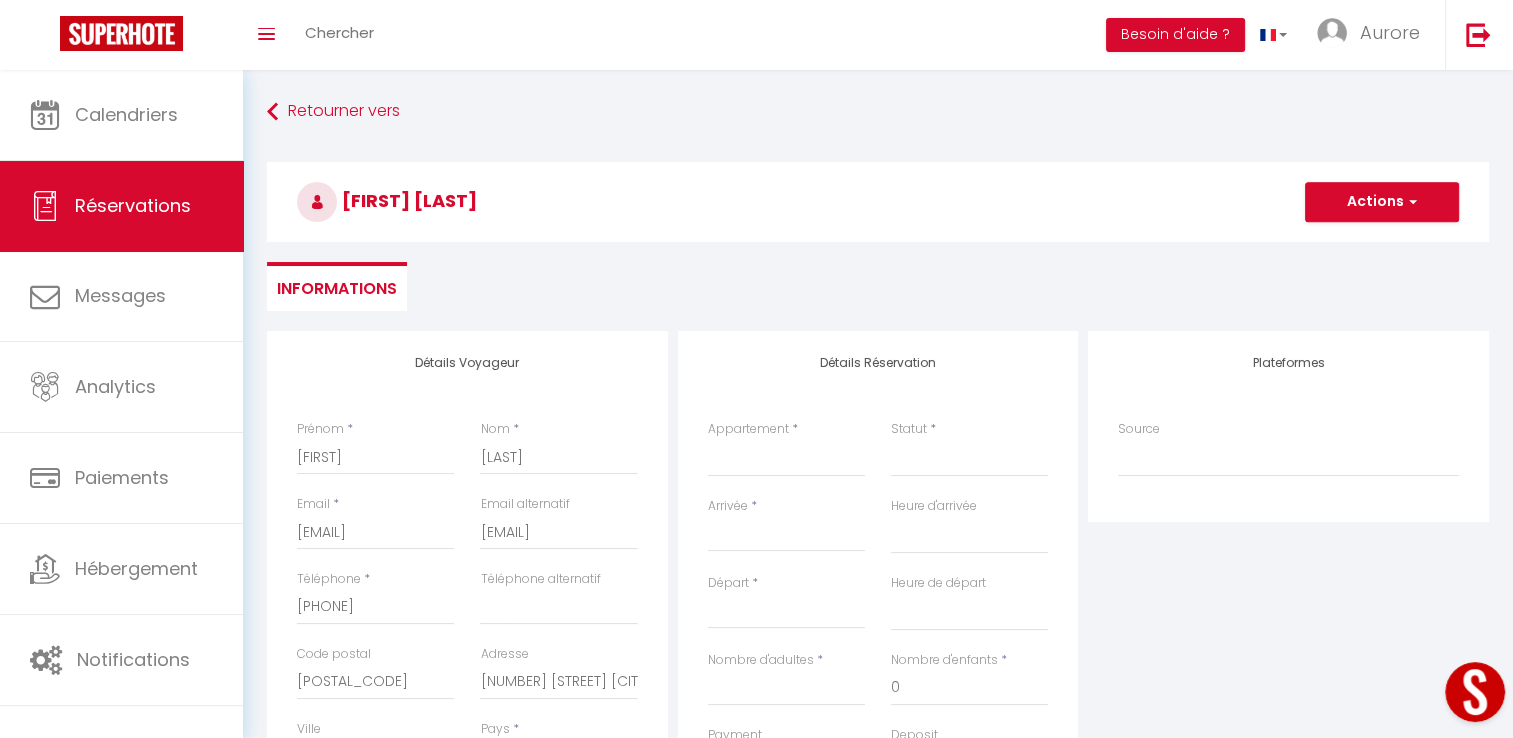 type on "[CITY]" 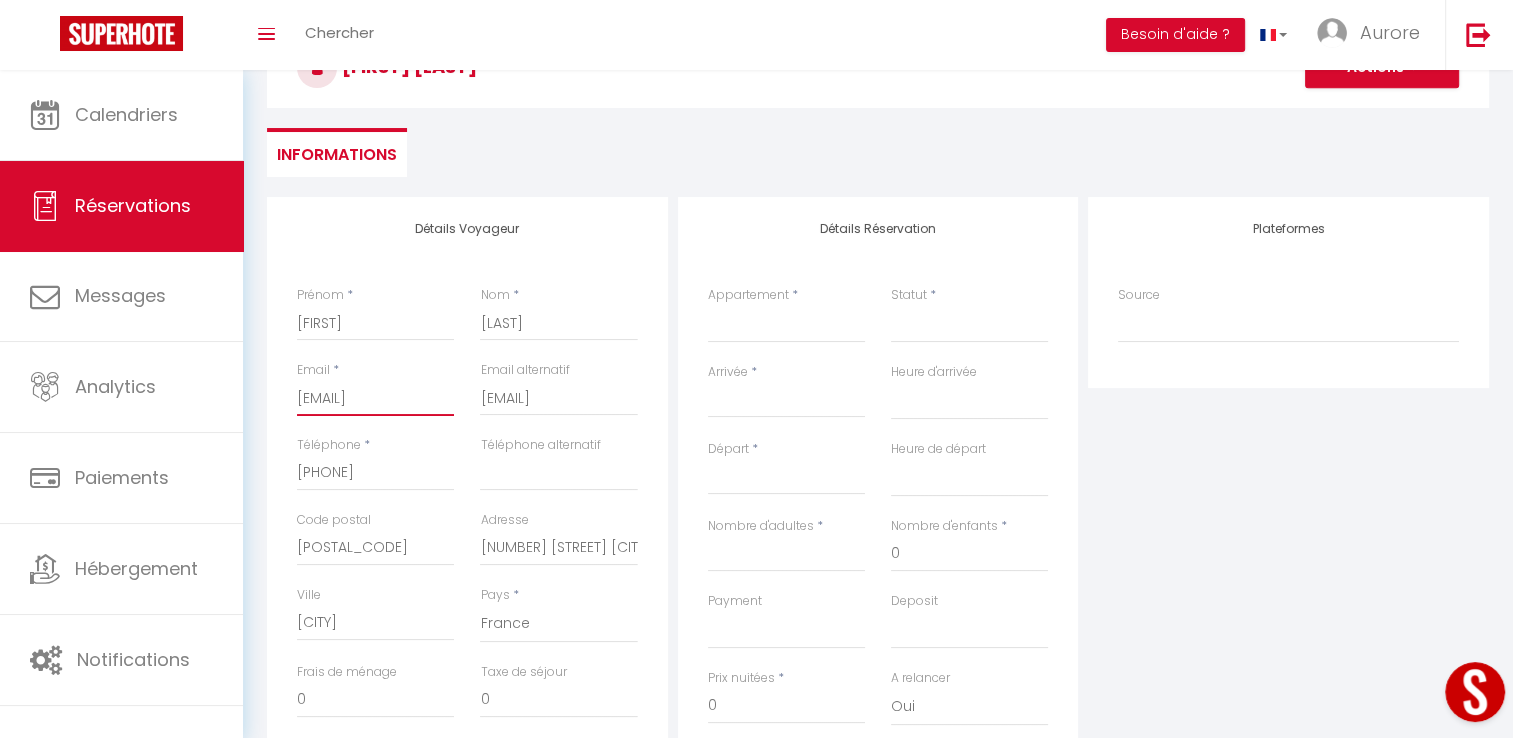 scroll, scrollTop: 200, scrollLeft: 0, axis: vertical 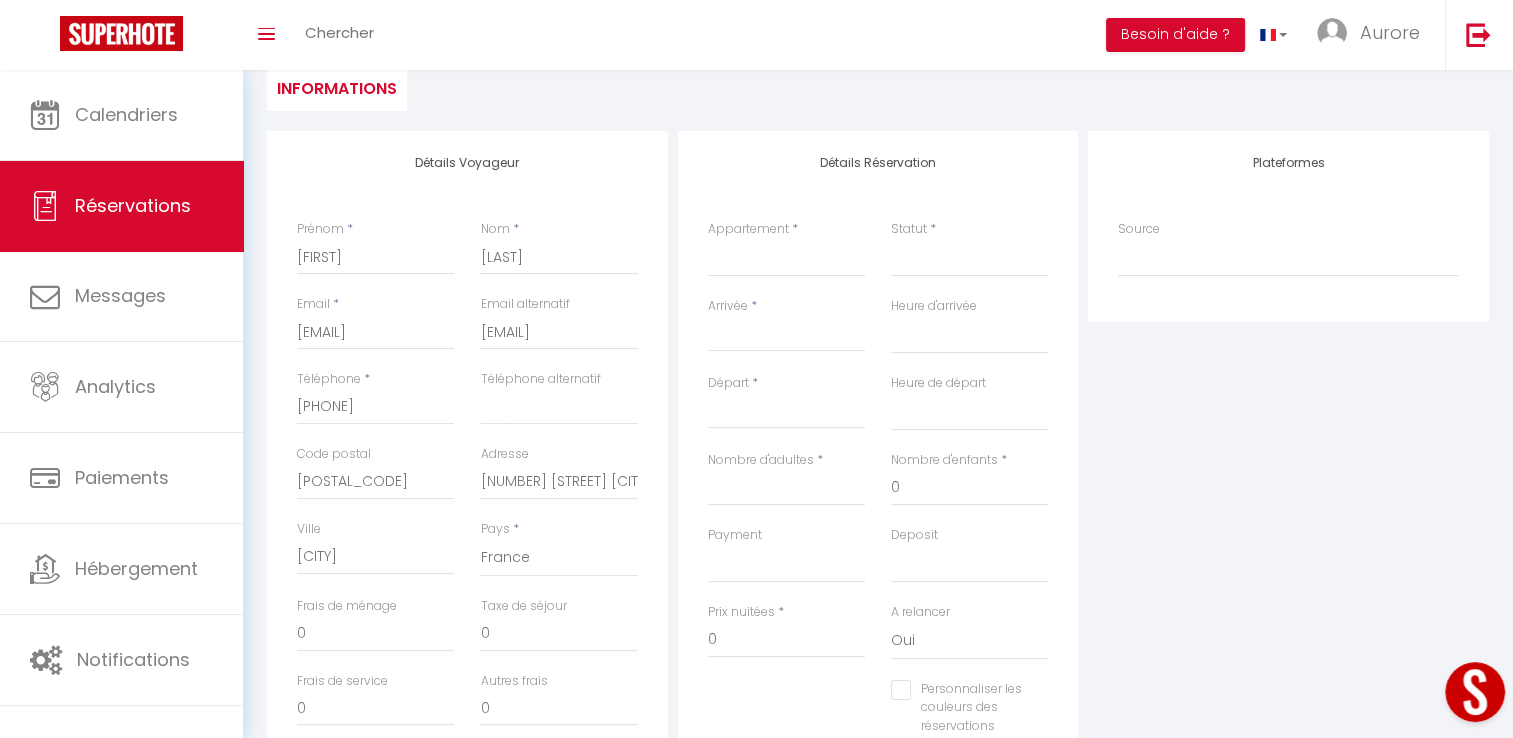 click on "Arrivée" at bounding box center (786, 336) 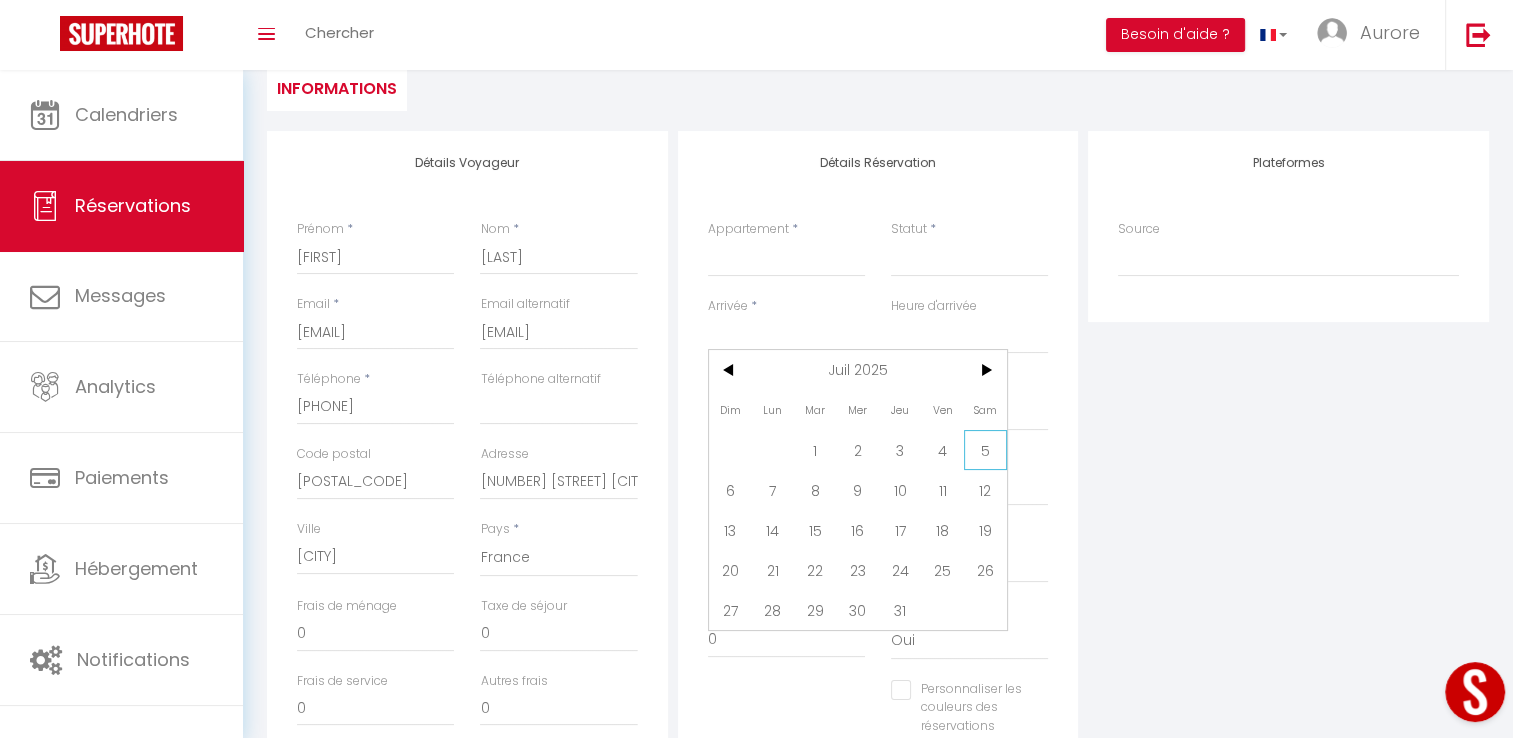 click on "5" at bounding box center (985, 450) 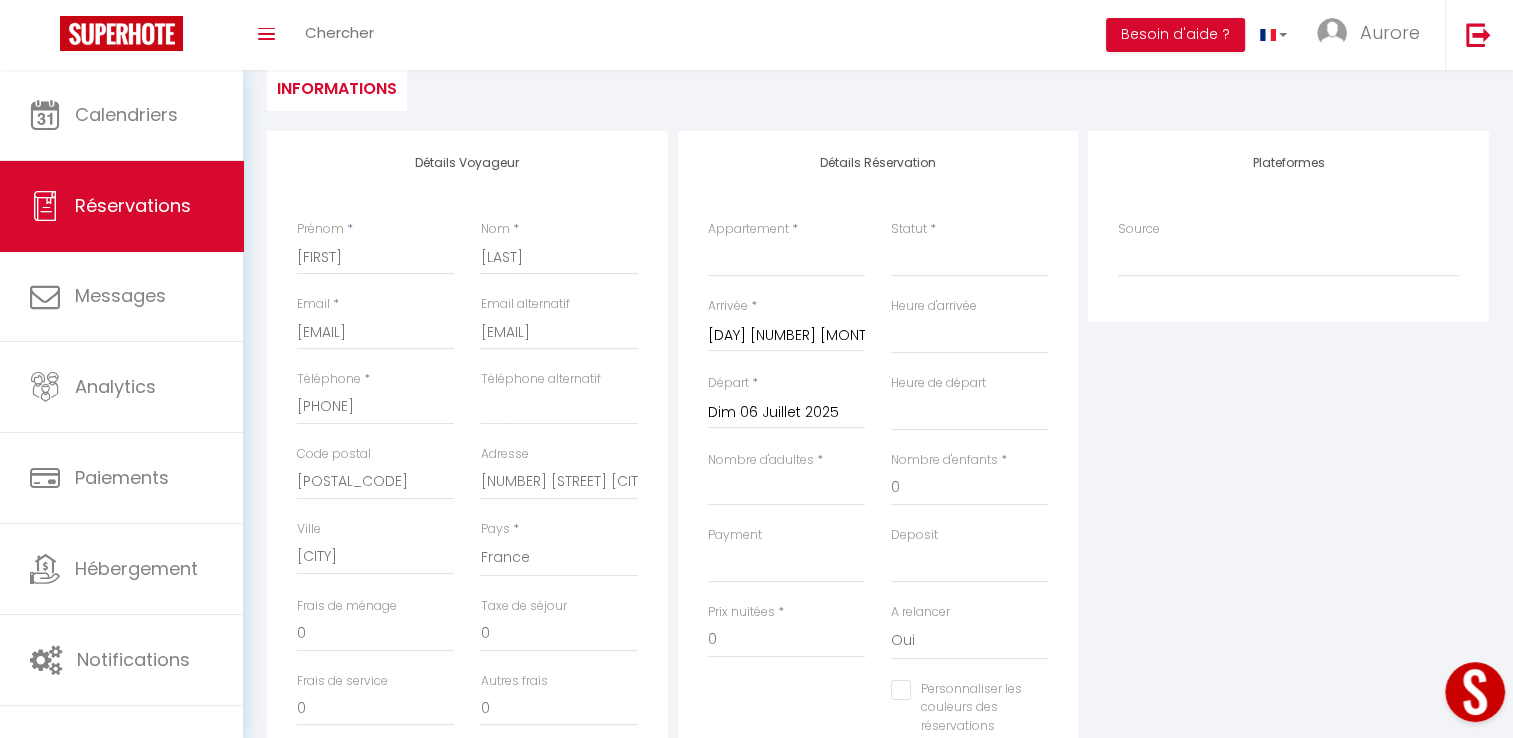 click on "Dim 06 Juillet 2025" at bounding box center [786, 413] 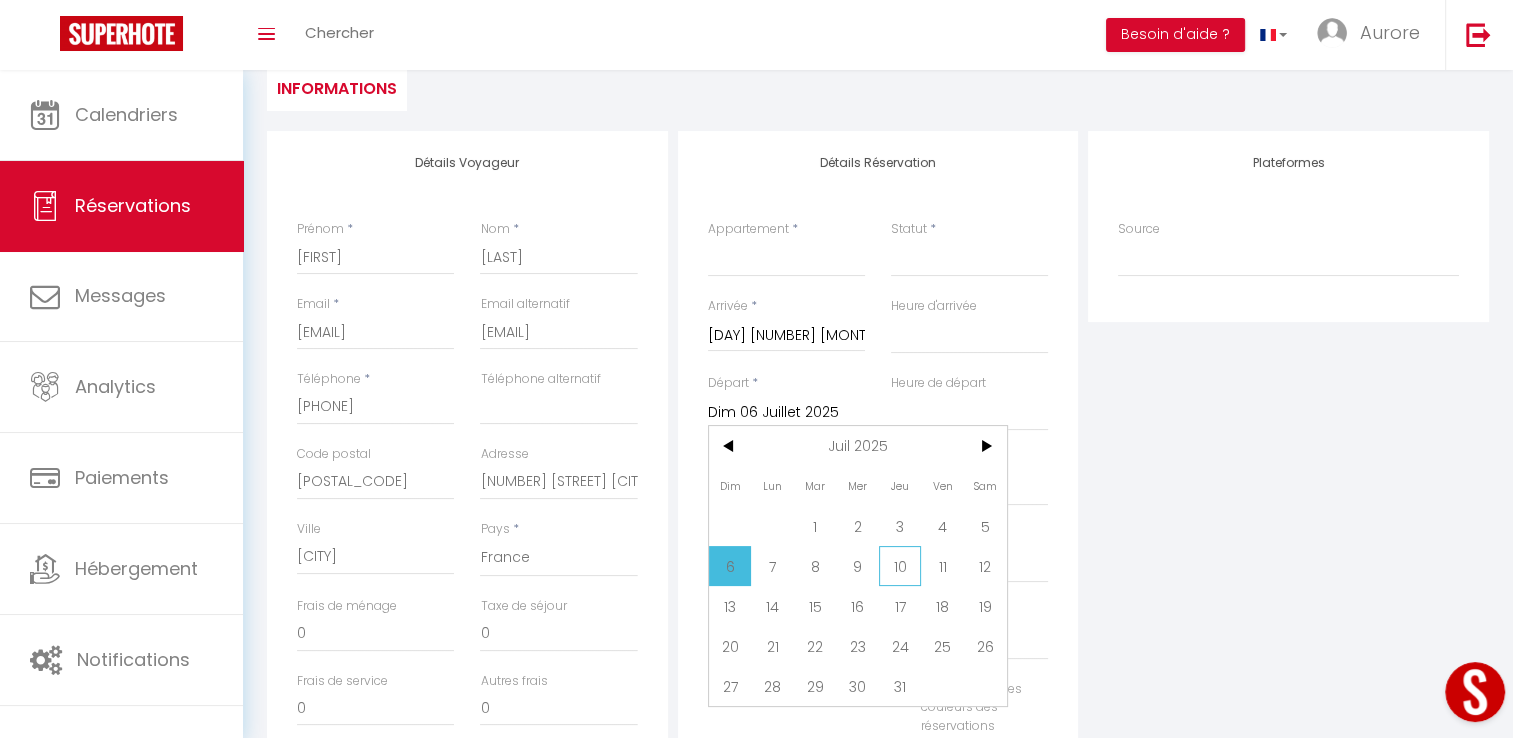 click on "10" at bounding box center [0, 0] 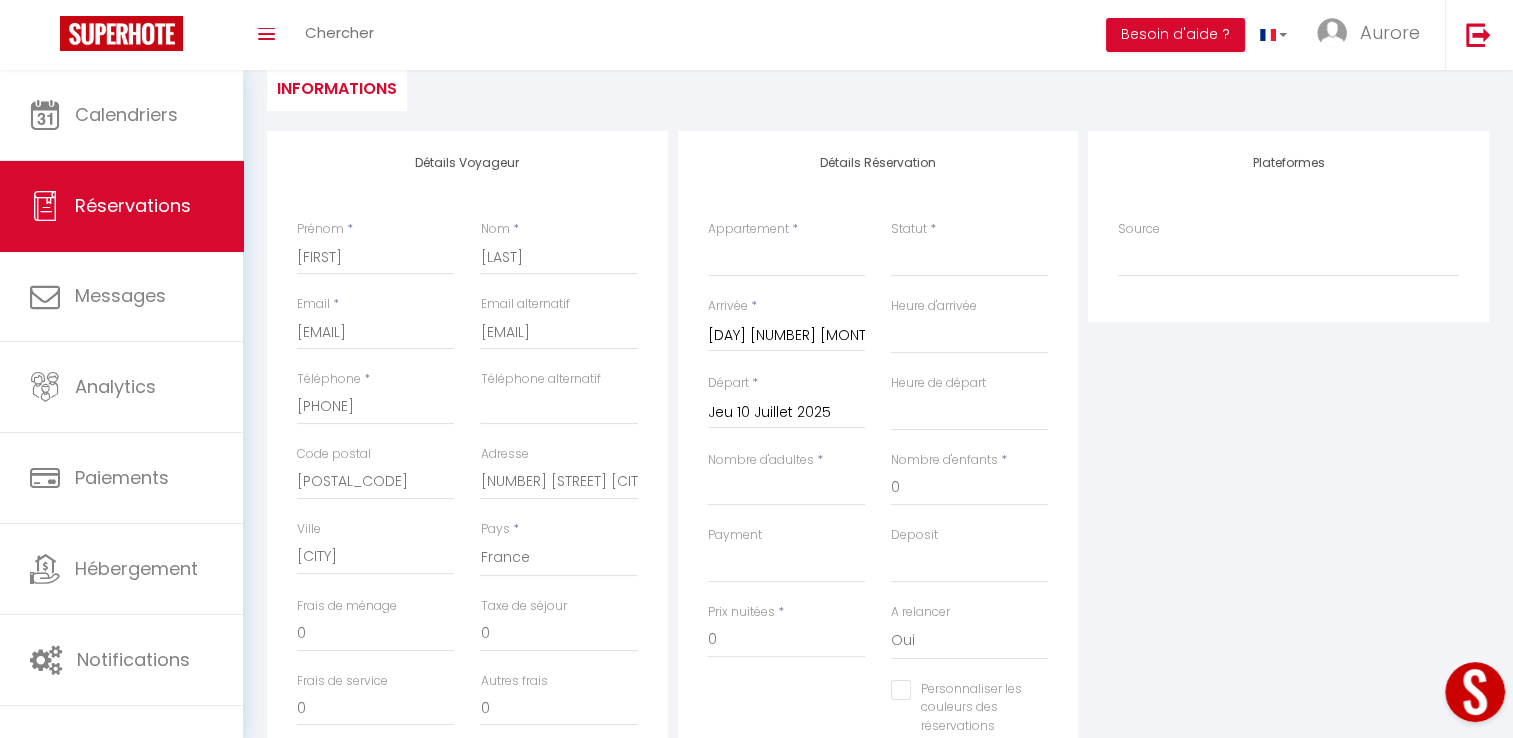 click on "Jeu 10 Juillet 2025" at bounding box center (786, 413) 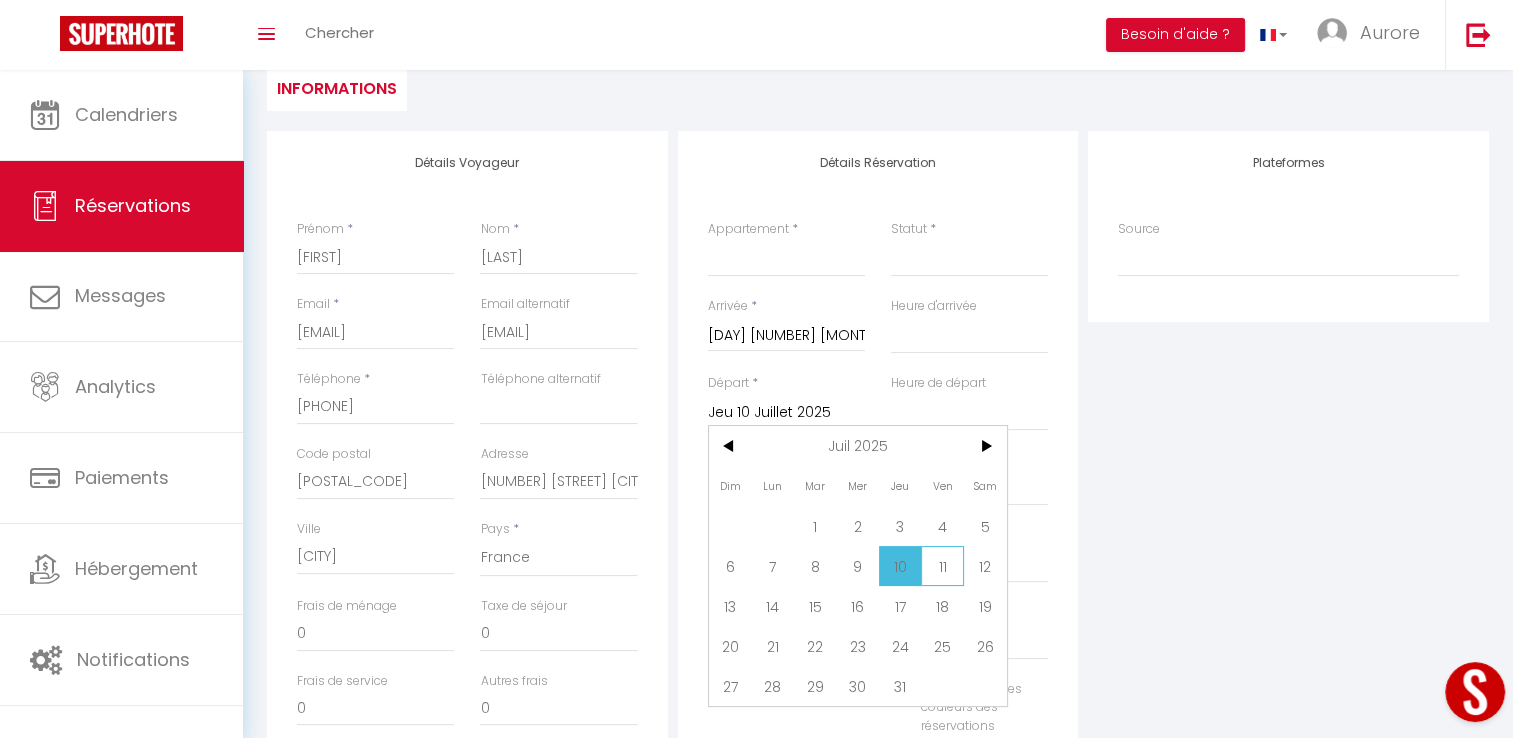 click on "11" at bounding box center [0, 0] 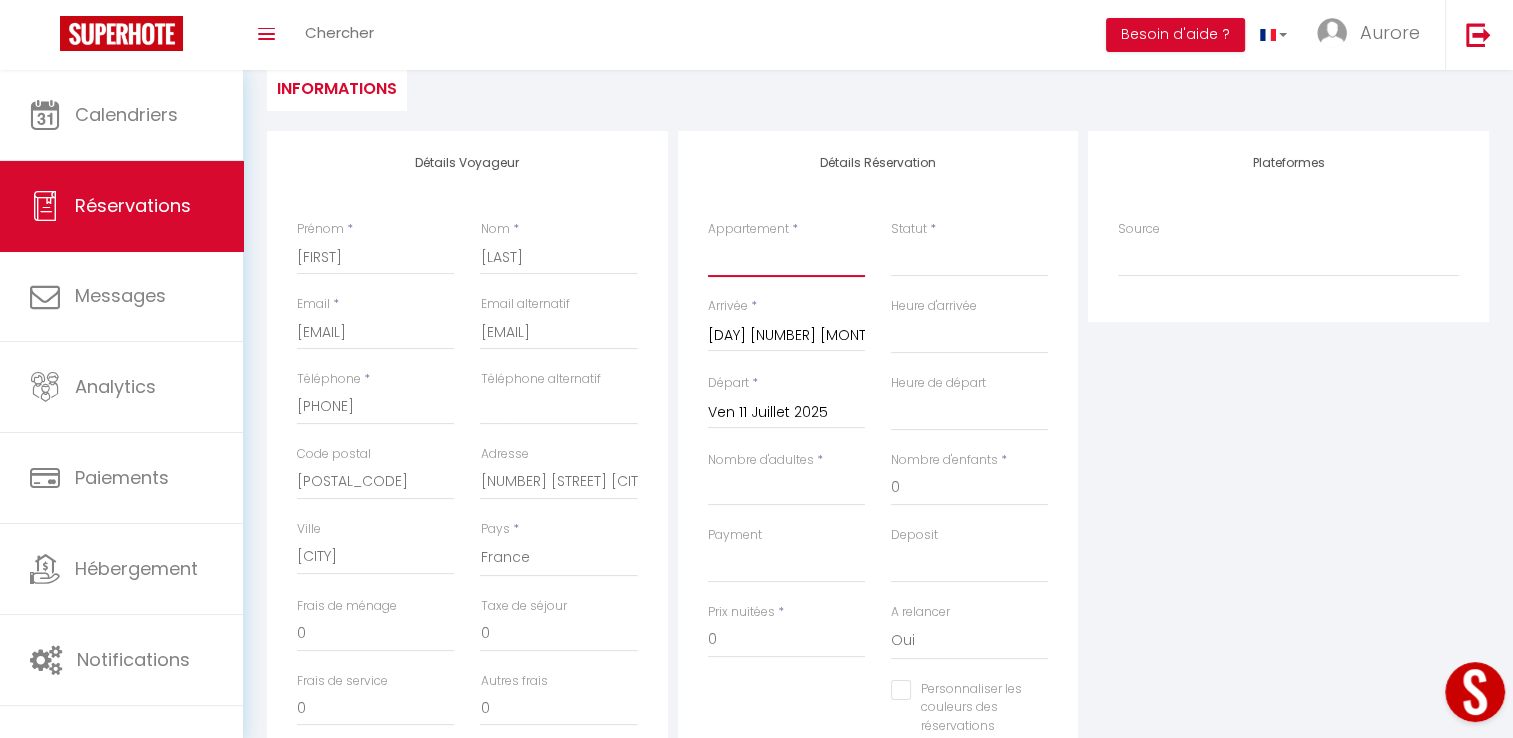 click on "[PLACE_NAME] [PLACE_NAME] [PLACE_NAME] [PLACE_NAME] [PLACE_NAME] [PLACE_NAME] [PLACE_NAME] [PLACE_NAME] [PLACE_NAME] [PLACE_NAME] [PLACE_NAME] [PLACE_NAME] [PLACE_NAME] [PLACE_NAME] [PLACE_NAME] [PLACE_NAME] [PLACE_NAME] [PLACE_NAME] [PLACE_NAME]" at bounding box center [786, 258] 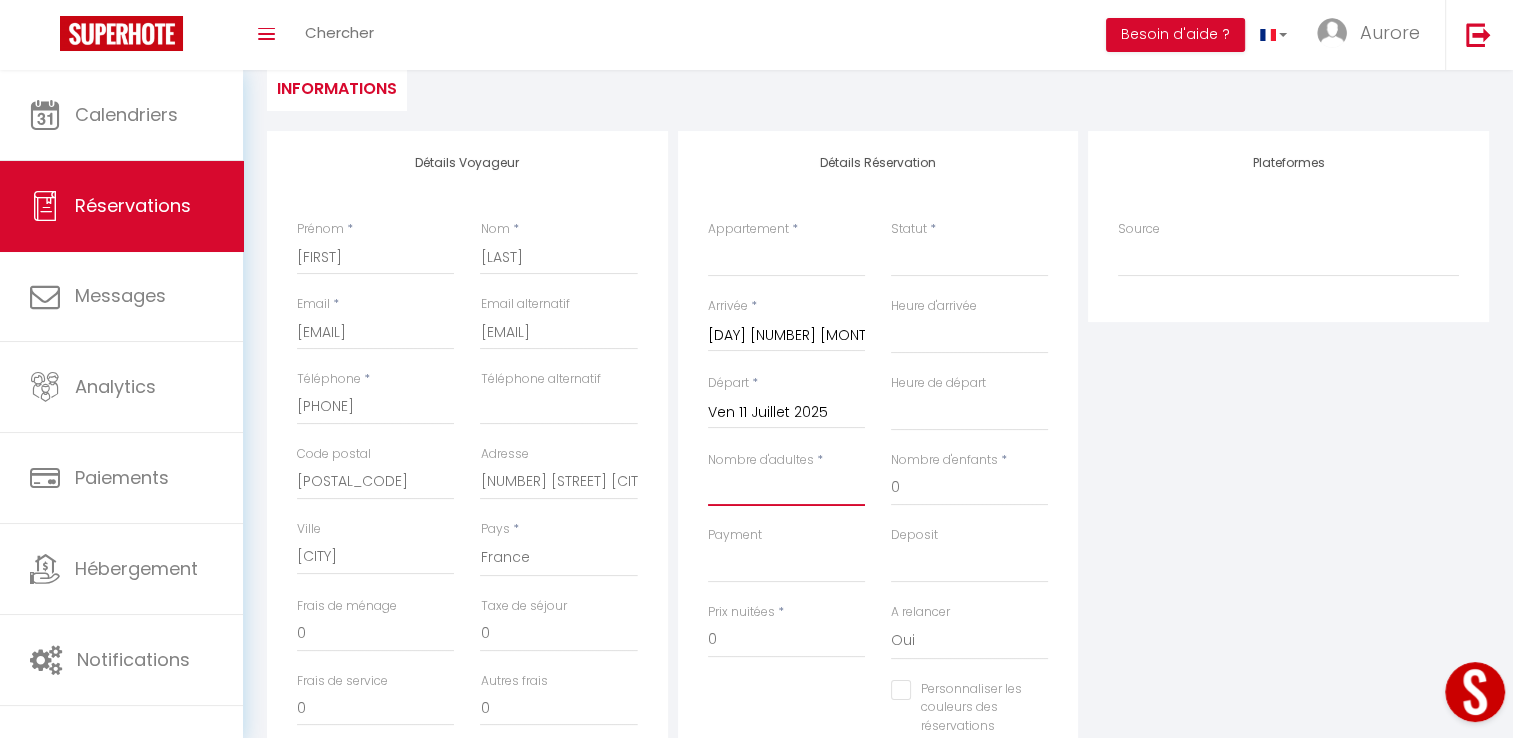 click on "Nombre d'adultes" at bounding box center (786, 488) 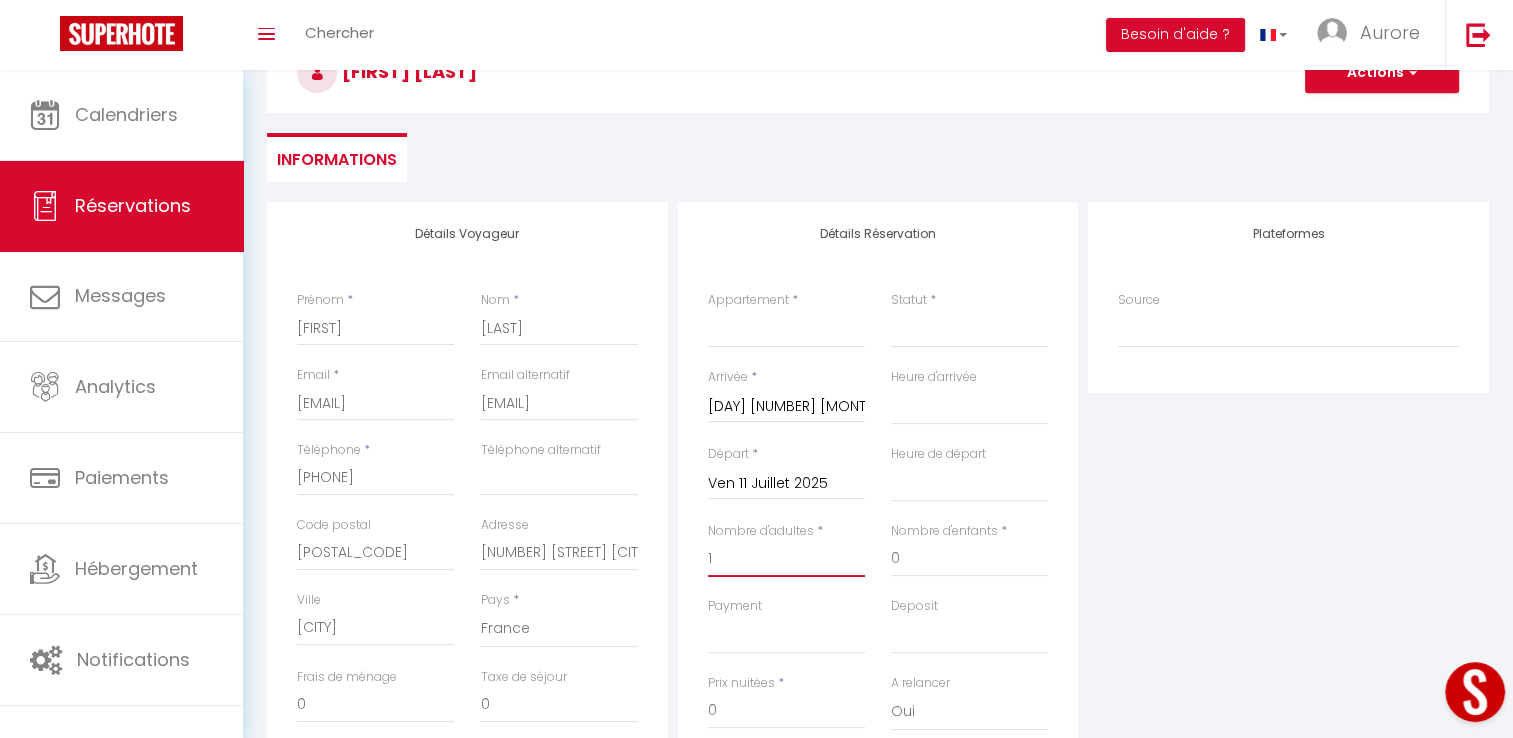 scroll, scrollTop: 100, scrollLeft: 0, axis: vertical 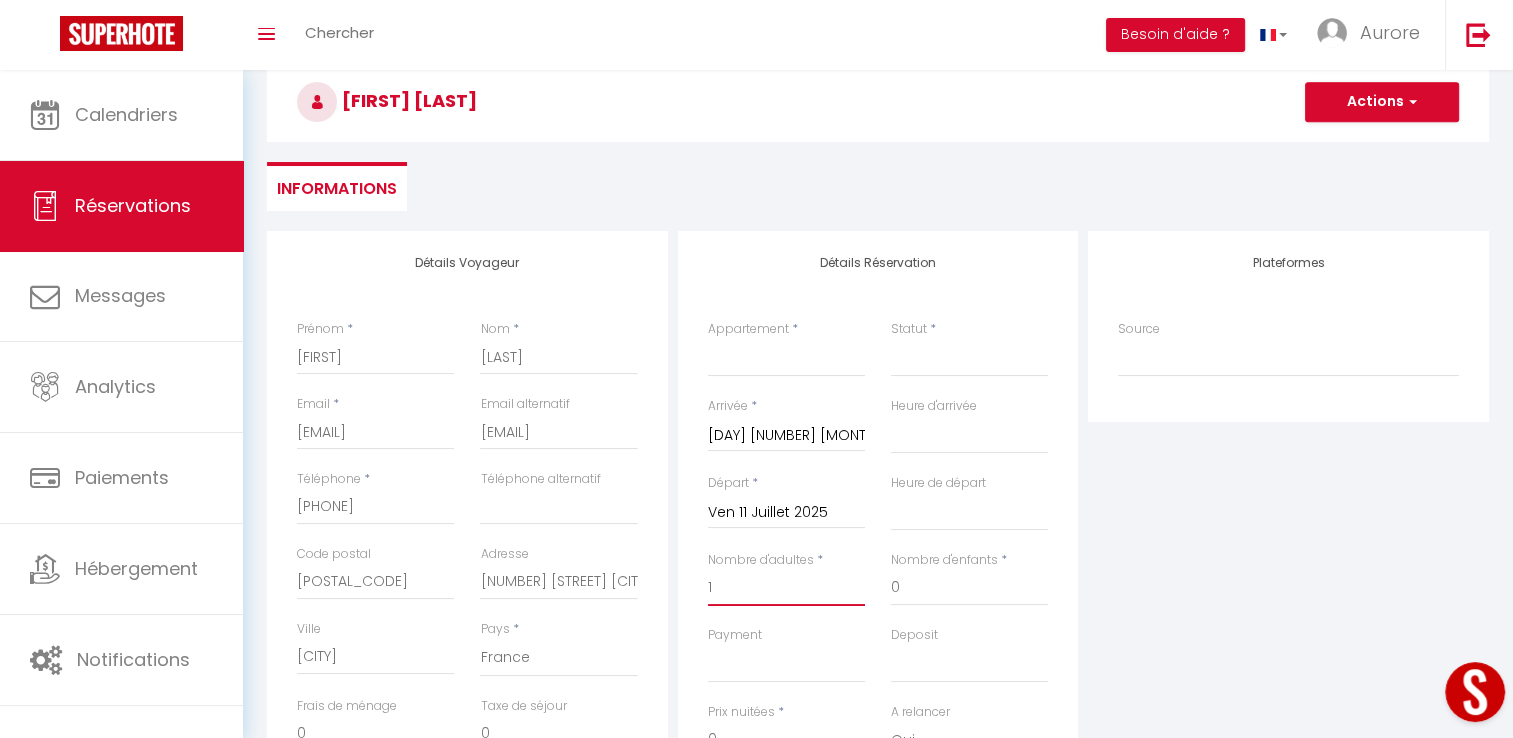 type on "1" 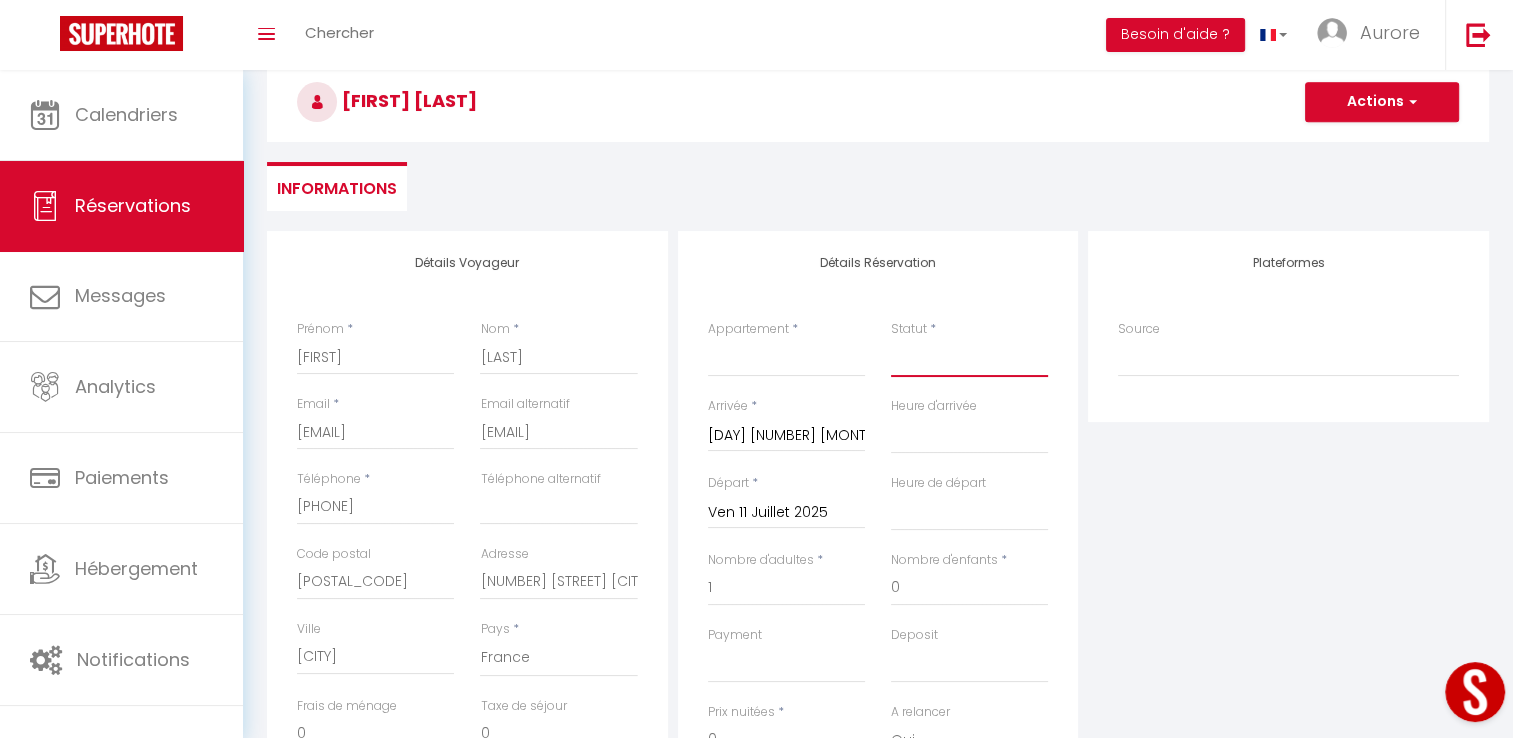 click on "Confirmé Non Confirmé Annulé Annulé par le voyageur No Show Request" at bounding box center (969, 358) 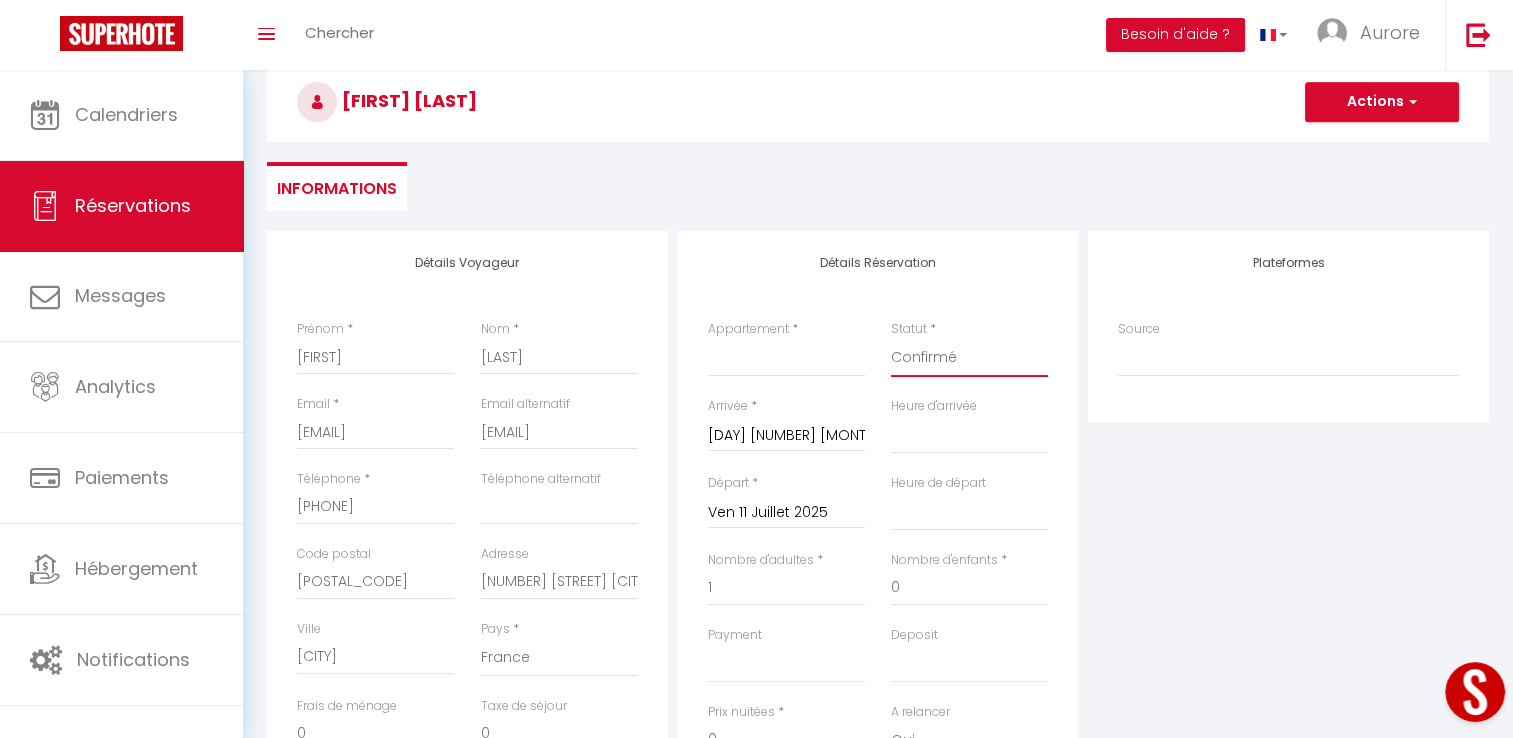 click on "Confirmé Non Confirmé Annulé Annulé par le voyageur No Show Request" at bounding box center [969, 358] 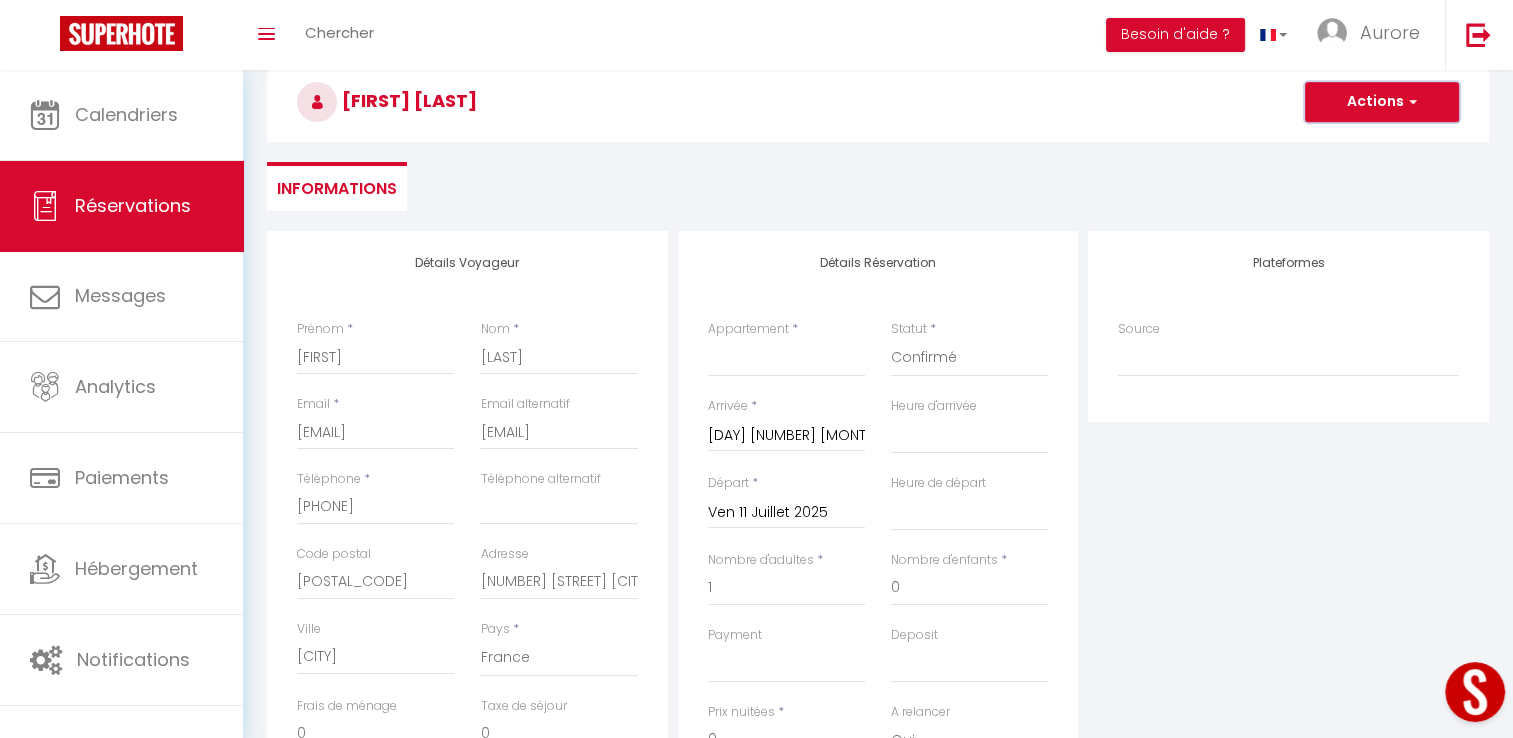 click on "Actions" at bounding box center [1382, 102] 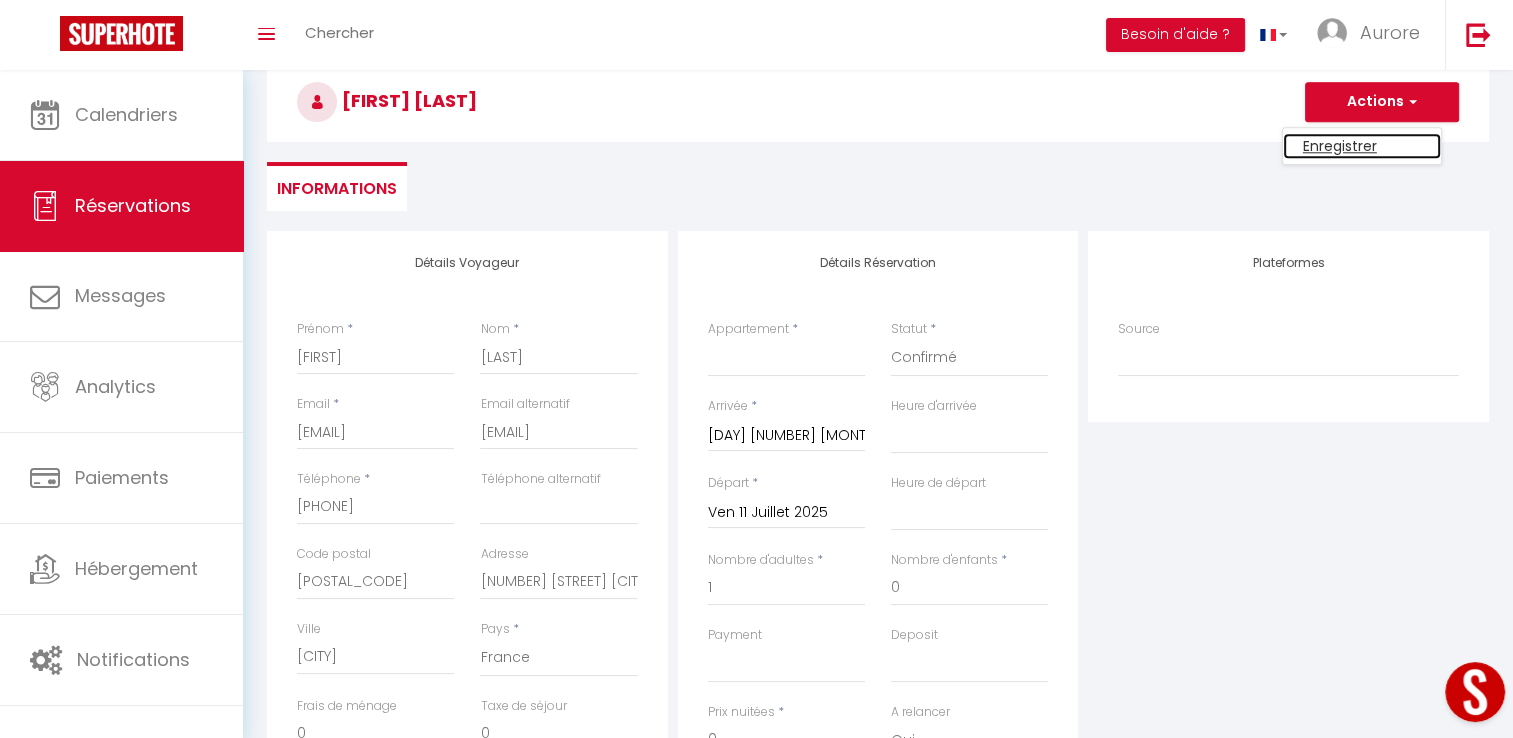 click on "Enregistrer" at bounding box center (1362, 146) 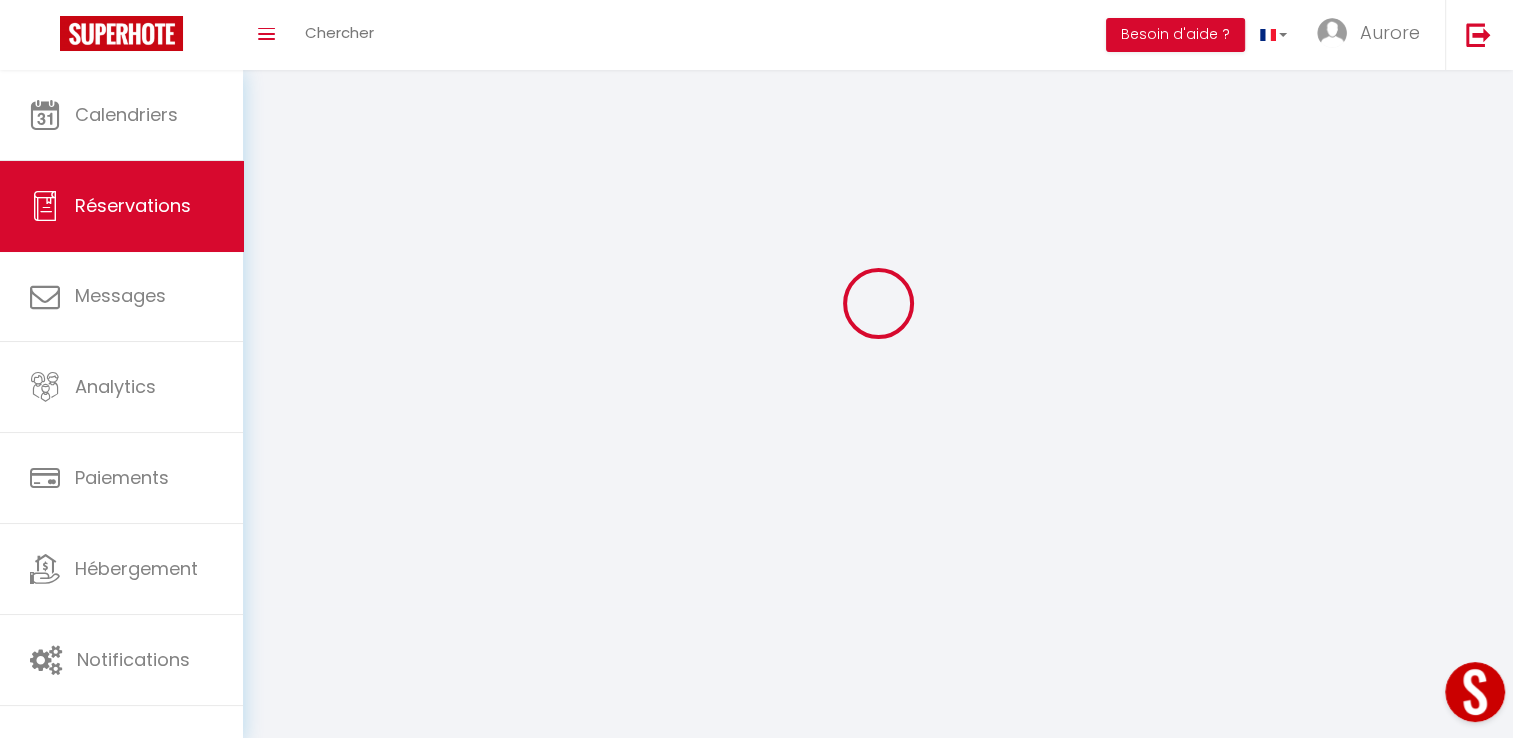 scroll, scrollTop: 70, scrollLeft: 0, axis: vertical 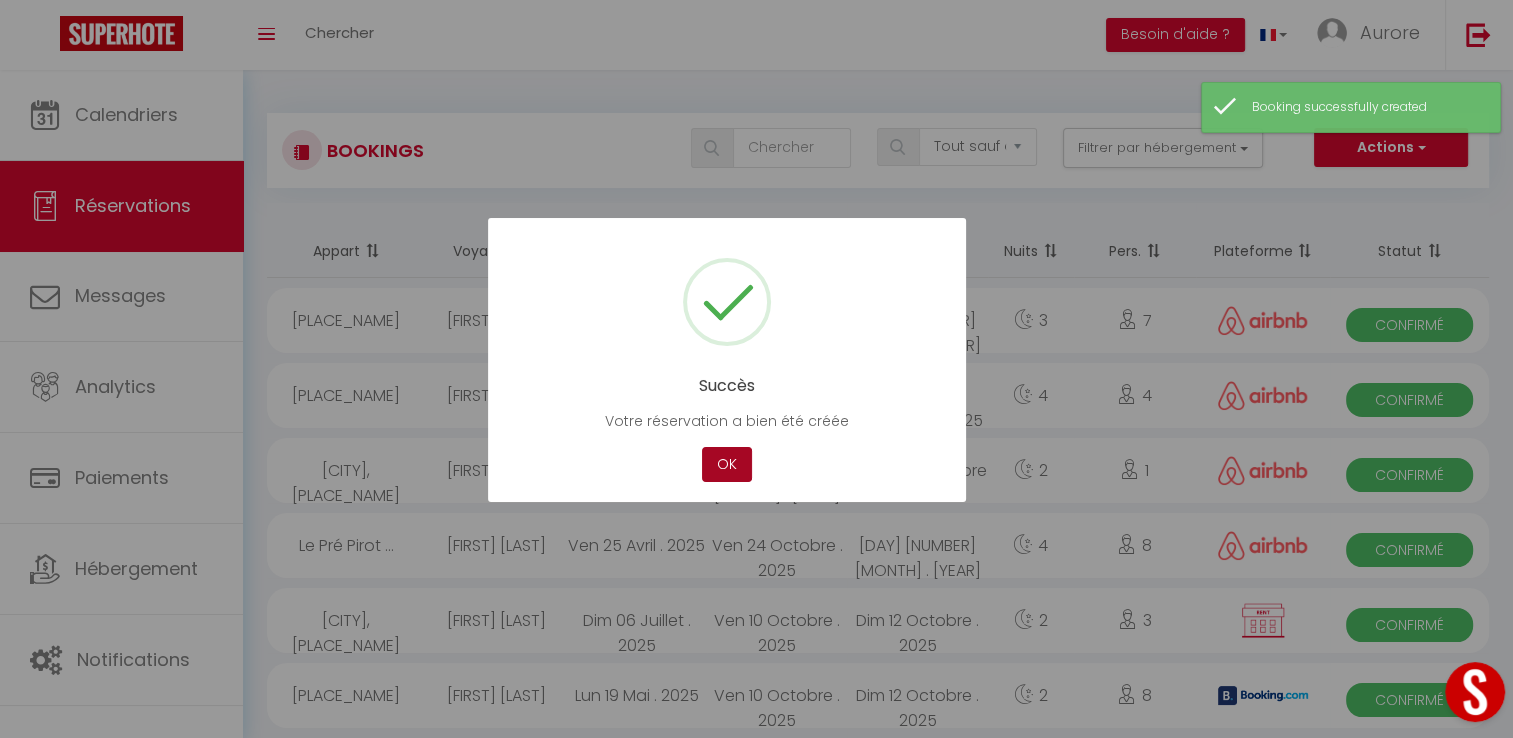 click on "OK" at bounding box center [727, 464] 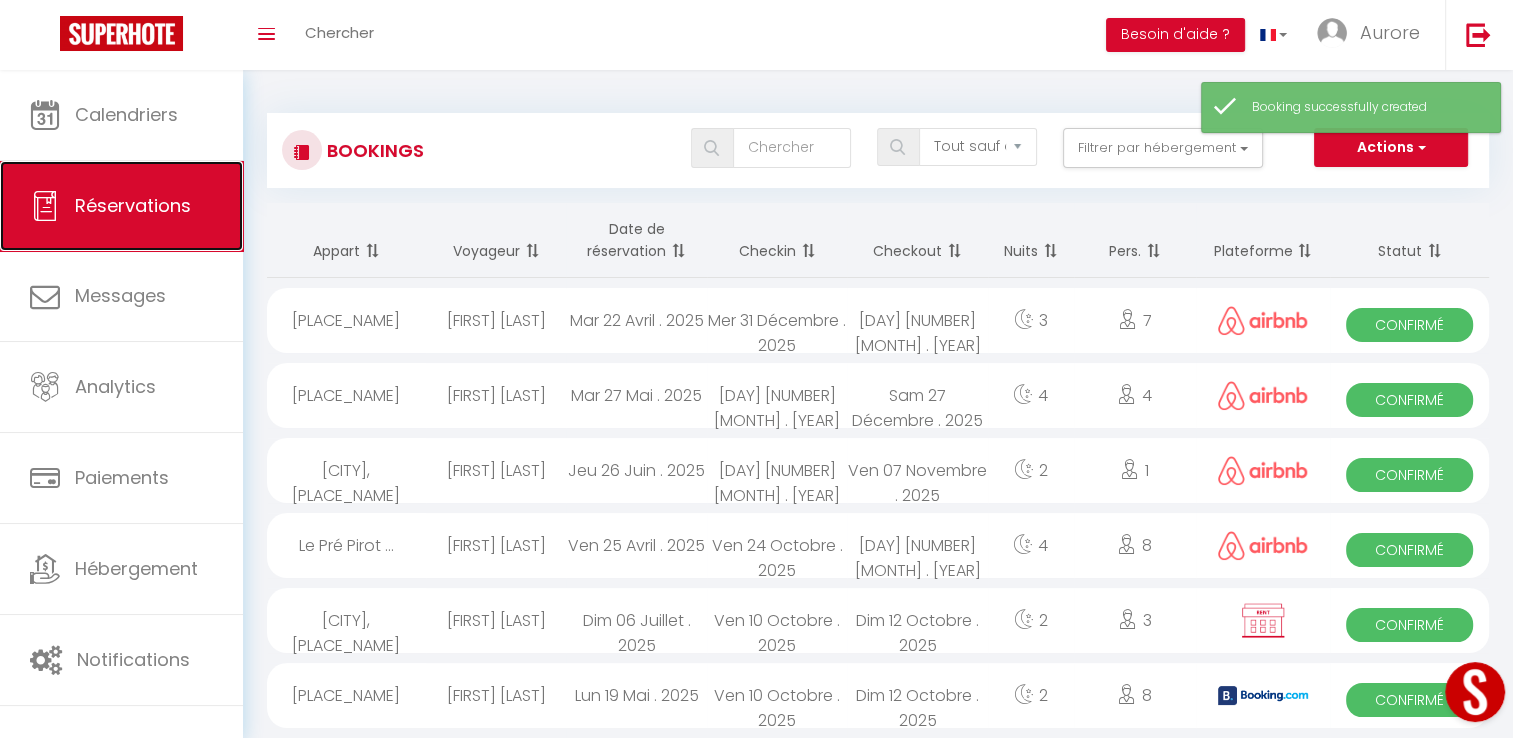 click on "Réservations" at bounding box center (133, 205) 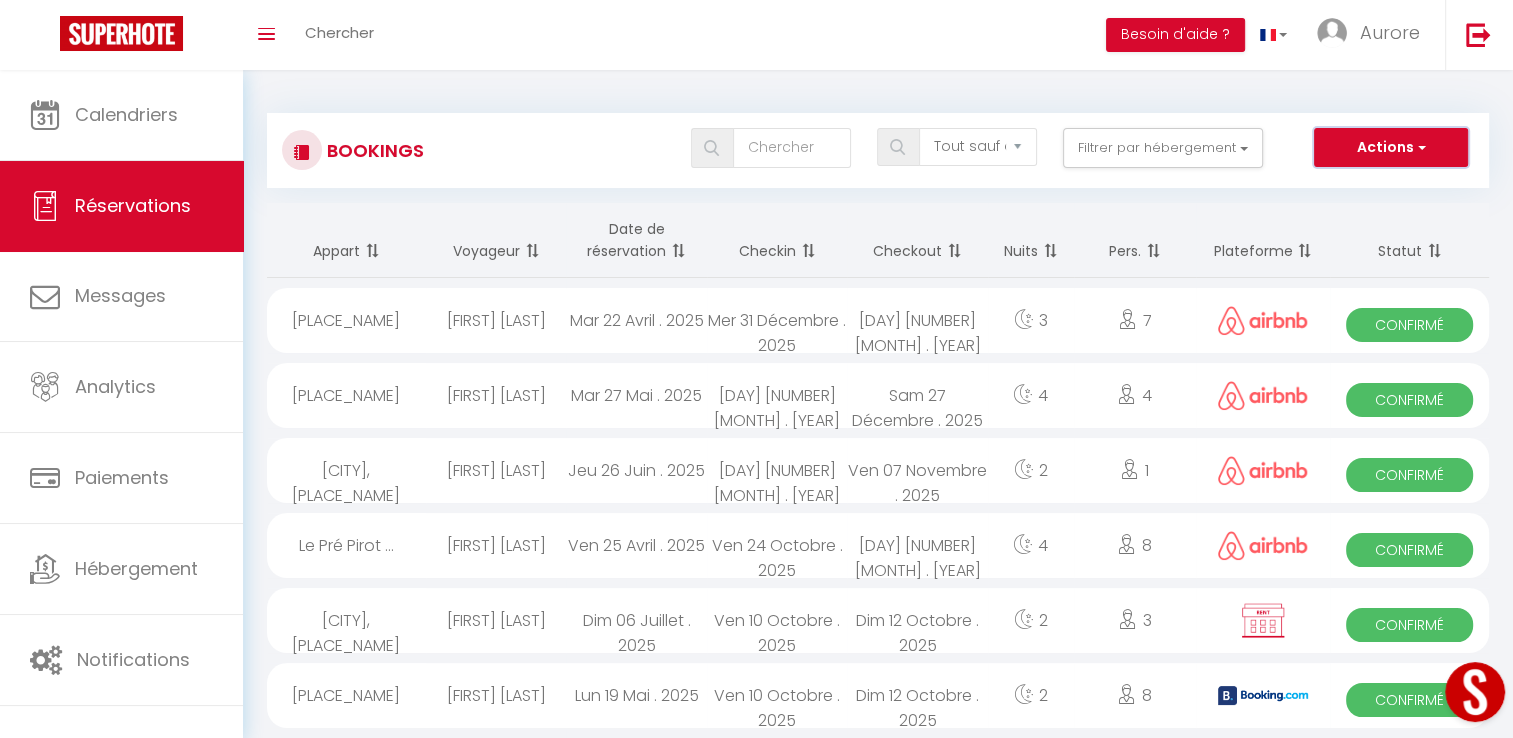 click on "Actions" at bounding box center (1391, 148) 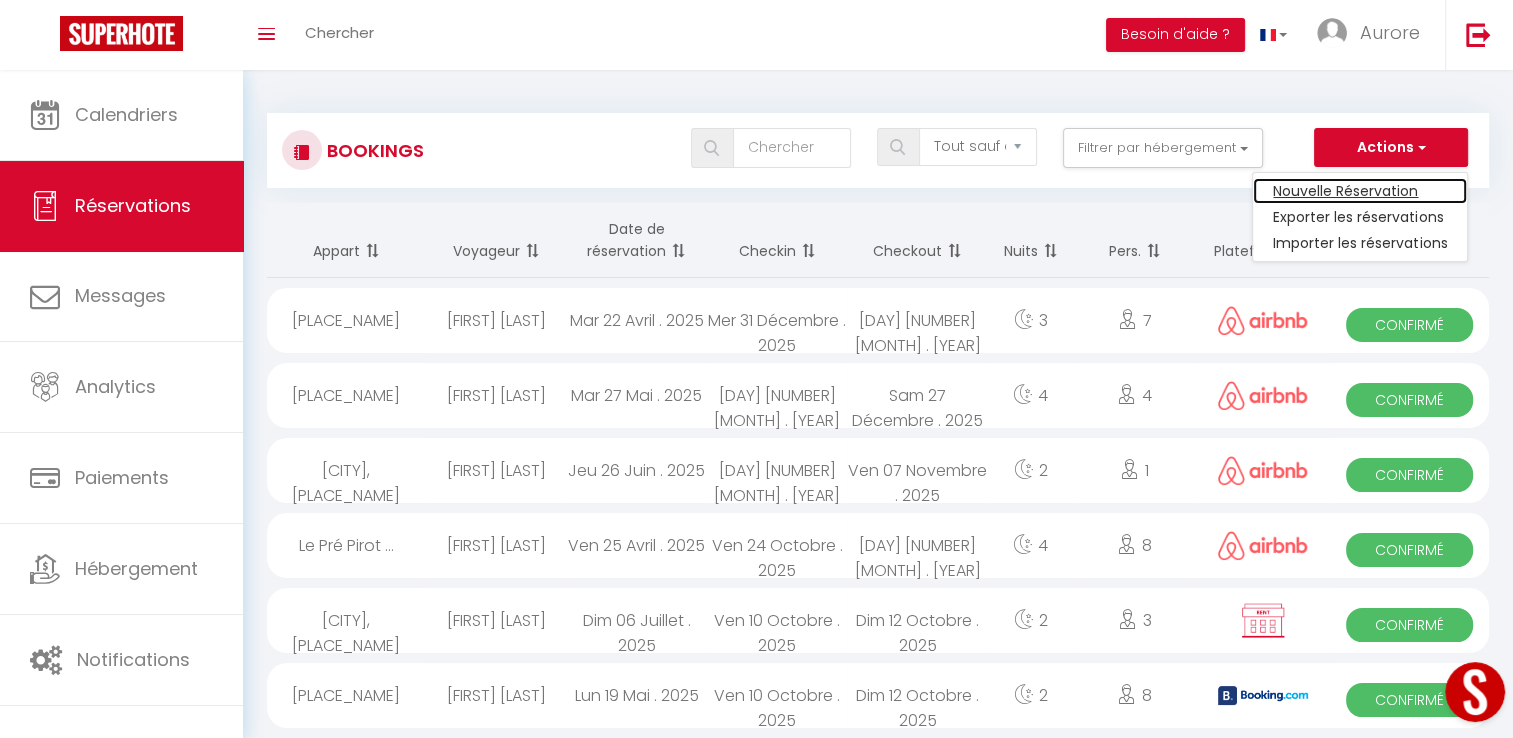 click on "Nouvelle Réservation" at bounding box center [1360, 191] 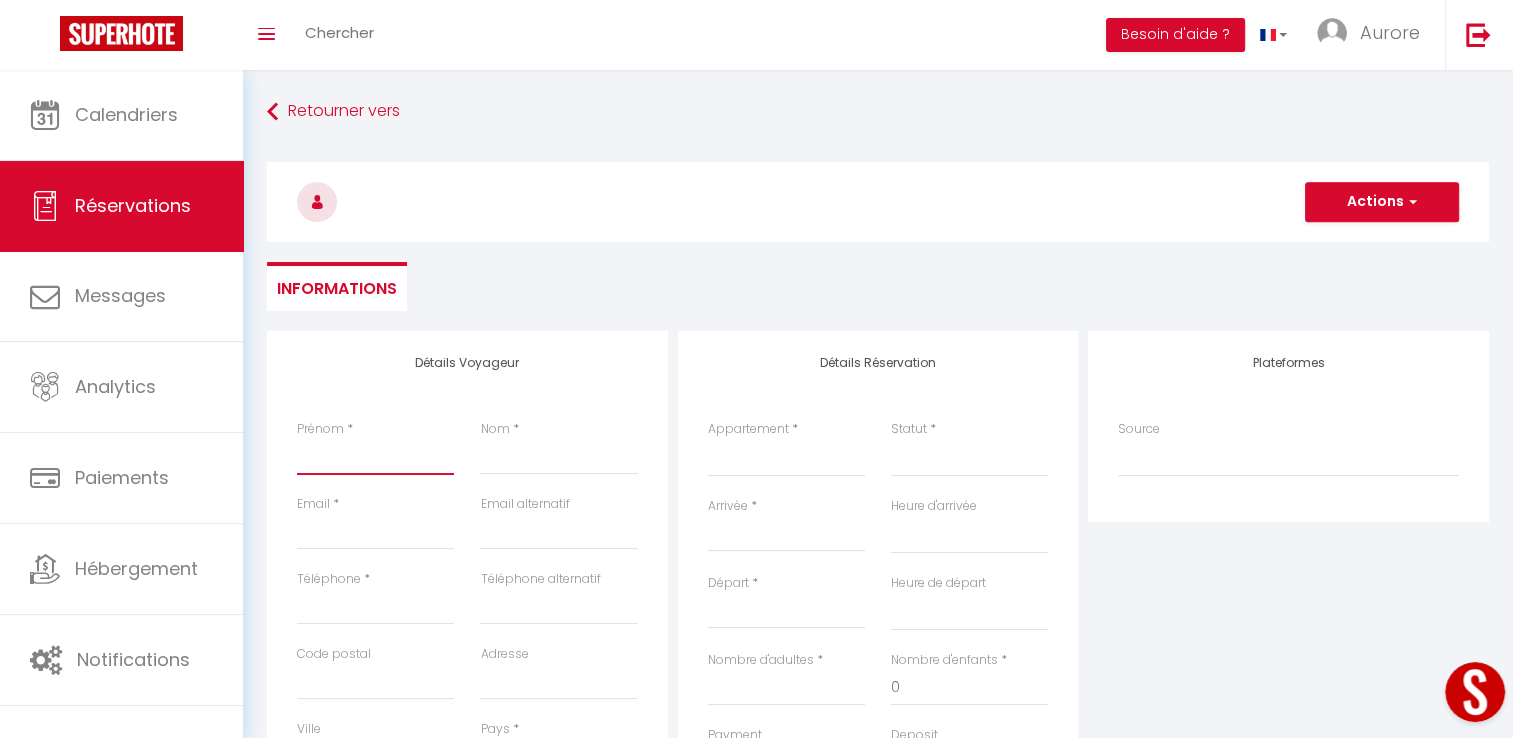 click on "Prénom" at bounding box center [375, 457] 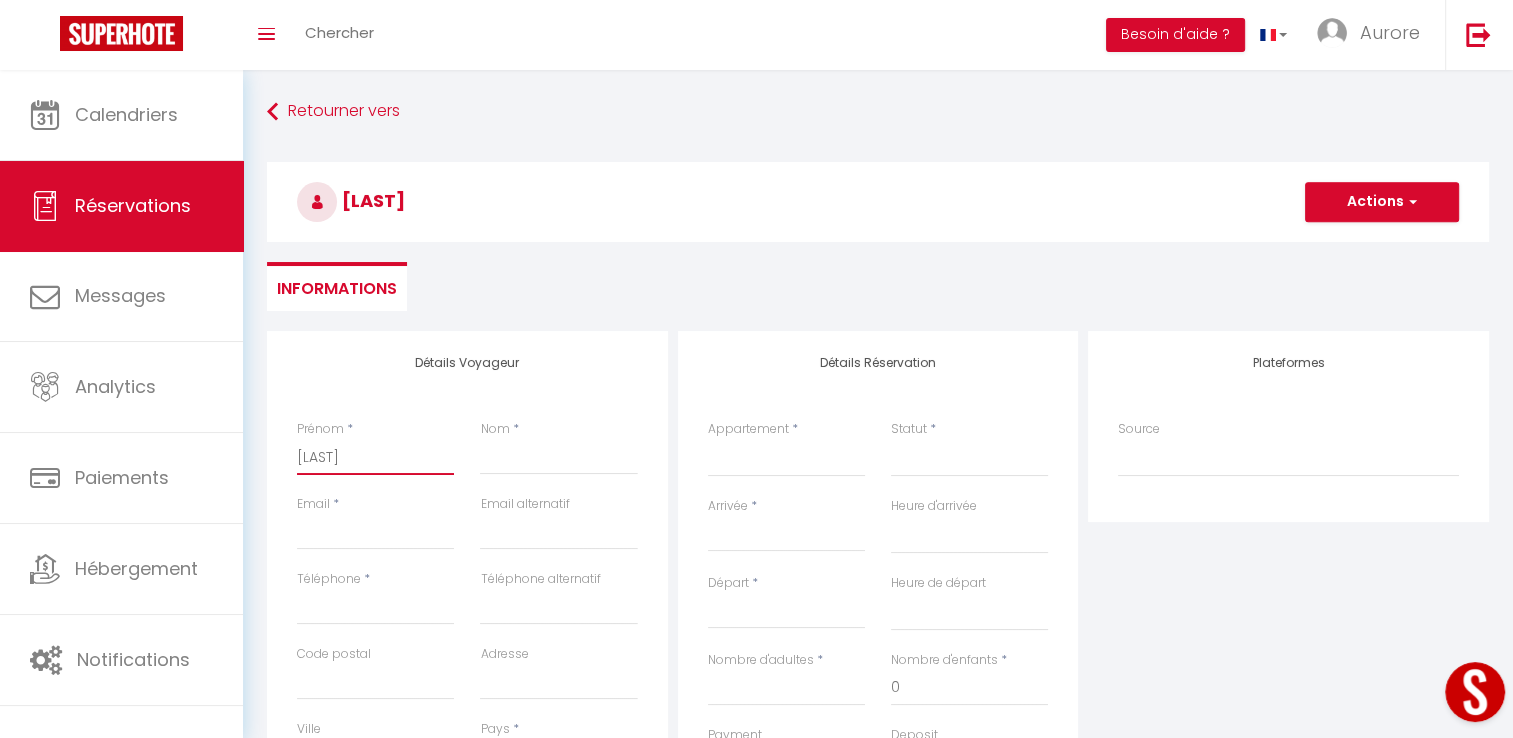 drag, startPoint x: 396, startPoint y: 454, endPoint x: 248, endPoint y: 457, distance: 148.0304 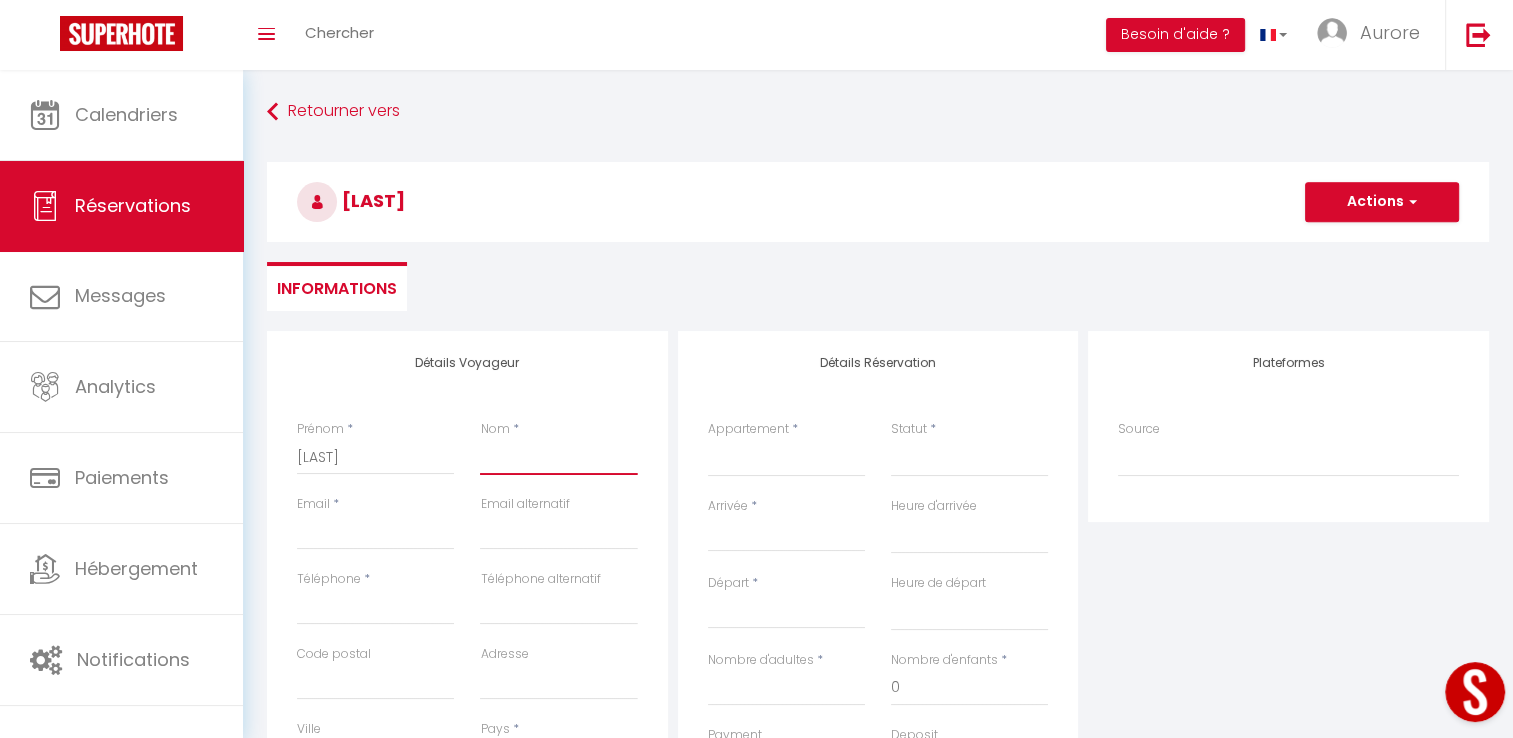 click on "Nom" at bounding box center (558, 457) 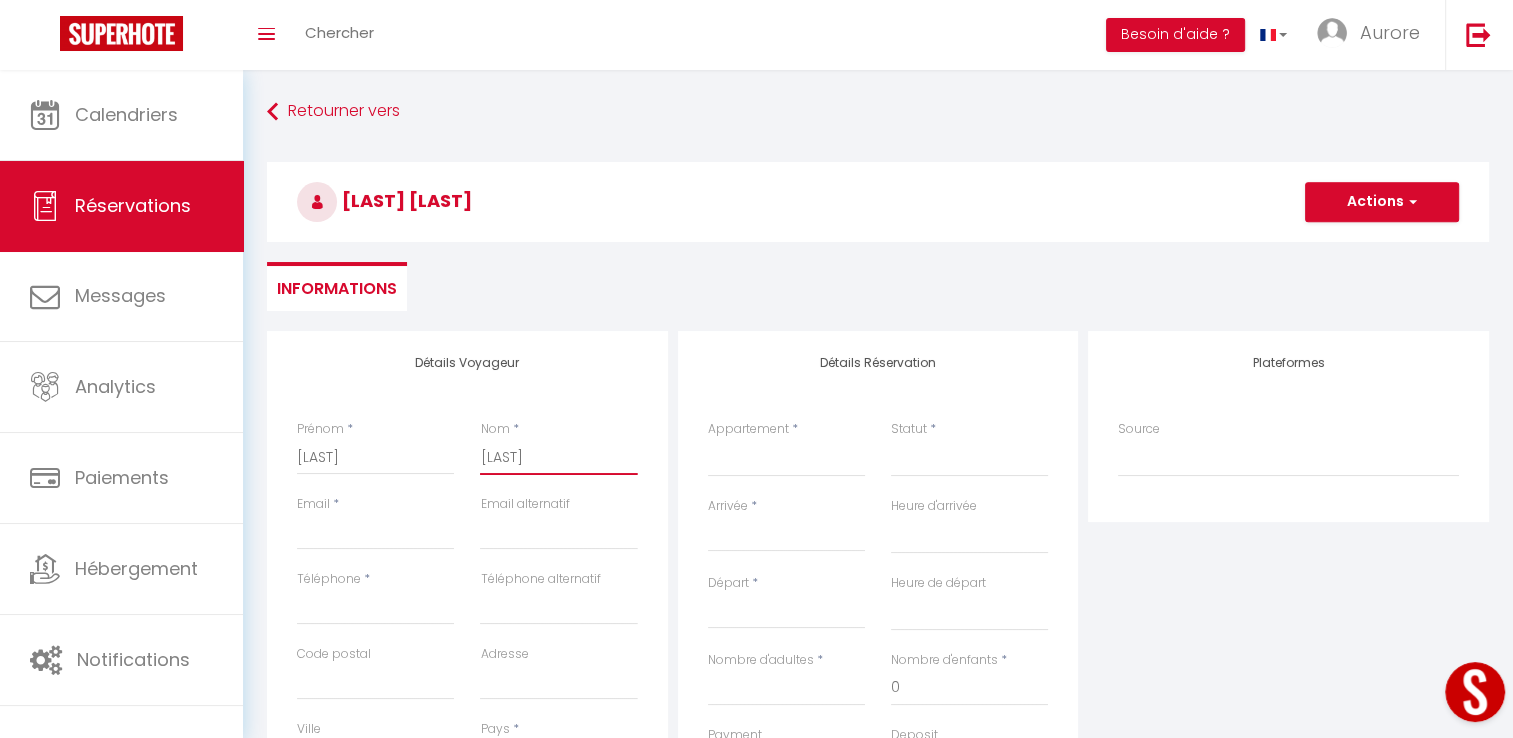 type on "[LAST]" 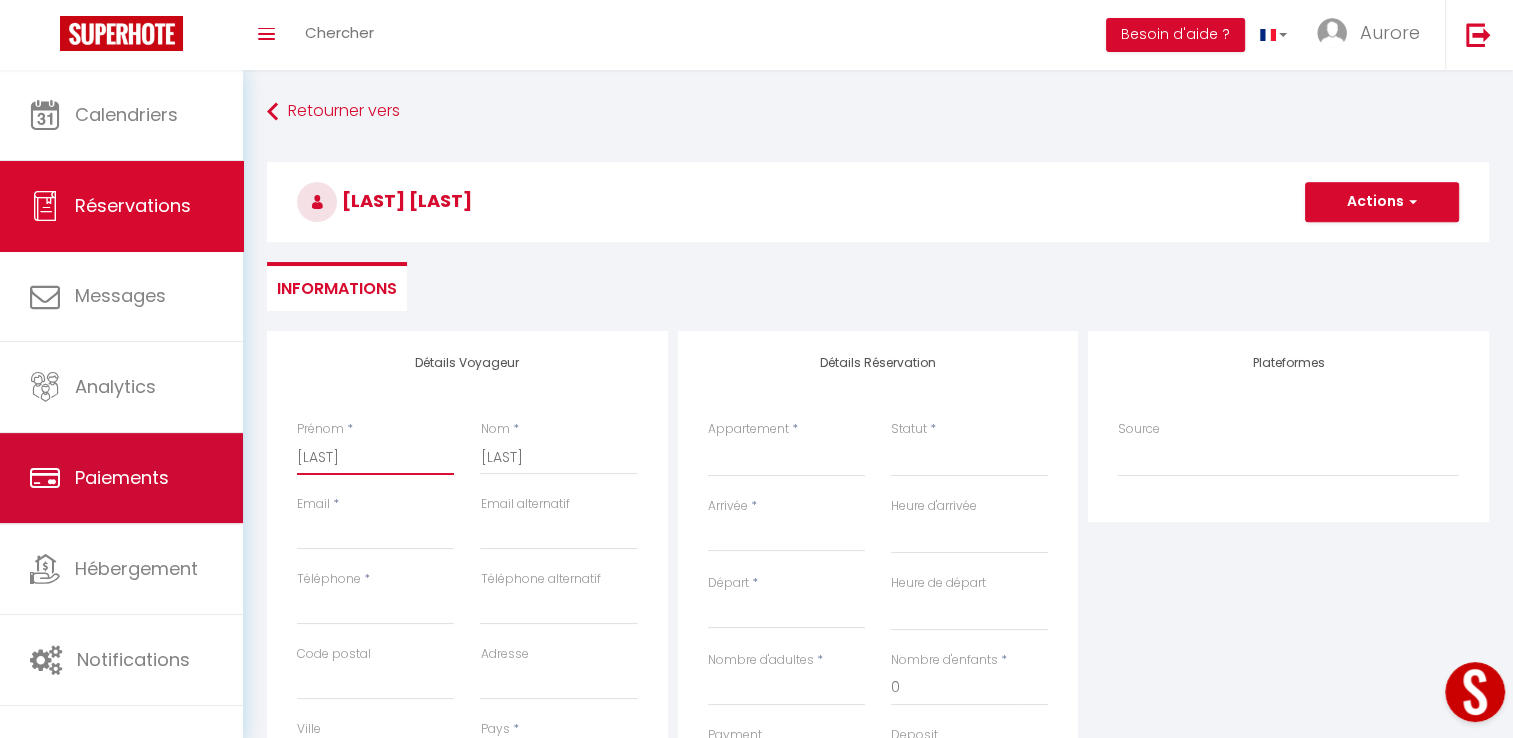 drag, startPoint x: 388, startPoint y: 466, endPoint x: 240, endPoint y: 450, distance: 148.86235 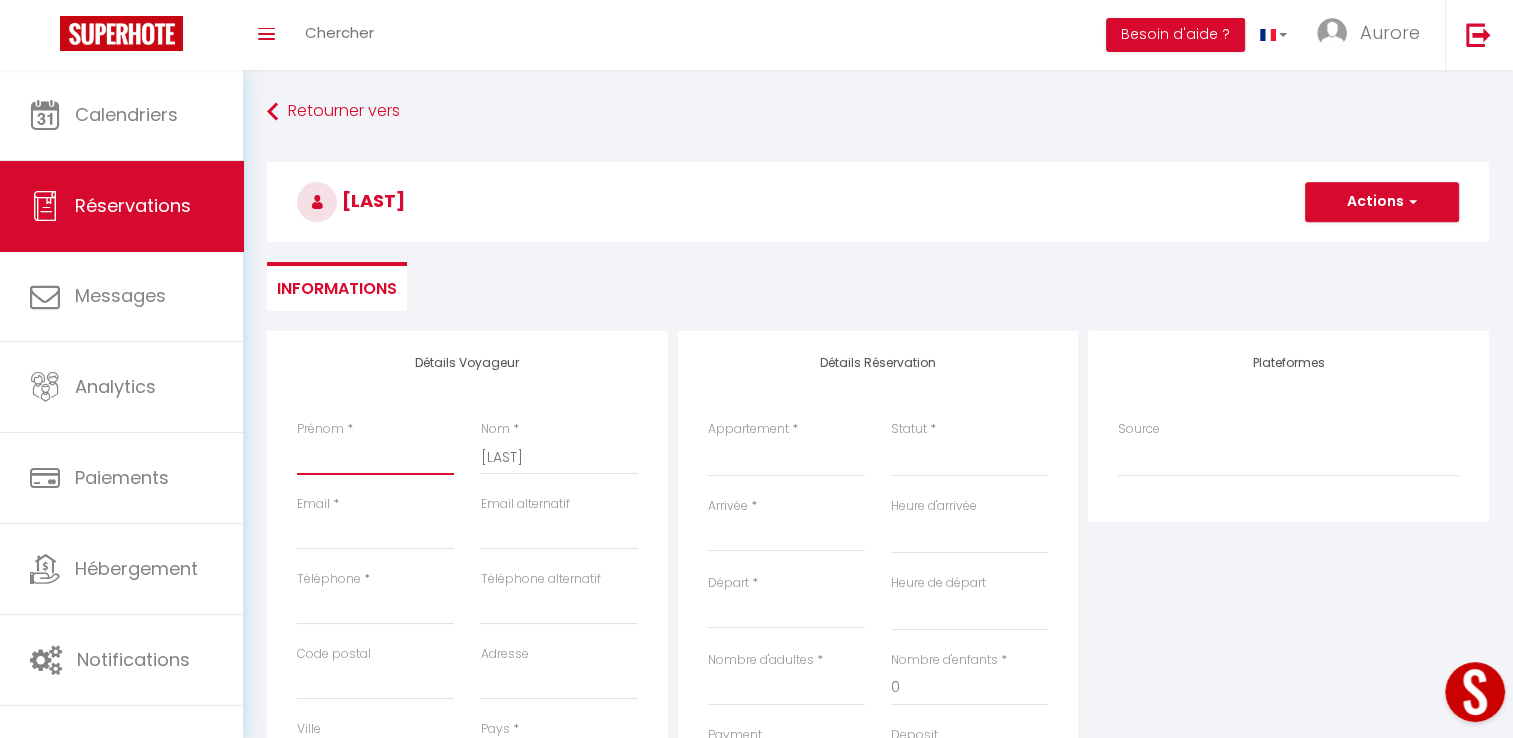 type 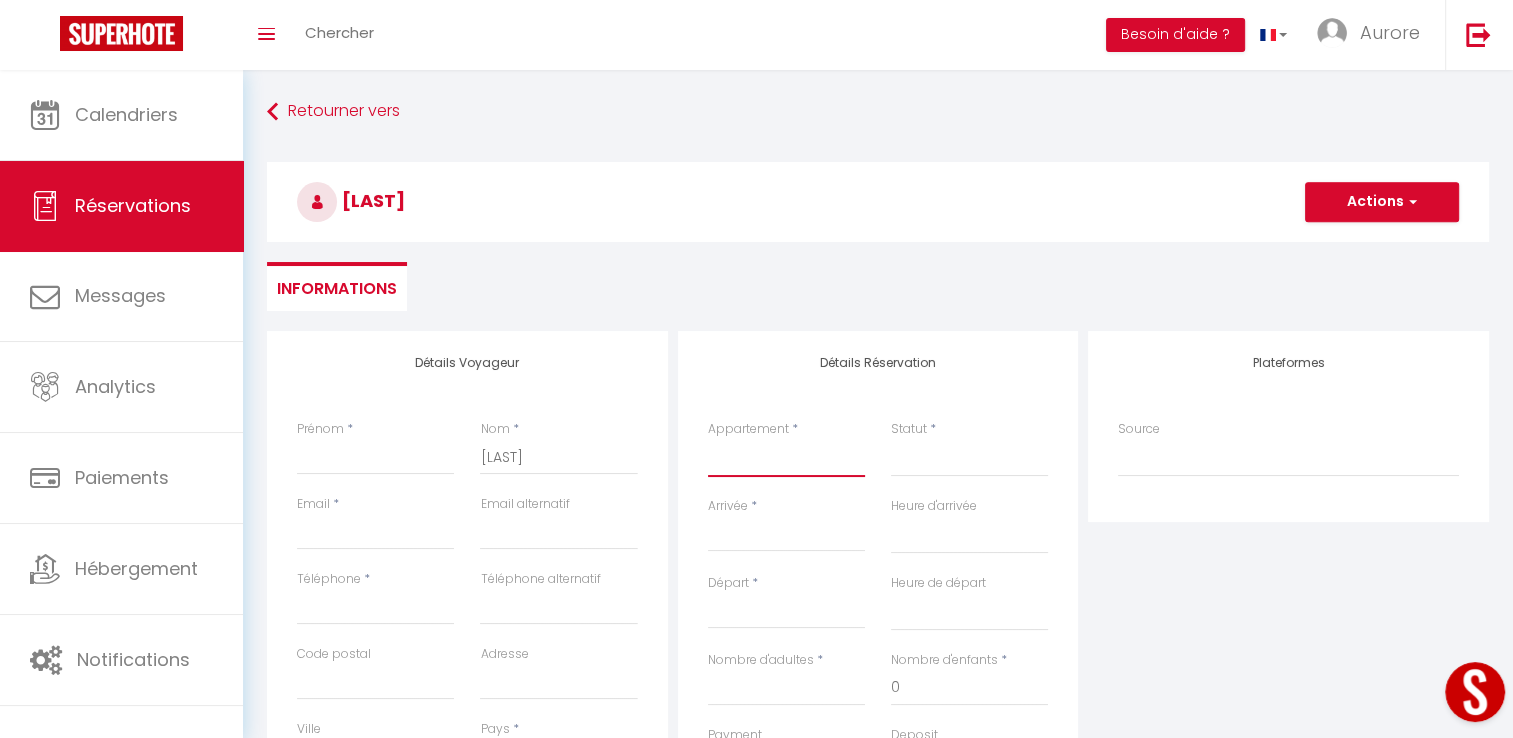 click on "[PLACE_NAME] [PLACE_NAME] [PLACE_NAME] [PLACE_NAME] [PLACE_NAME] [PLACE_NAME] [PLACE_NAME] [PLACE_NAME] [PLACE_NAME] [PLACE_NAME] [PLACE_NAME] [PLACE_NAME] [PLACE_NAME] [PLACE_NAME] [PLACE_NAME] [PLACE_NAME] [PLACE_NAME] [PLACE_NAME] [PLACE_NAME]" at bounding box center [786, 458] 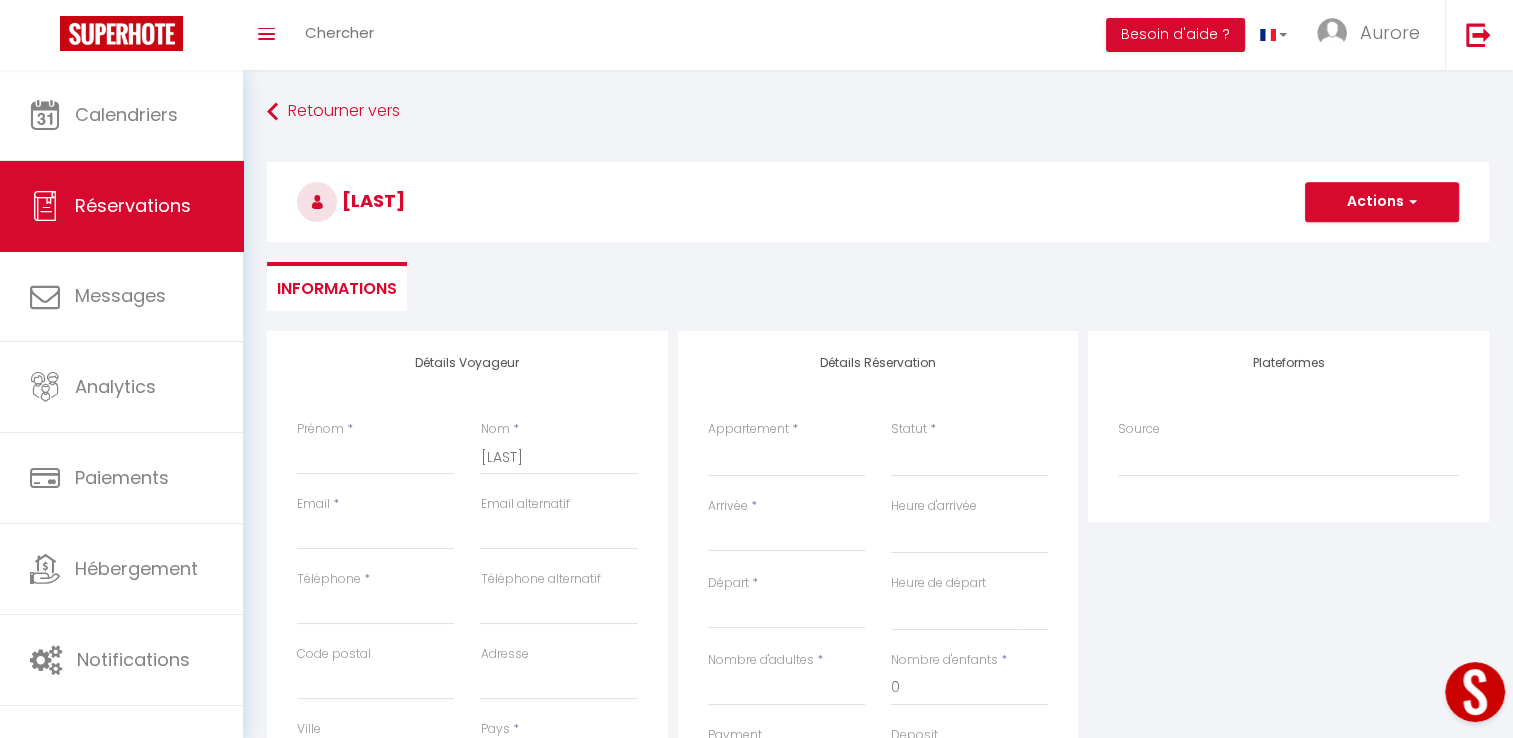 click on "Arrivée" at bounding box center [786, 536] 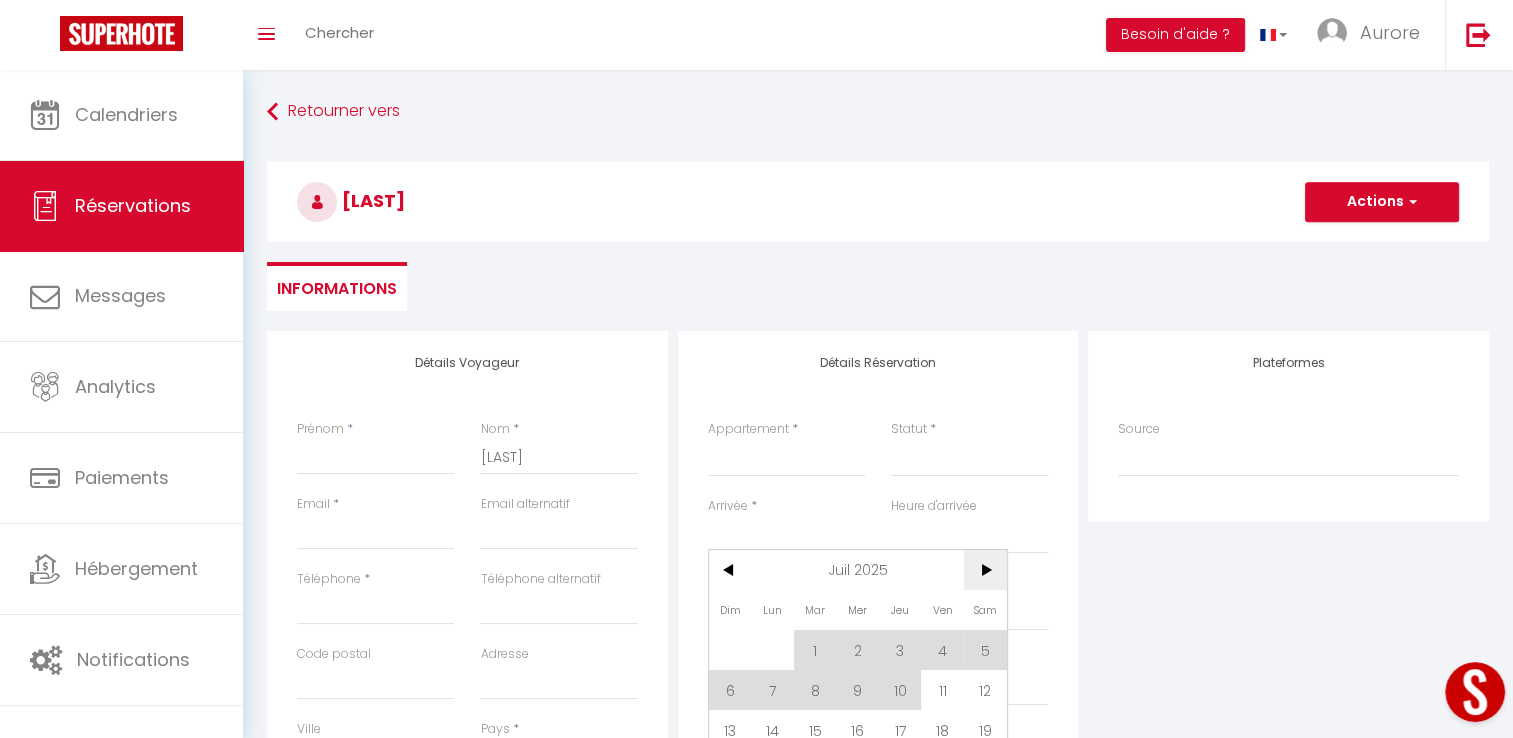 click on ">" at bounding box center (985, 570) 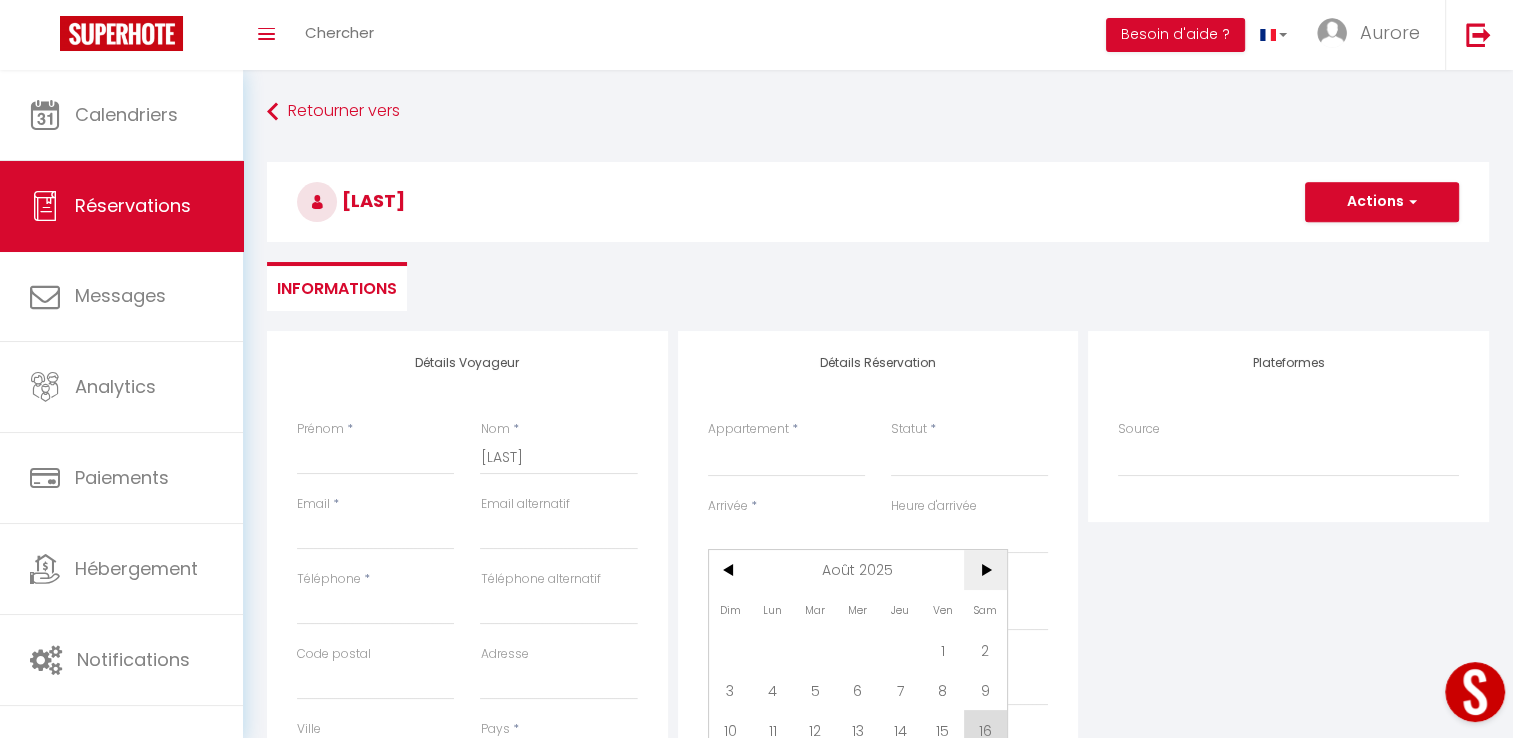 scroll, scrollTop: 100, scrollLeft: 0, axis: vertical 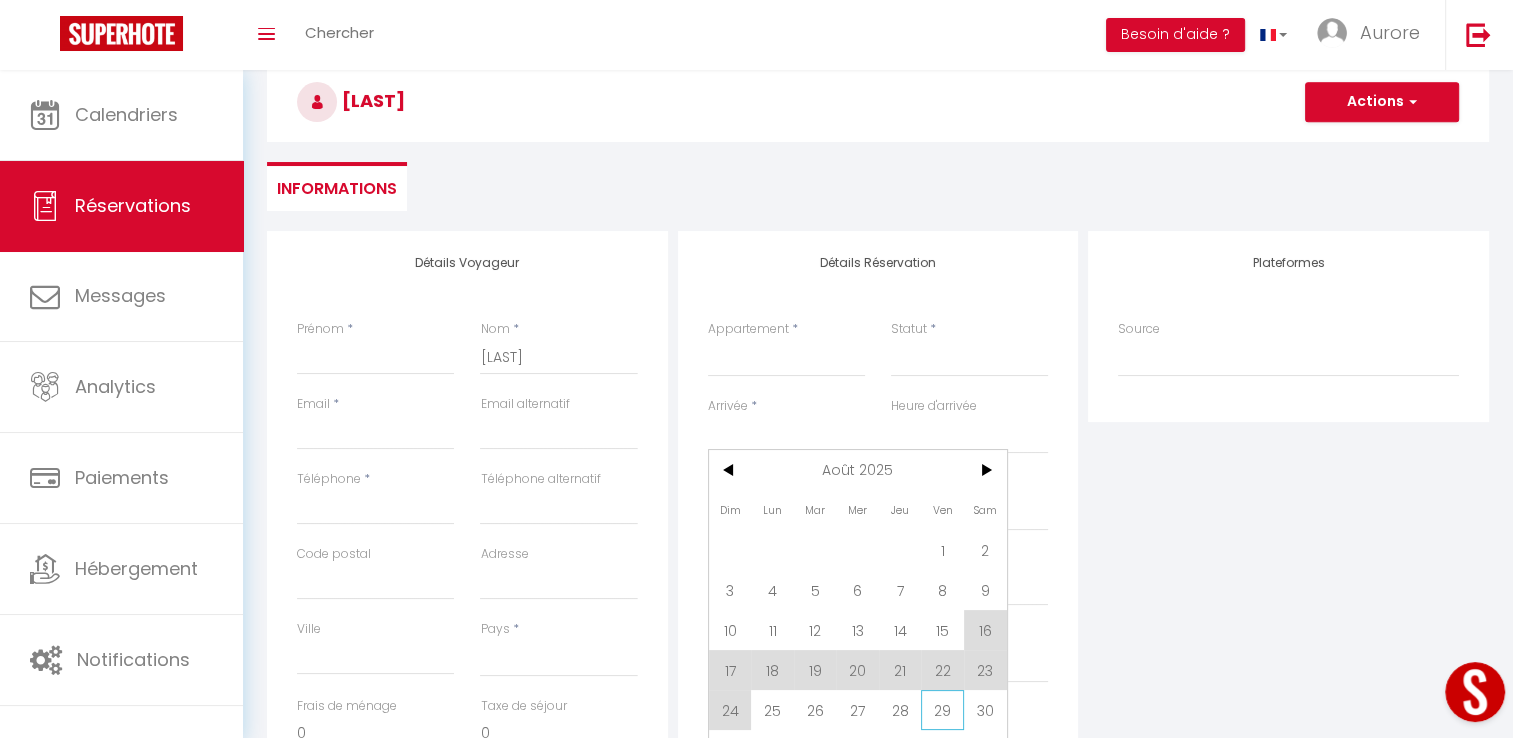 click on "29" at bounding box center (942, 710) 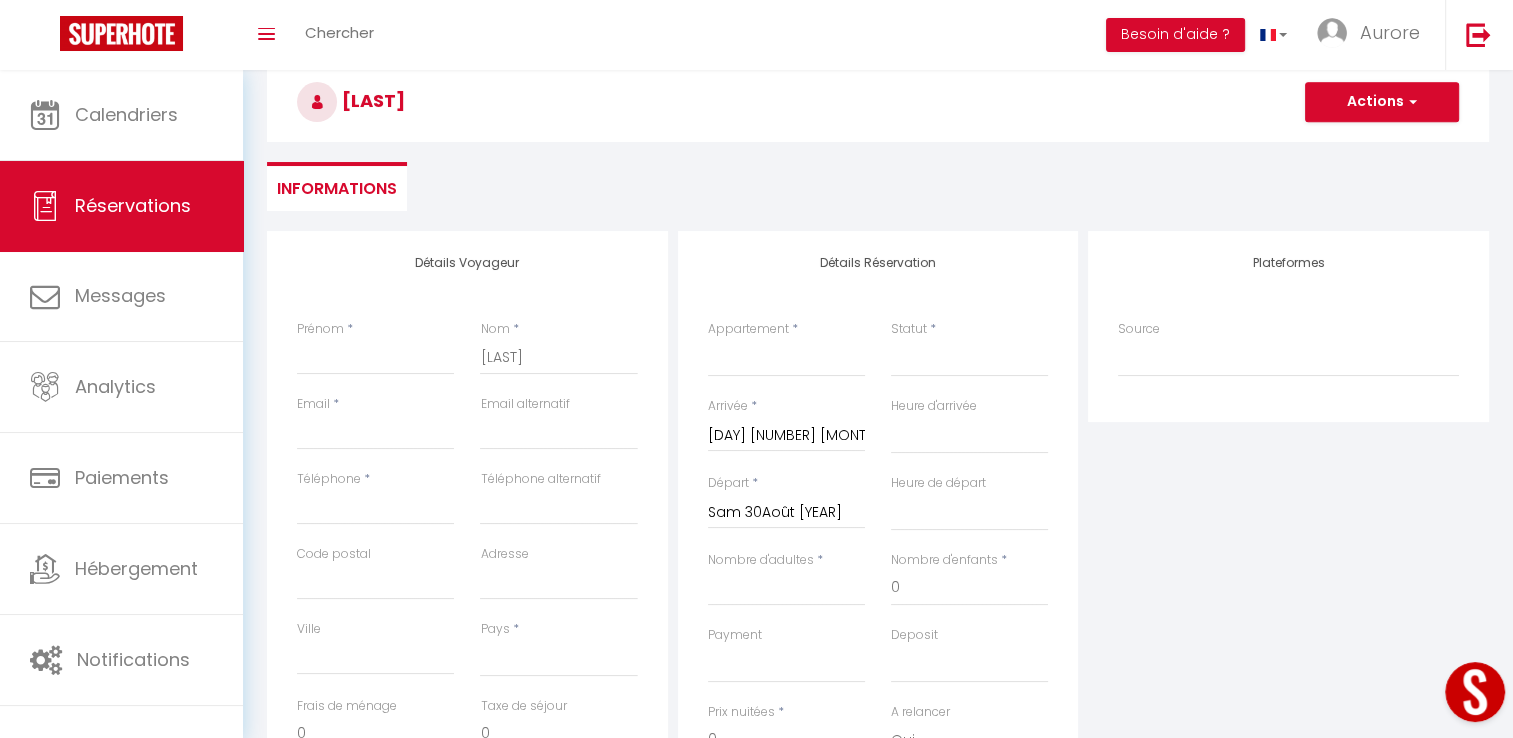 click on "Sam 30Août [YEAR]" at bounding box center (786, 513) 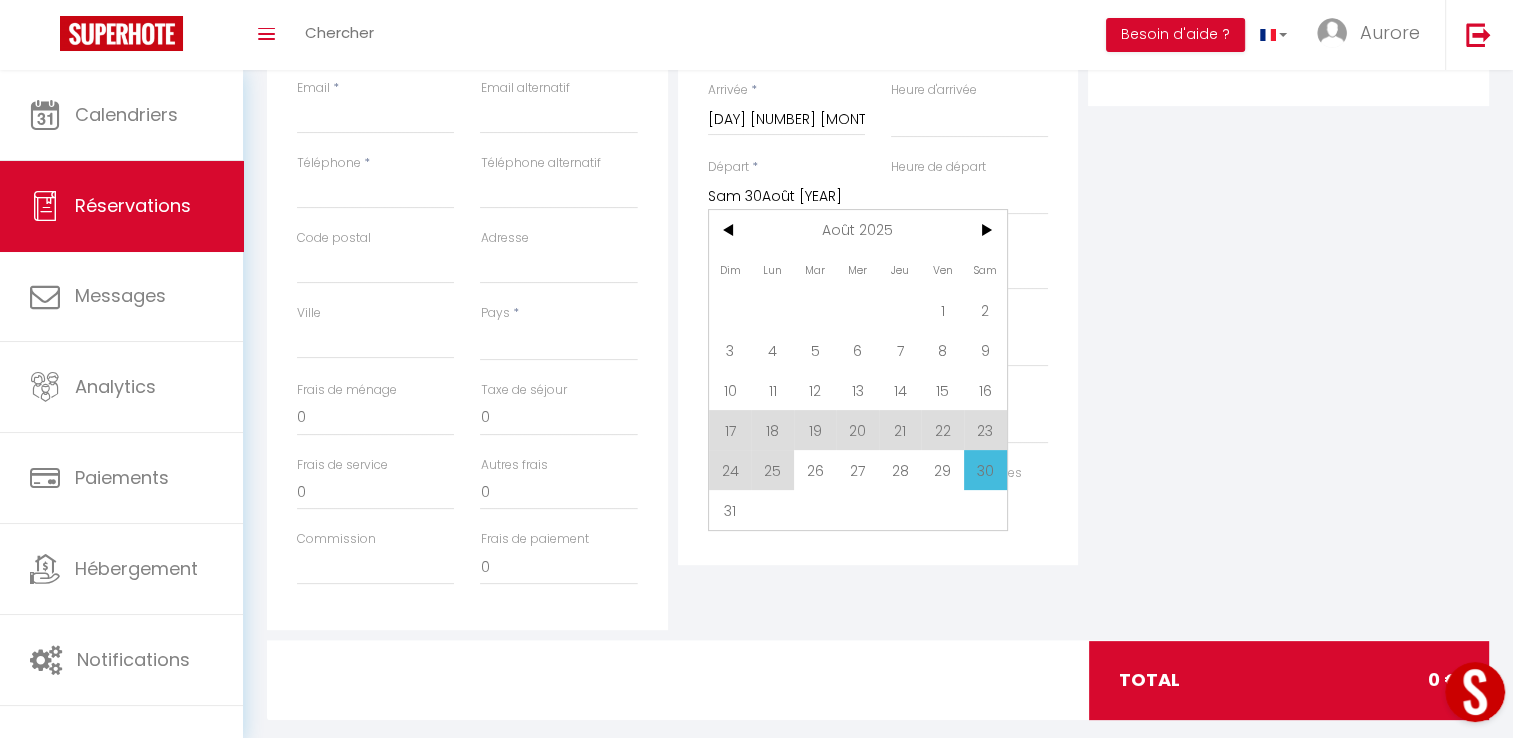scroll, scrollTop: 447, scrollLeft: 0, axis: vertical 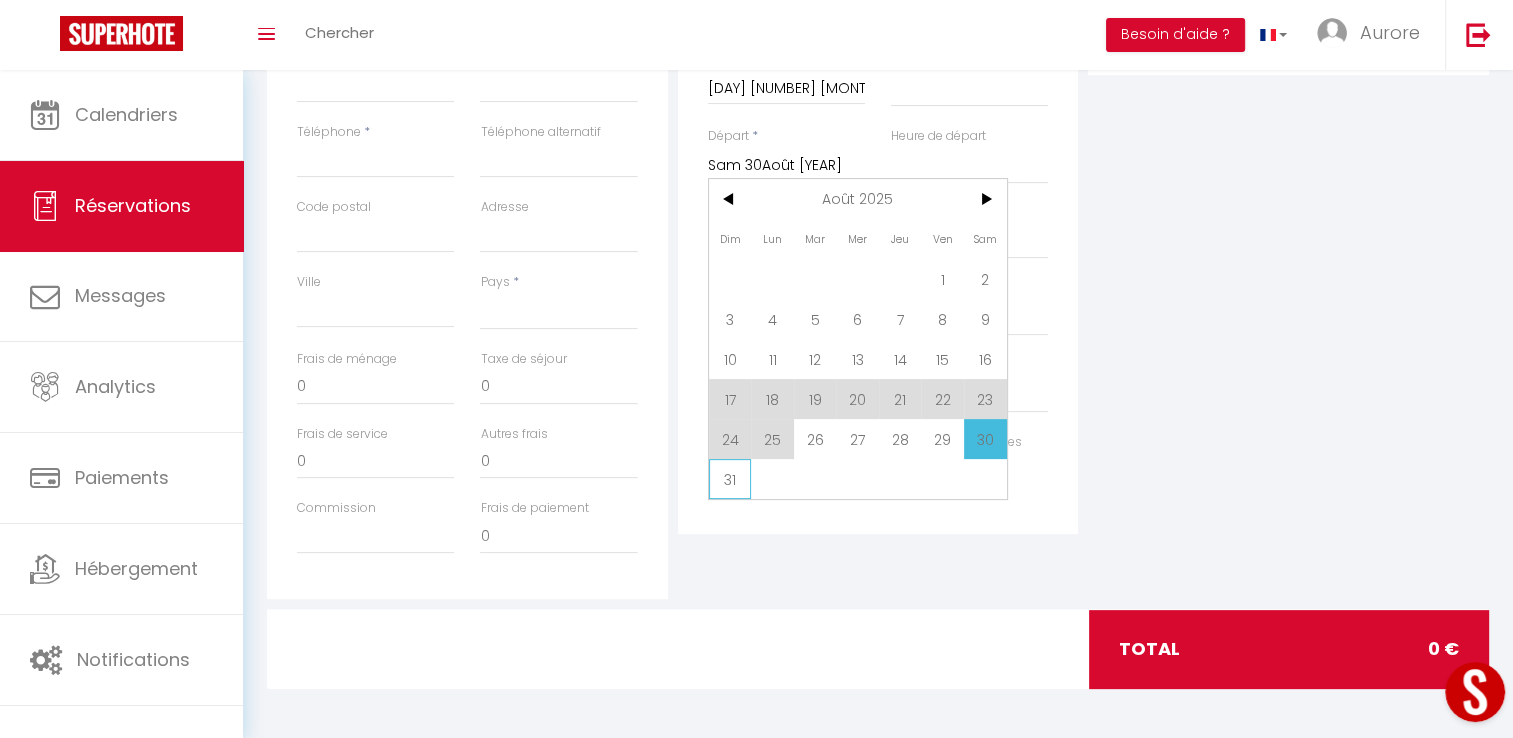 click on "31" at bounding box center (0, 0) 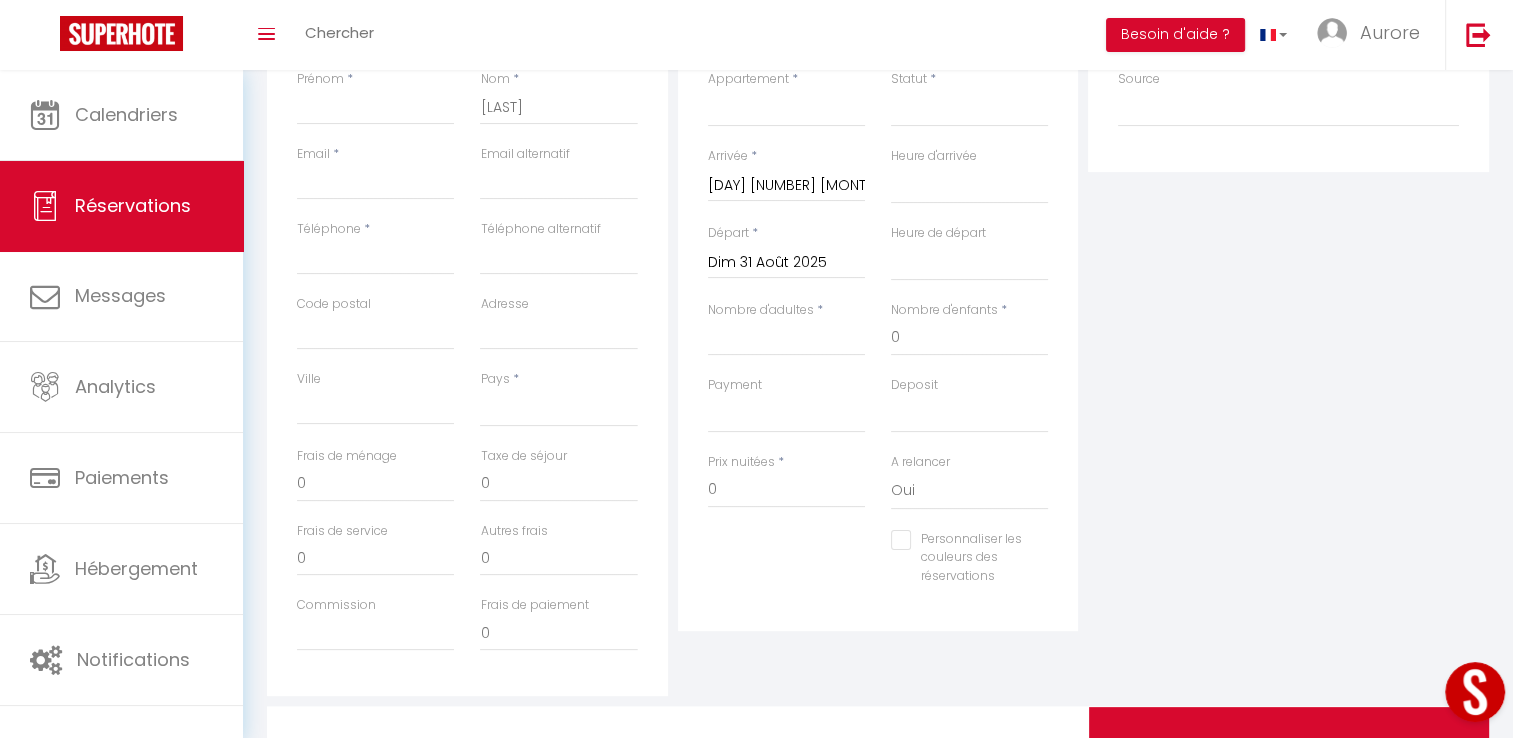 scroll, scrollTop: 247, scrollLeft: 0, axis: vertical 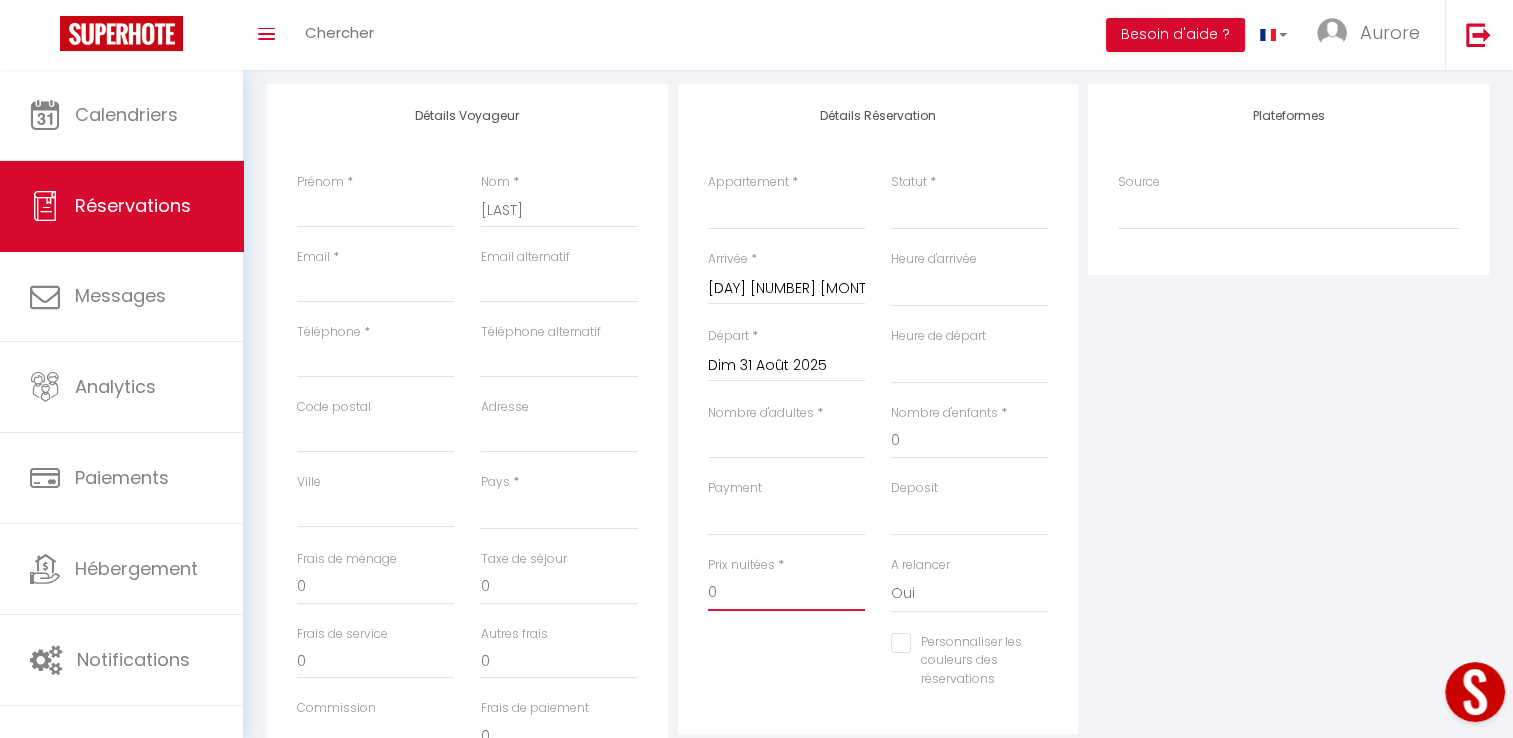 click on "0" at bounding box center (786, 593) 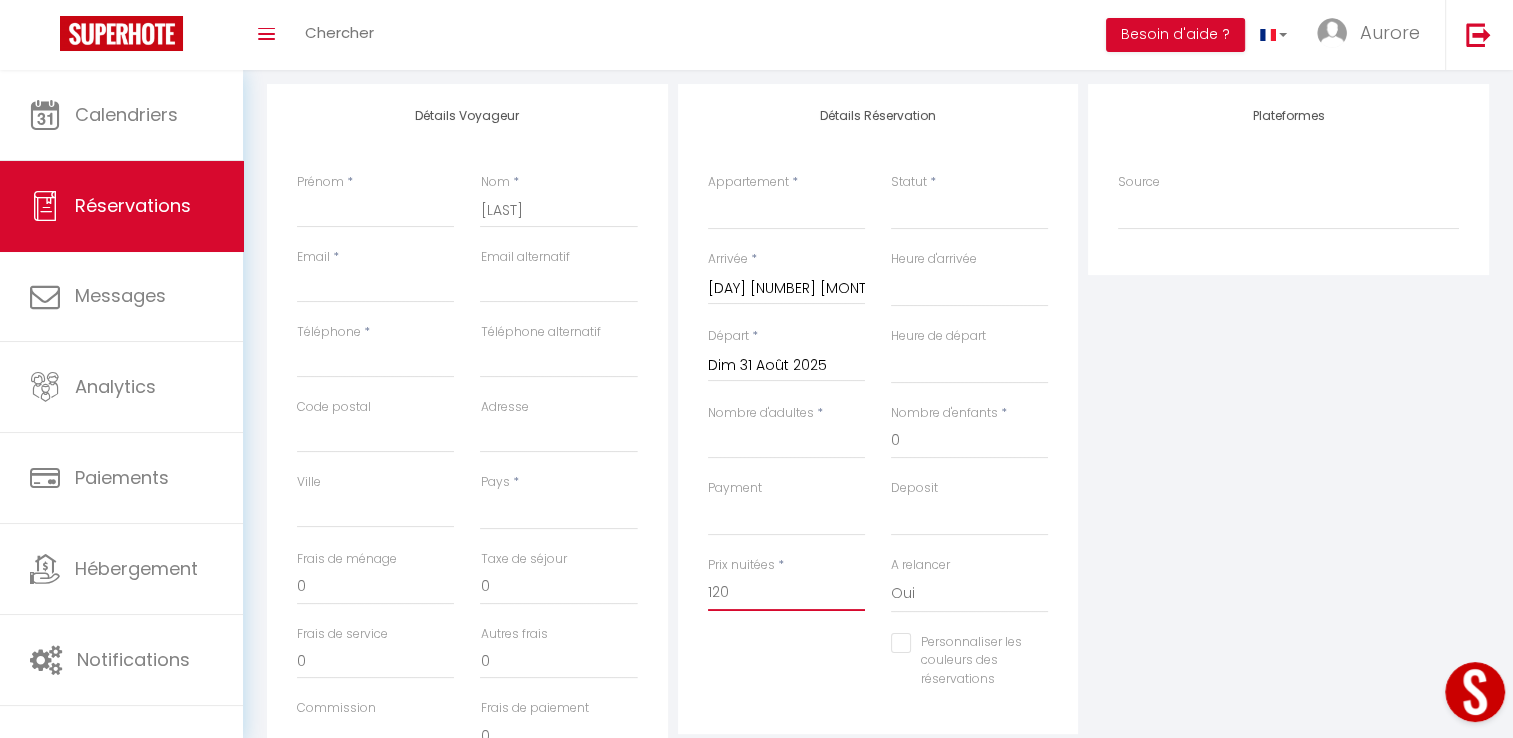 type on "120" 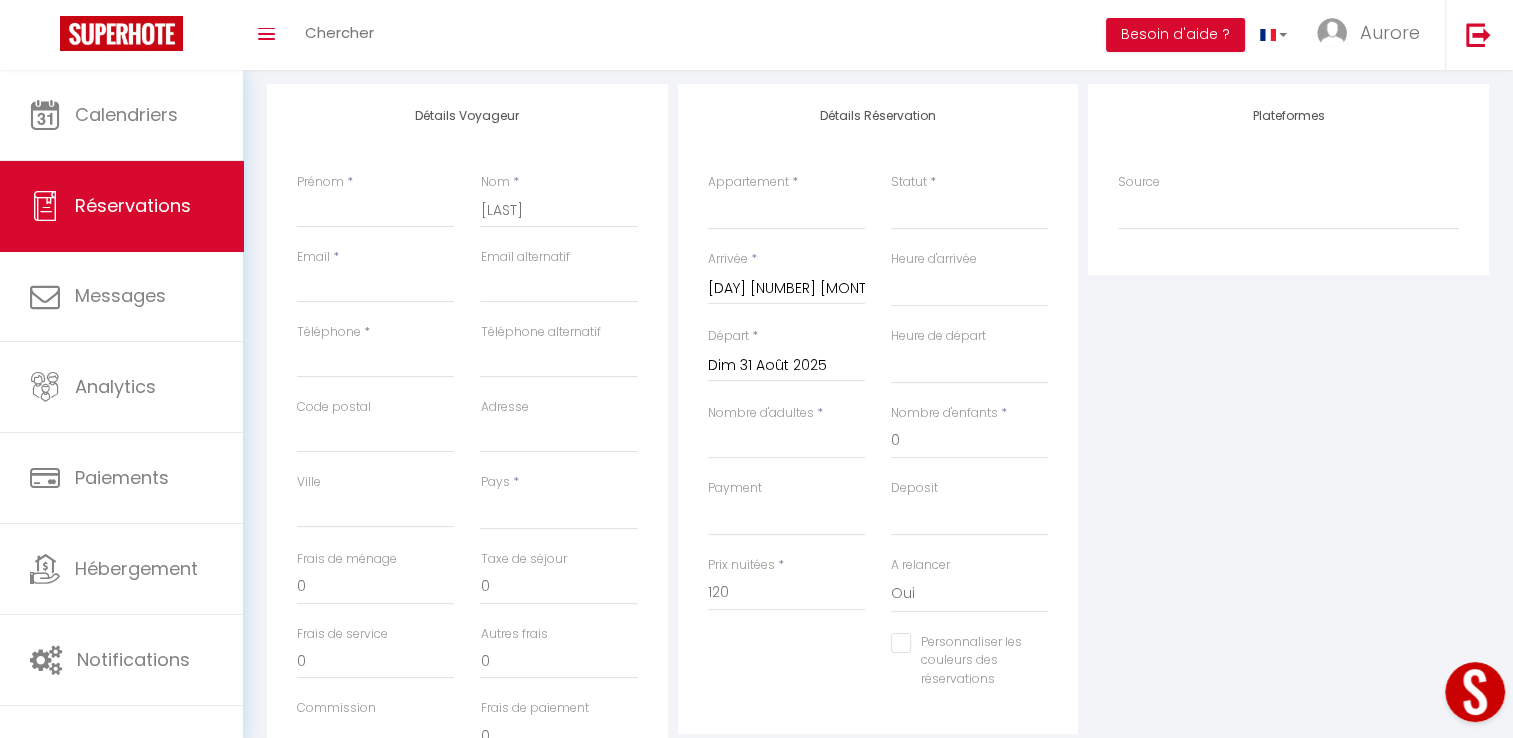 click on "Plateformes    Source
Direct
Airbnb.com
Booking.com
Chalet montagne
Expedia
Gite de France
Homeaway
Homeaway iCal
Homeaway.com
Hotels.com
Housetrip.com
Ical" at bounding box center [1288, 441] 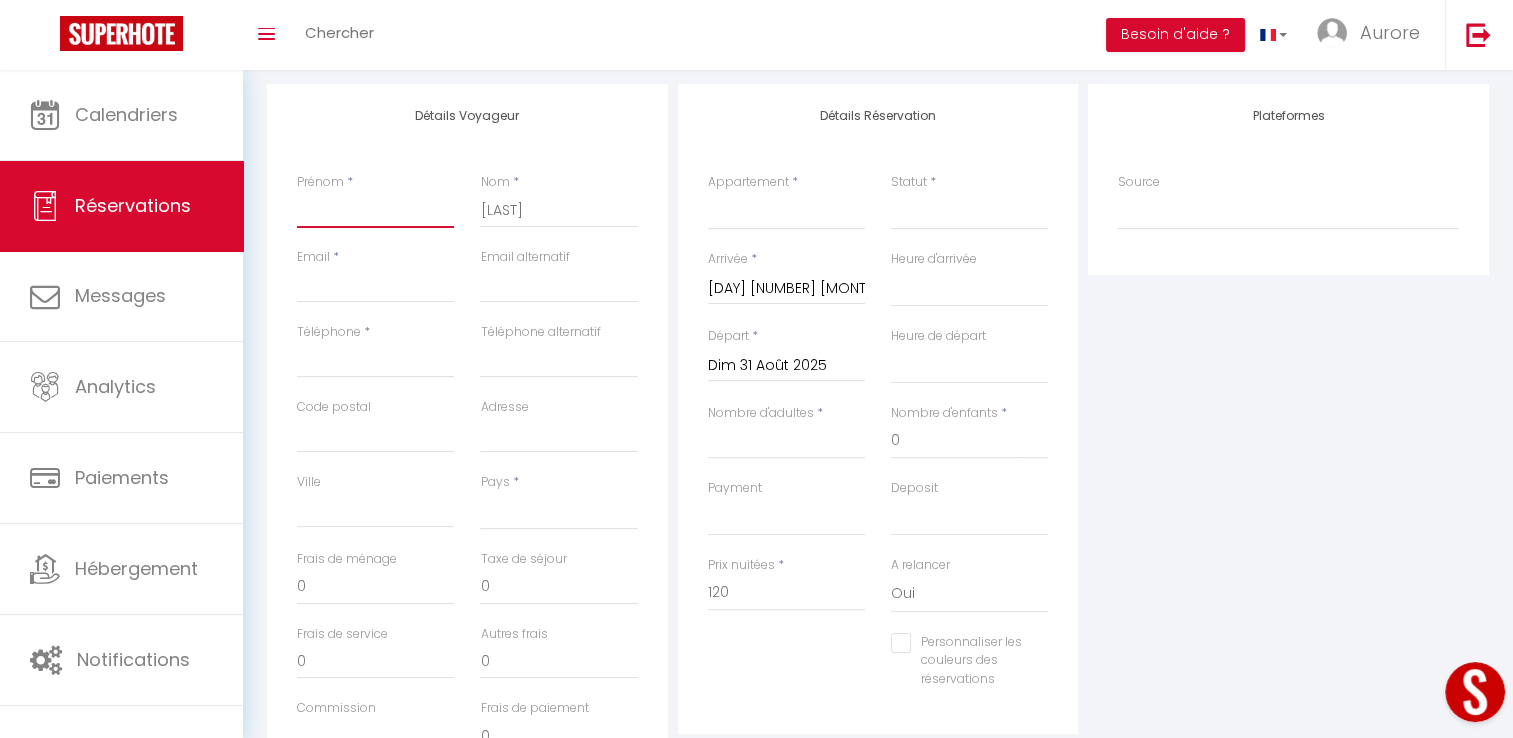 click on "Prénom" at bounding box center (375, 210) 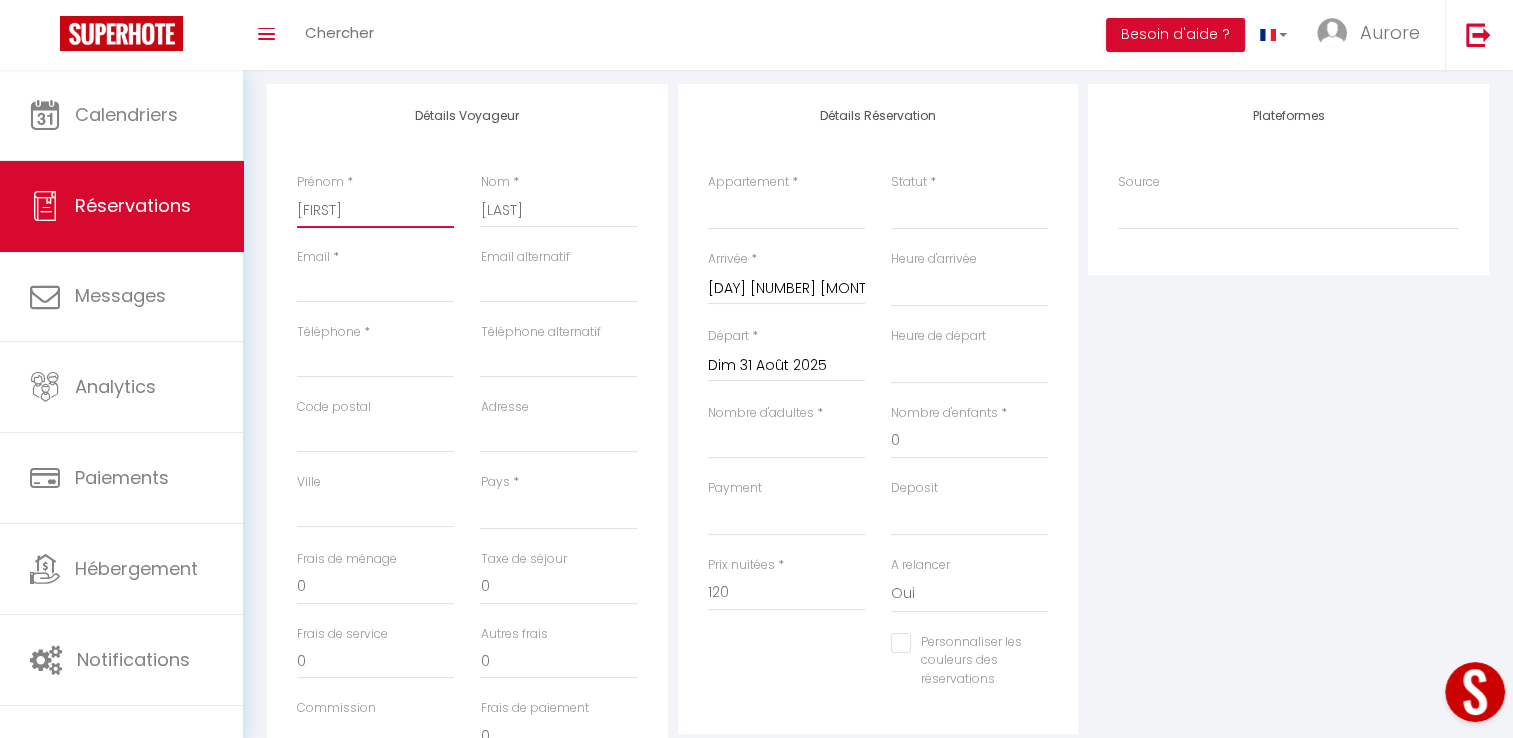 click on "[FIRST]" at bounding box center [375, 210] 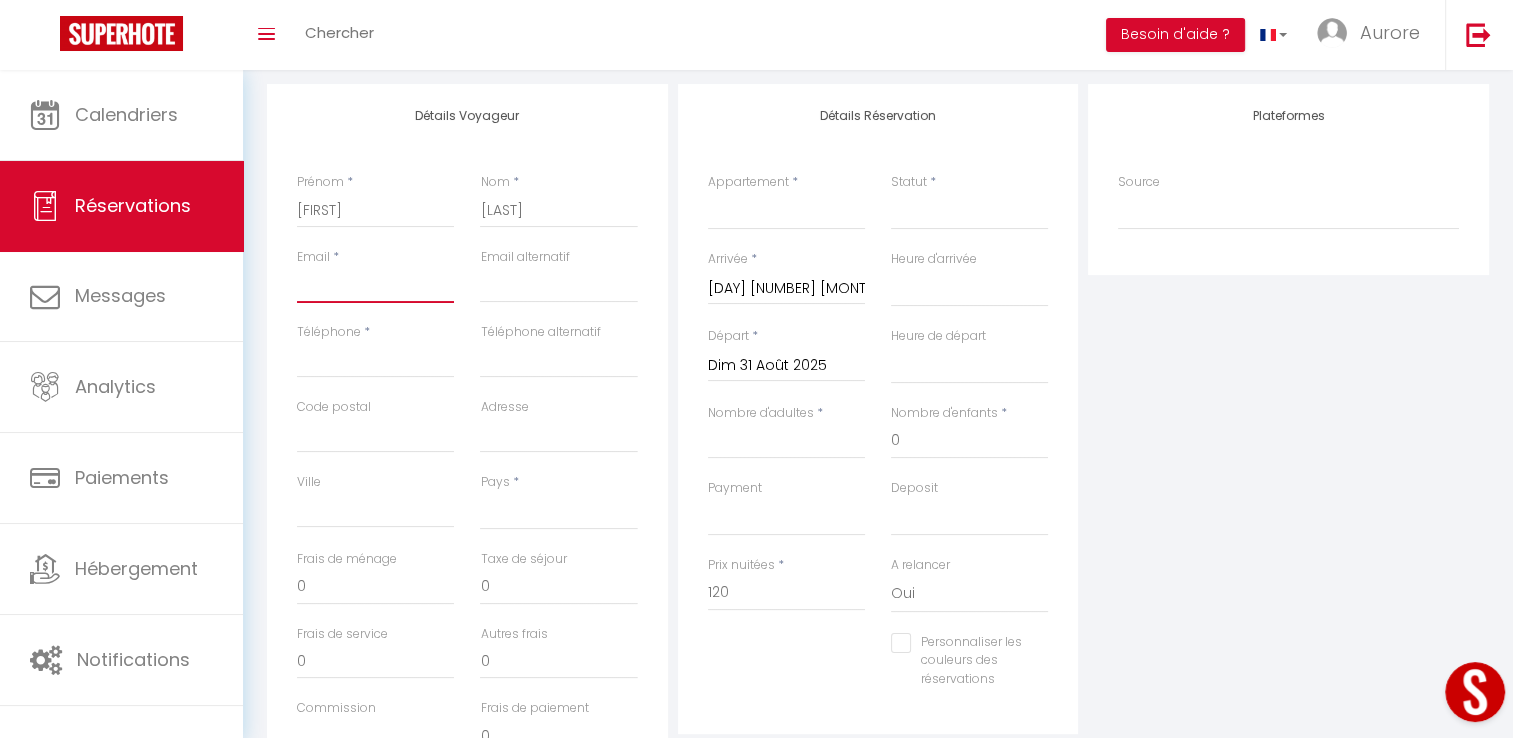 click on "Email client" at bounding box center (375, 285) 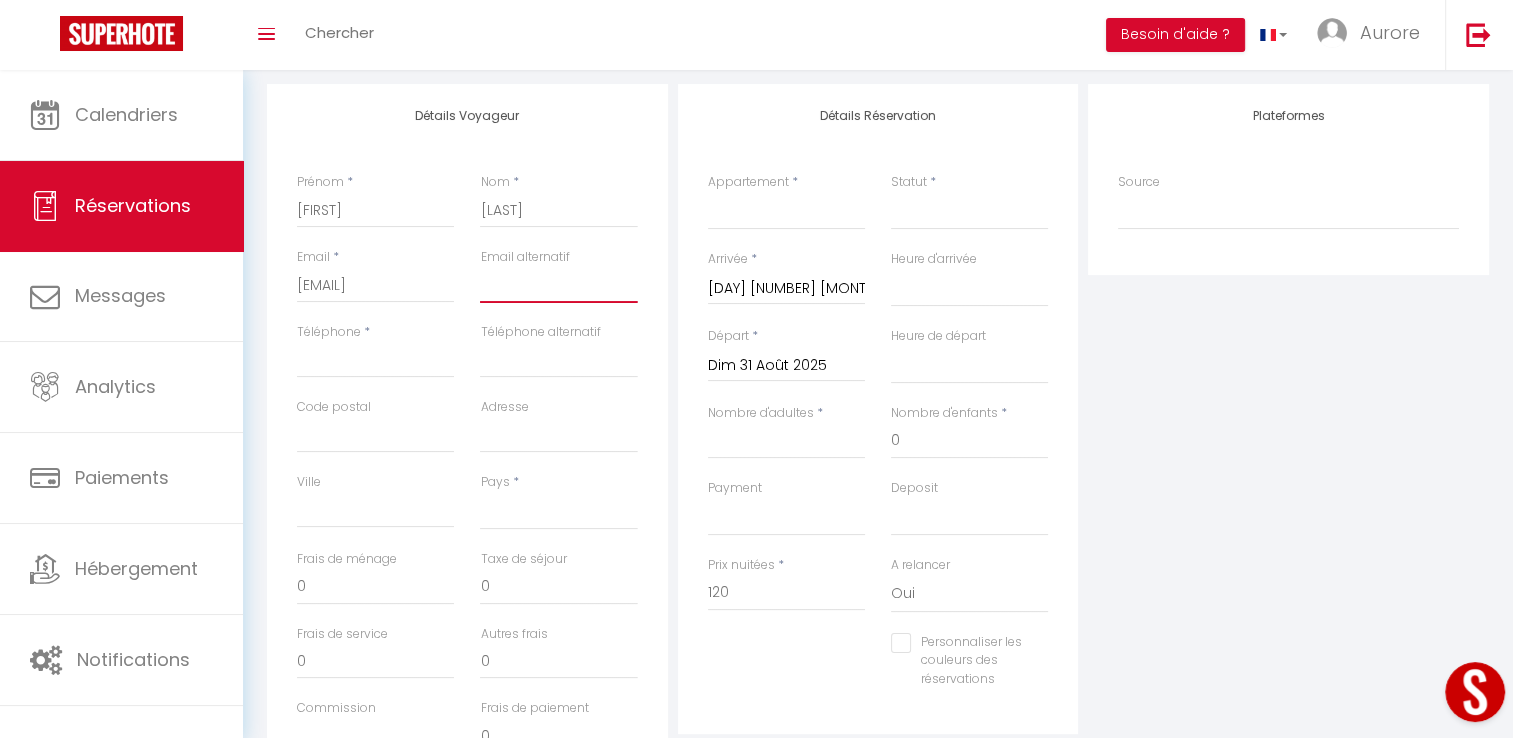 type on "[EMAIL]" 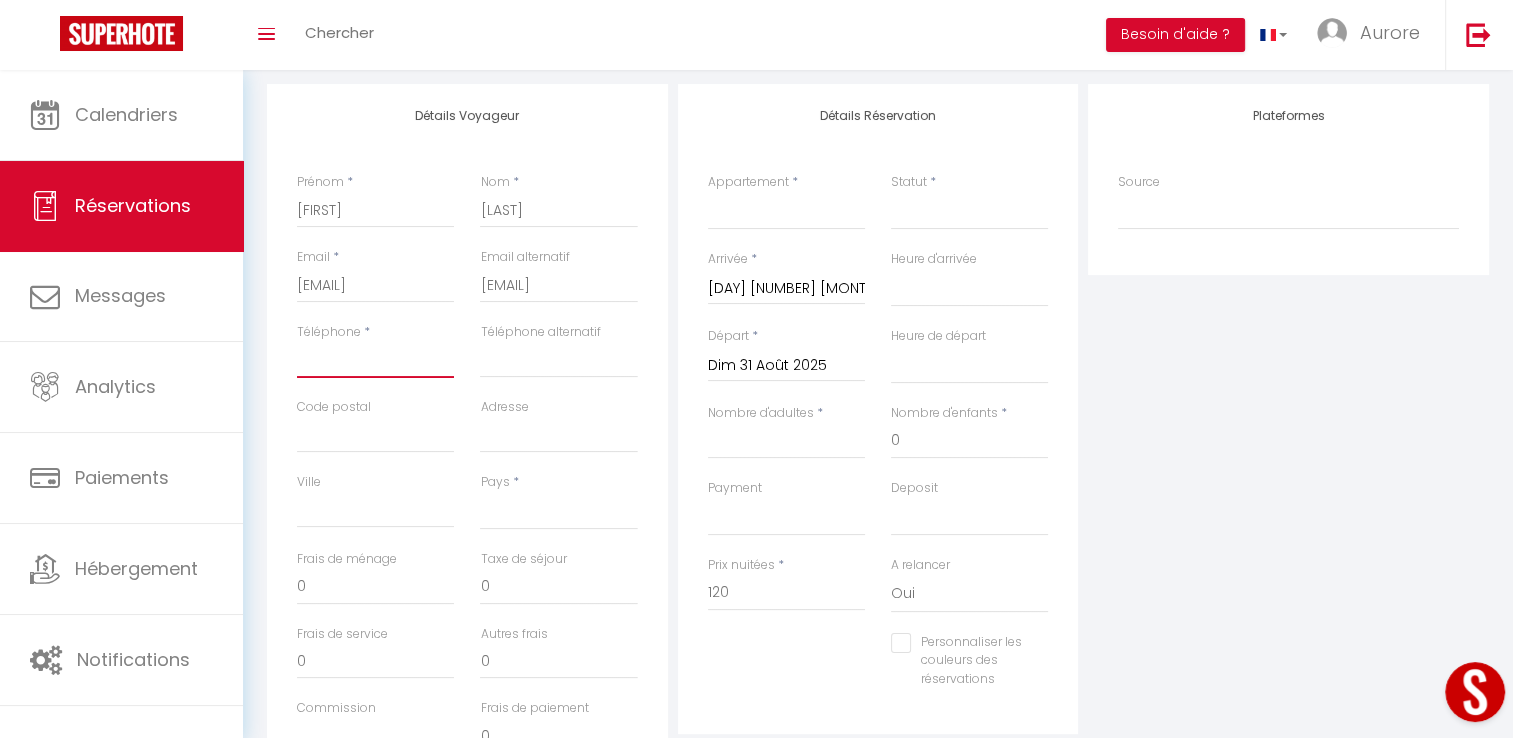 type on "[PHONE]" 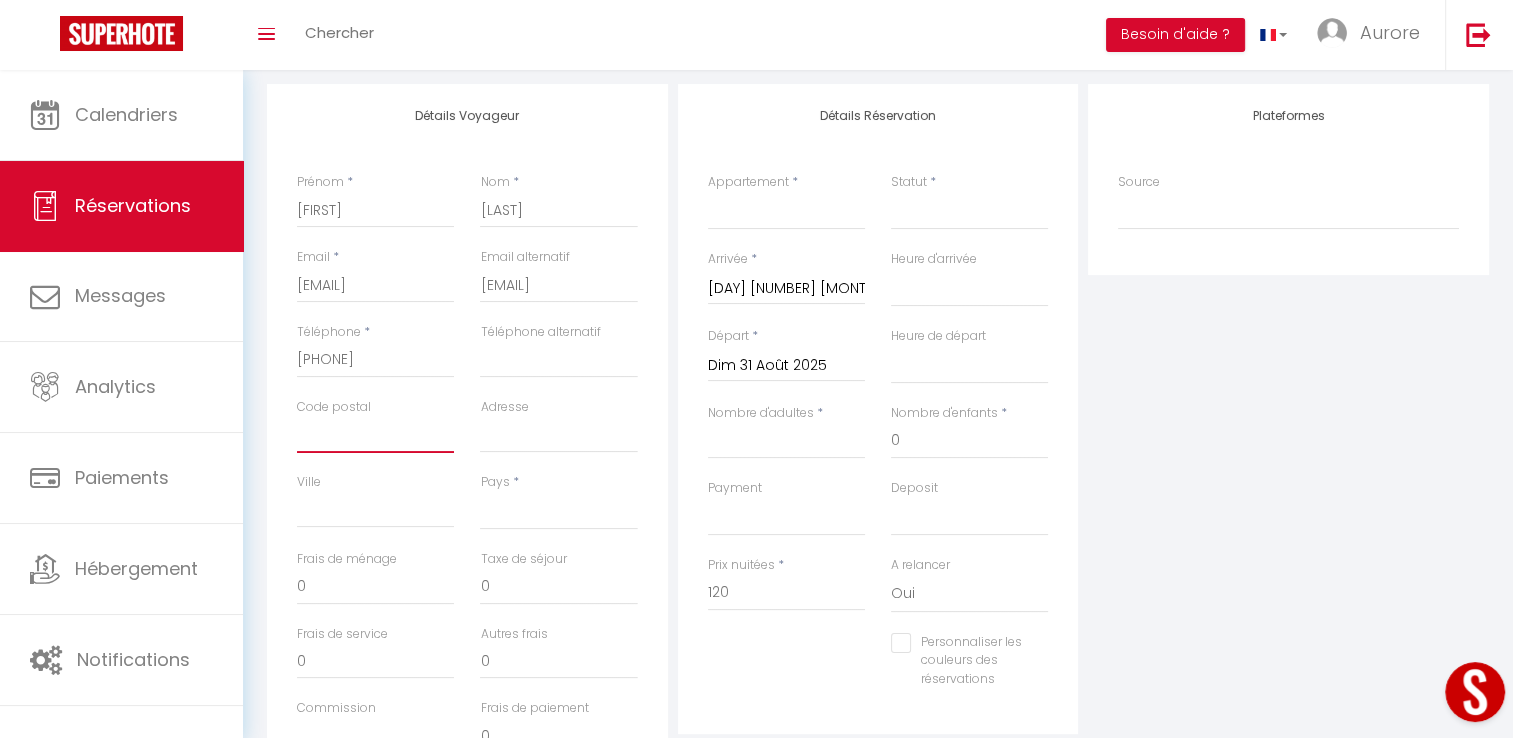 type on "[POSTAL_CODE]" 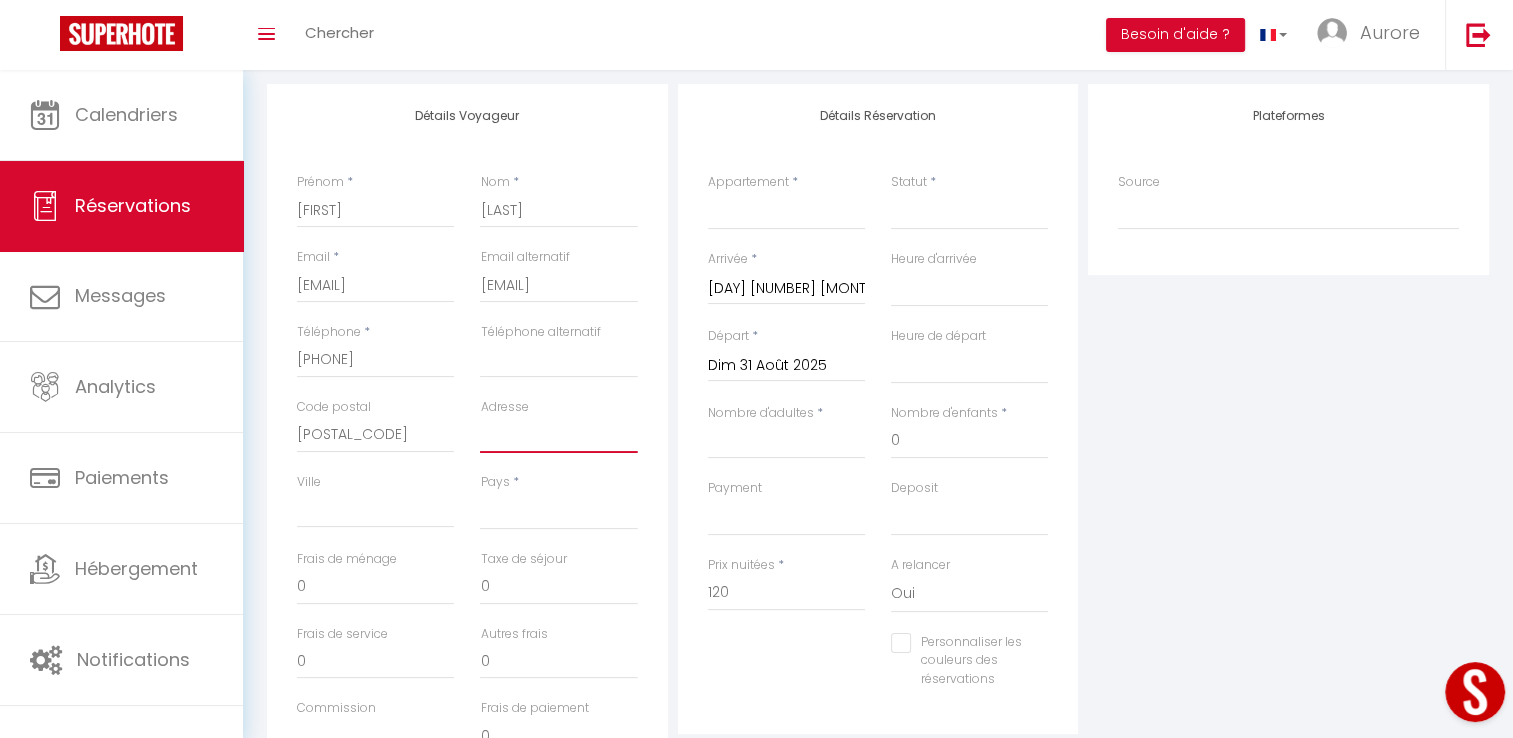 type on "[NUMBER] [STREET] [CITY] [STATE]" 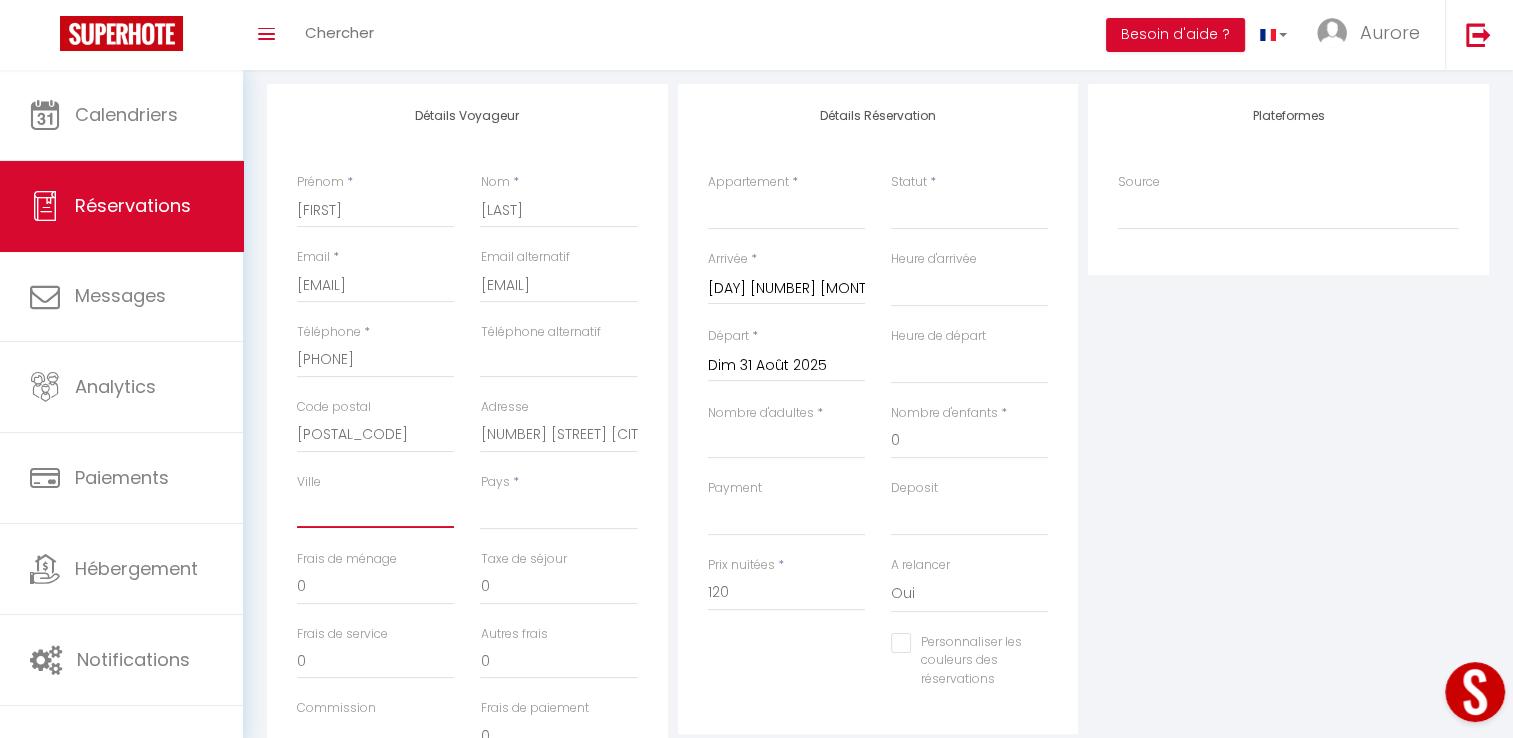 type on "[CITY]" 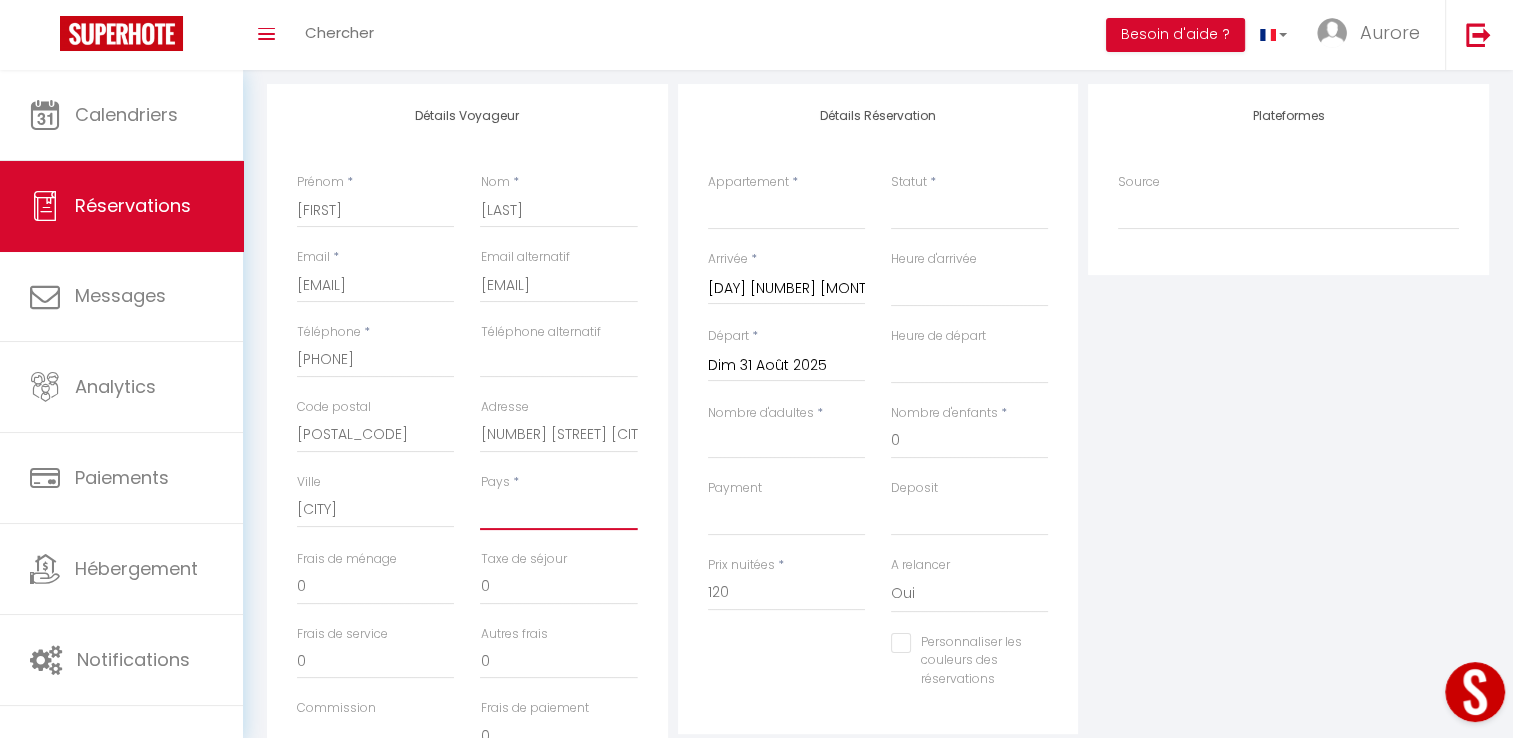 select on "FR" 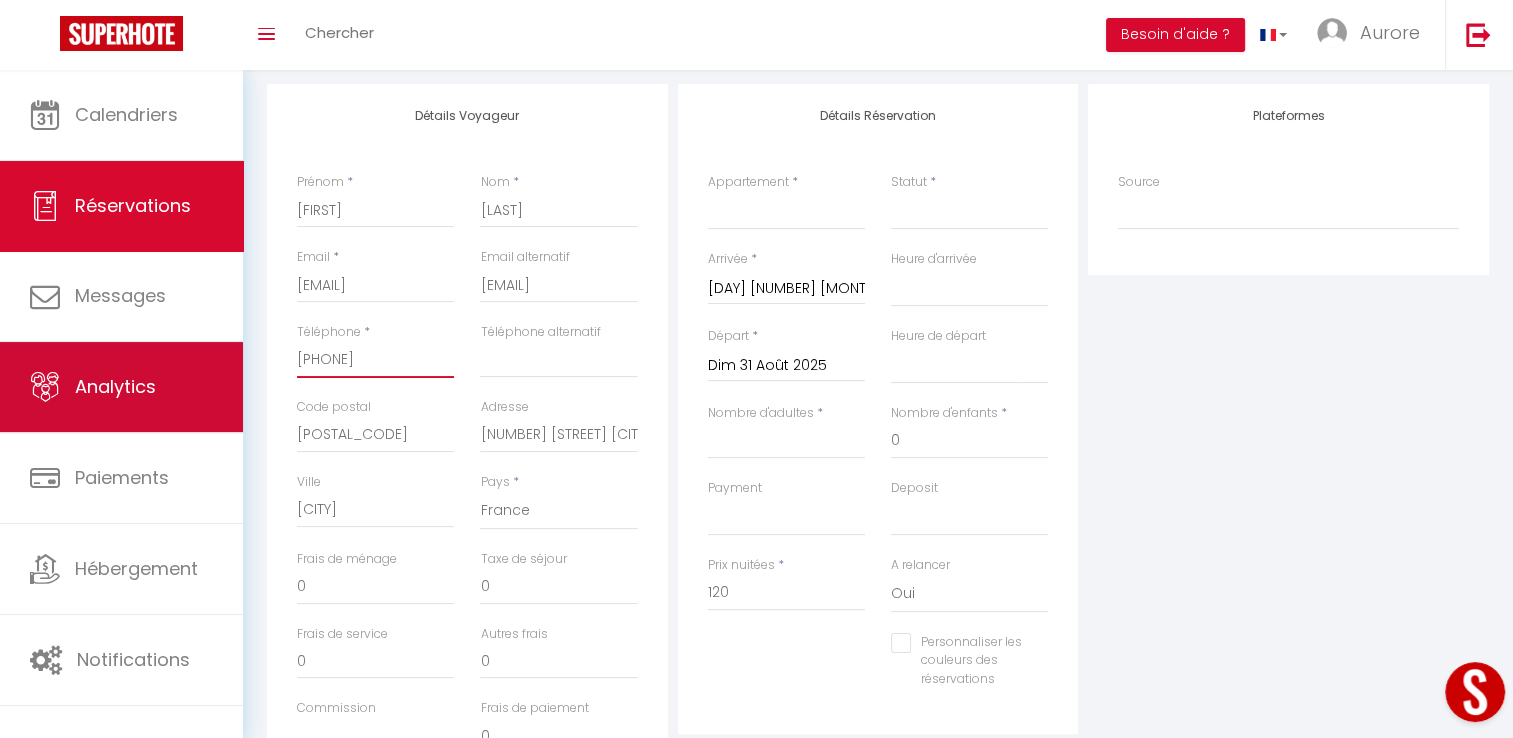 drag, startPoint x: 399, startPoint y: 362, endPoint x: 198, endPoint y: 348, distance: 201.48697 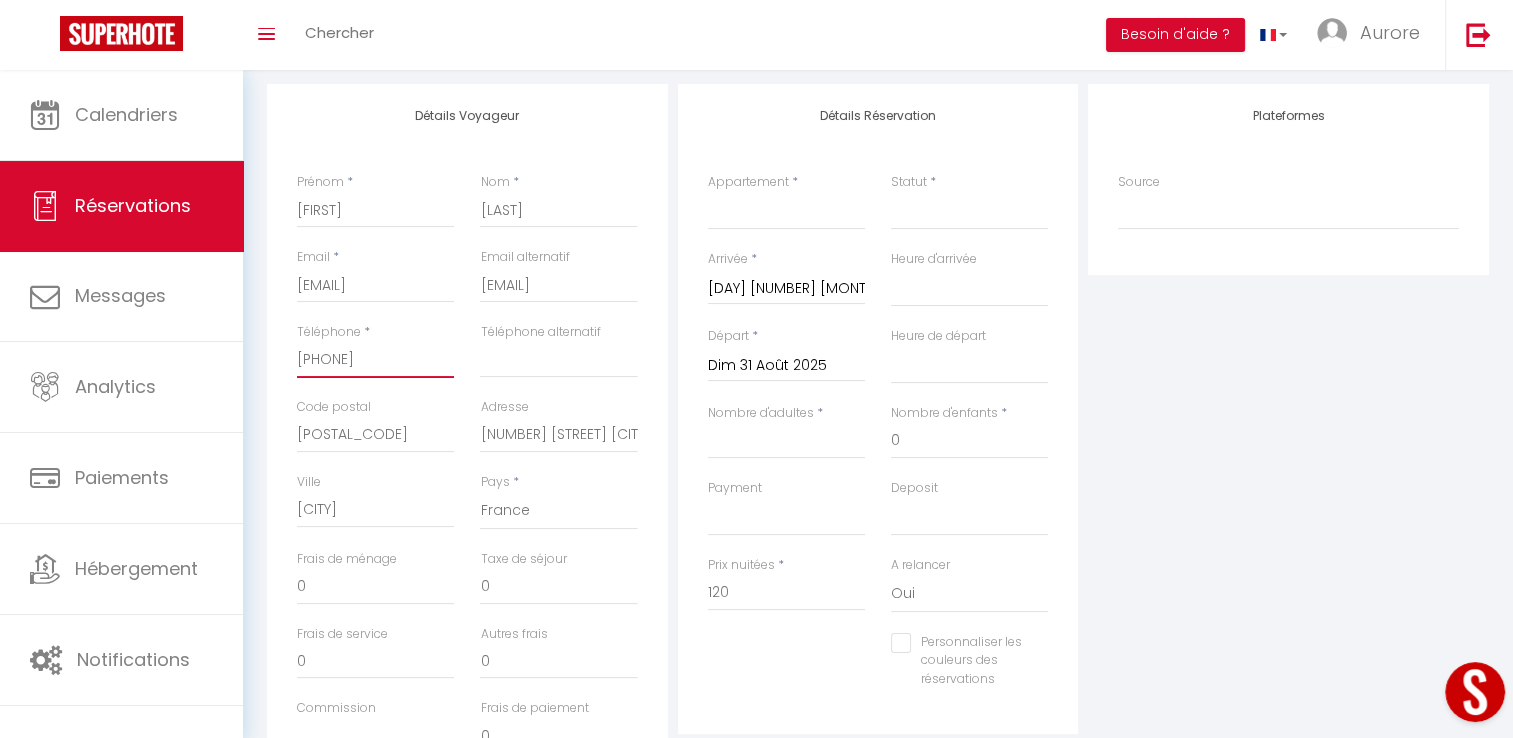 type on "[PHONE]" 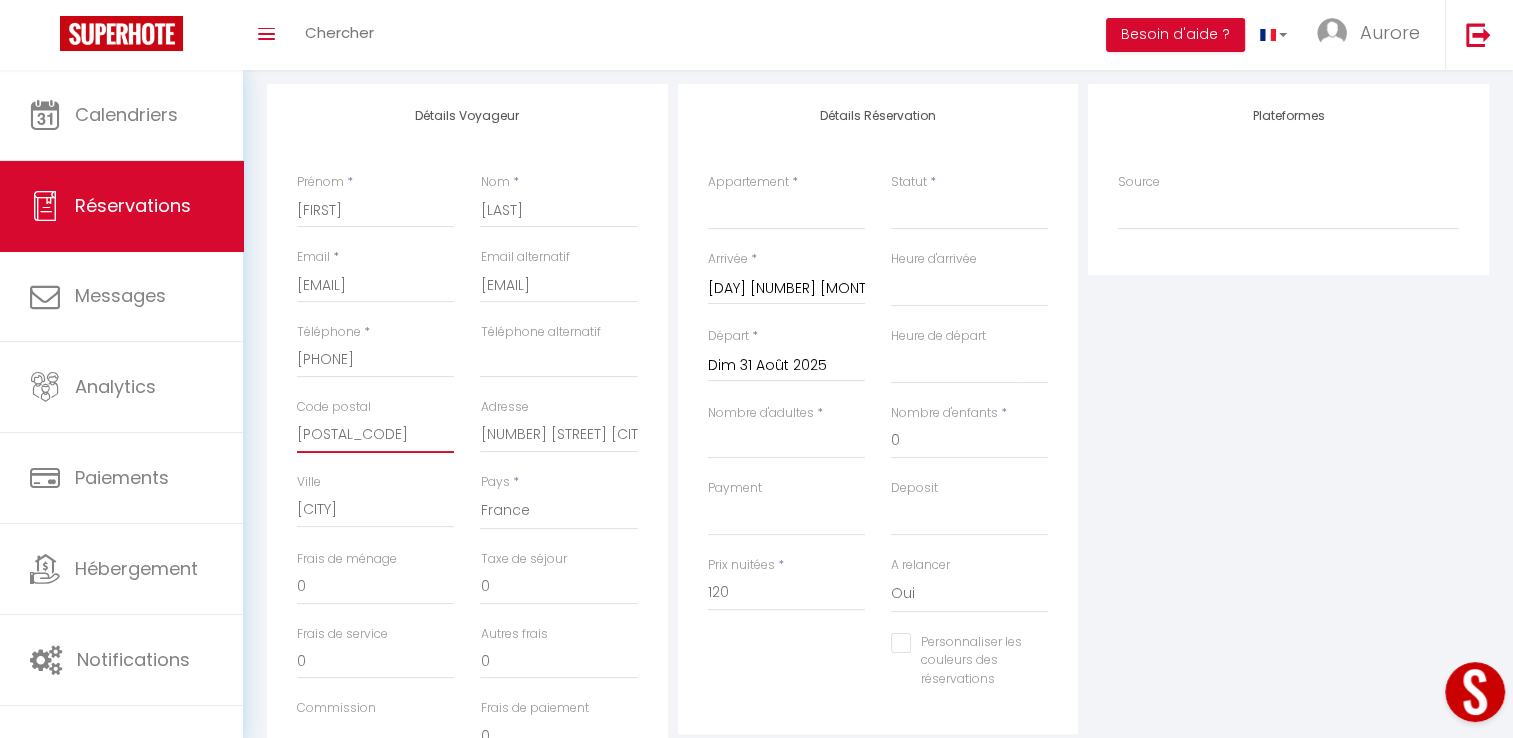 click on "[POSTAL_CODE]" at bounding box center (375, 435) 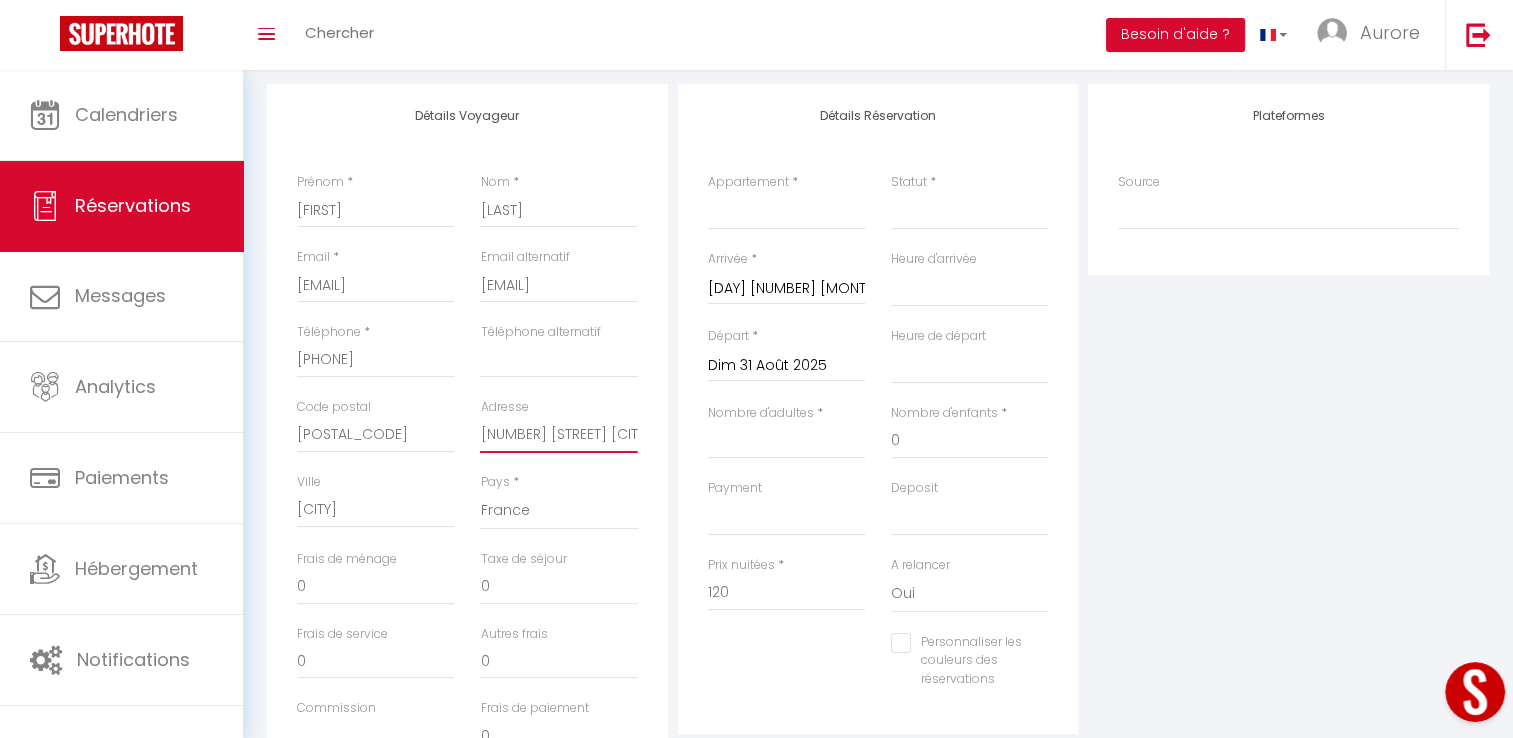drag, startPoint x: 620, startPoint y: 430, endPoint x: 474, endPoint y: 432, distance: 146.0137 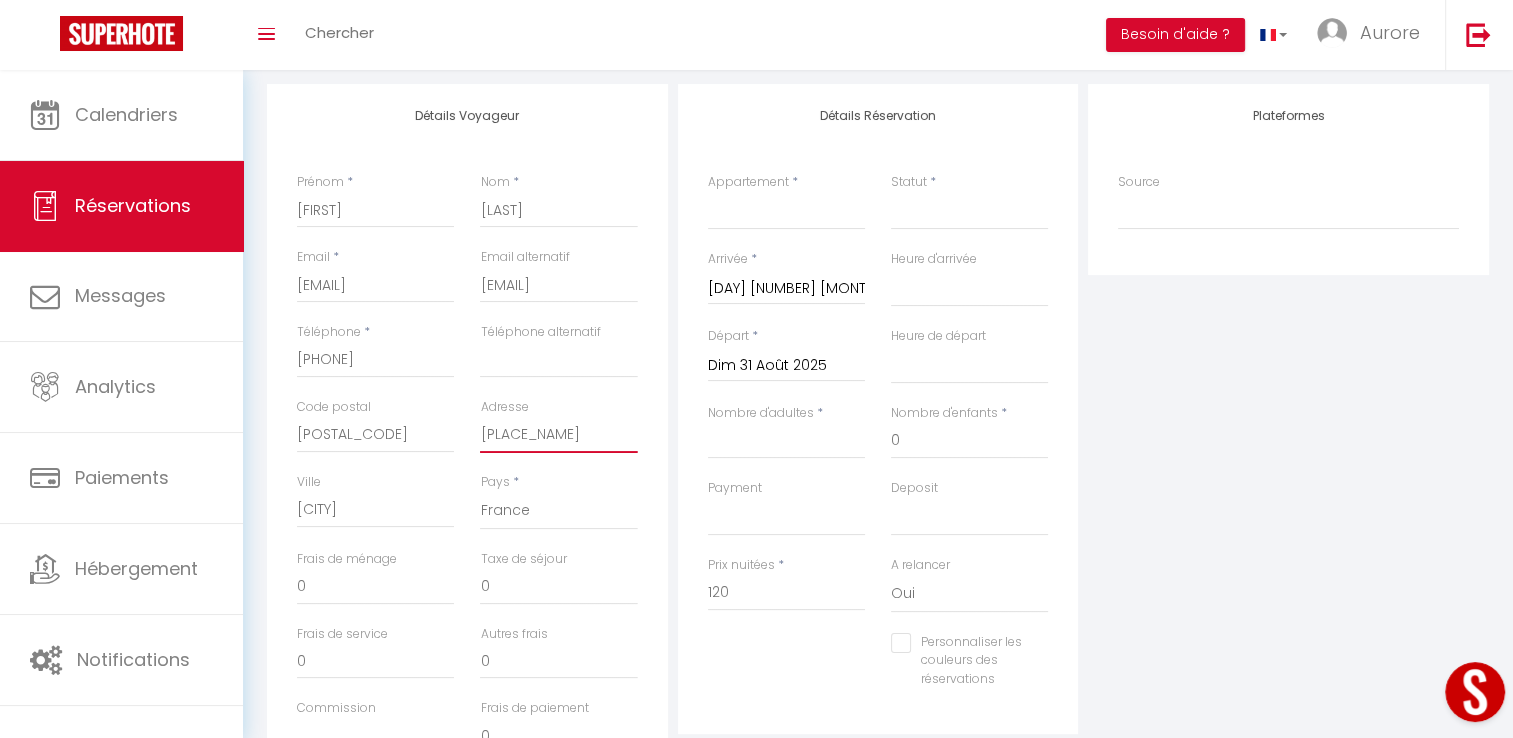 type on "[PLACE_NAME]" 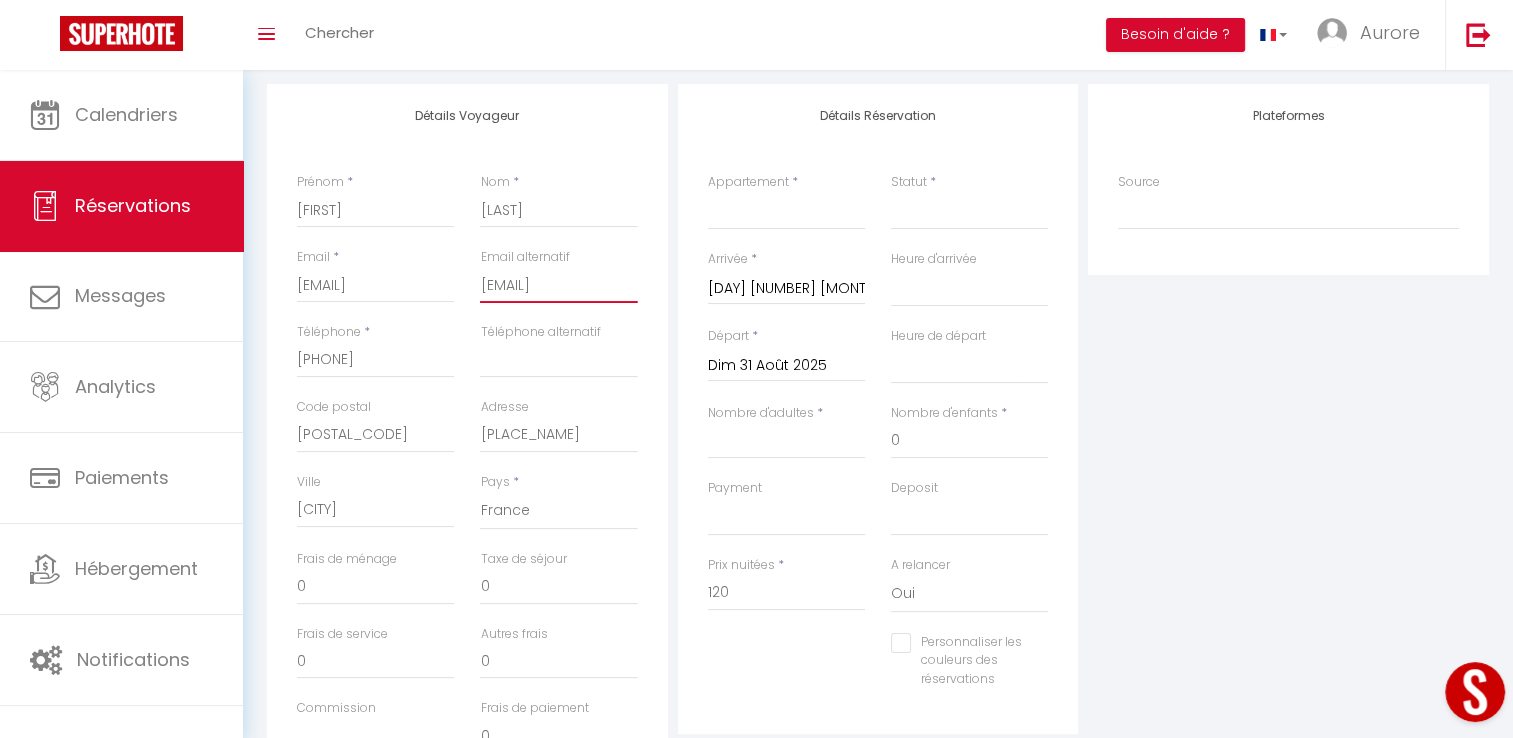 click on "[EMAIL]" at bounding box center (558, 285) 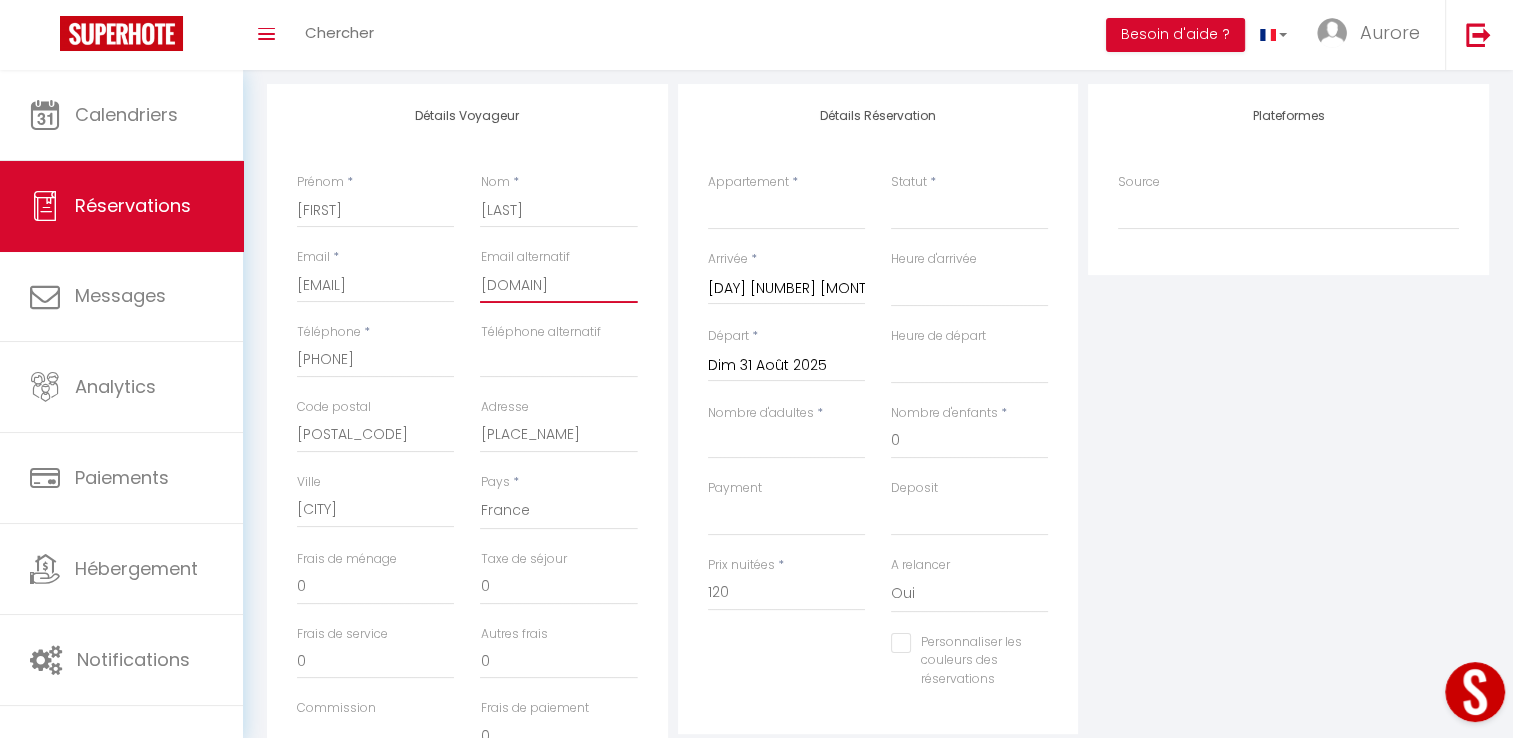 type on "m" 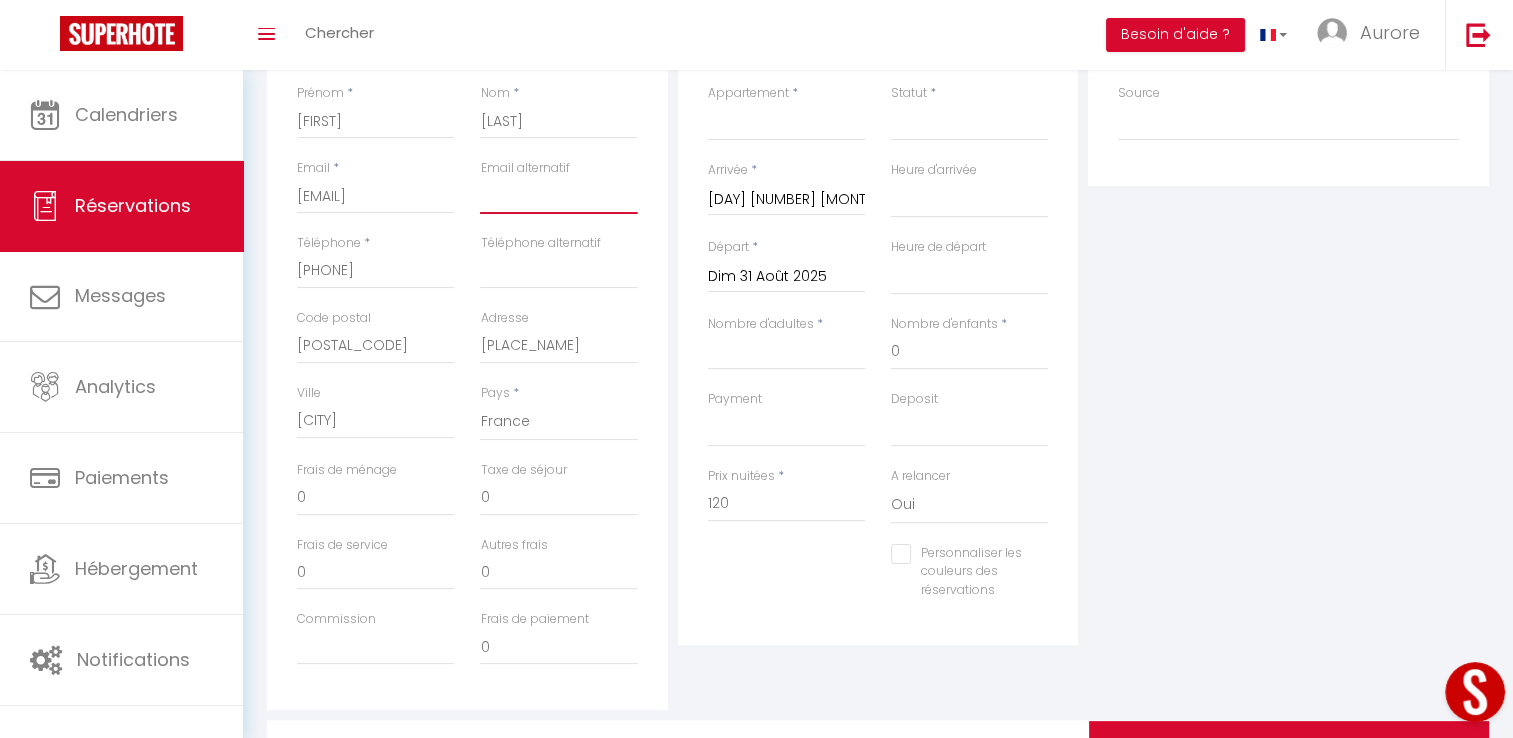 scroll, scrollTop: 147, scrollLeft: 0, axis: vertical 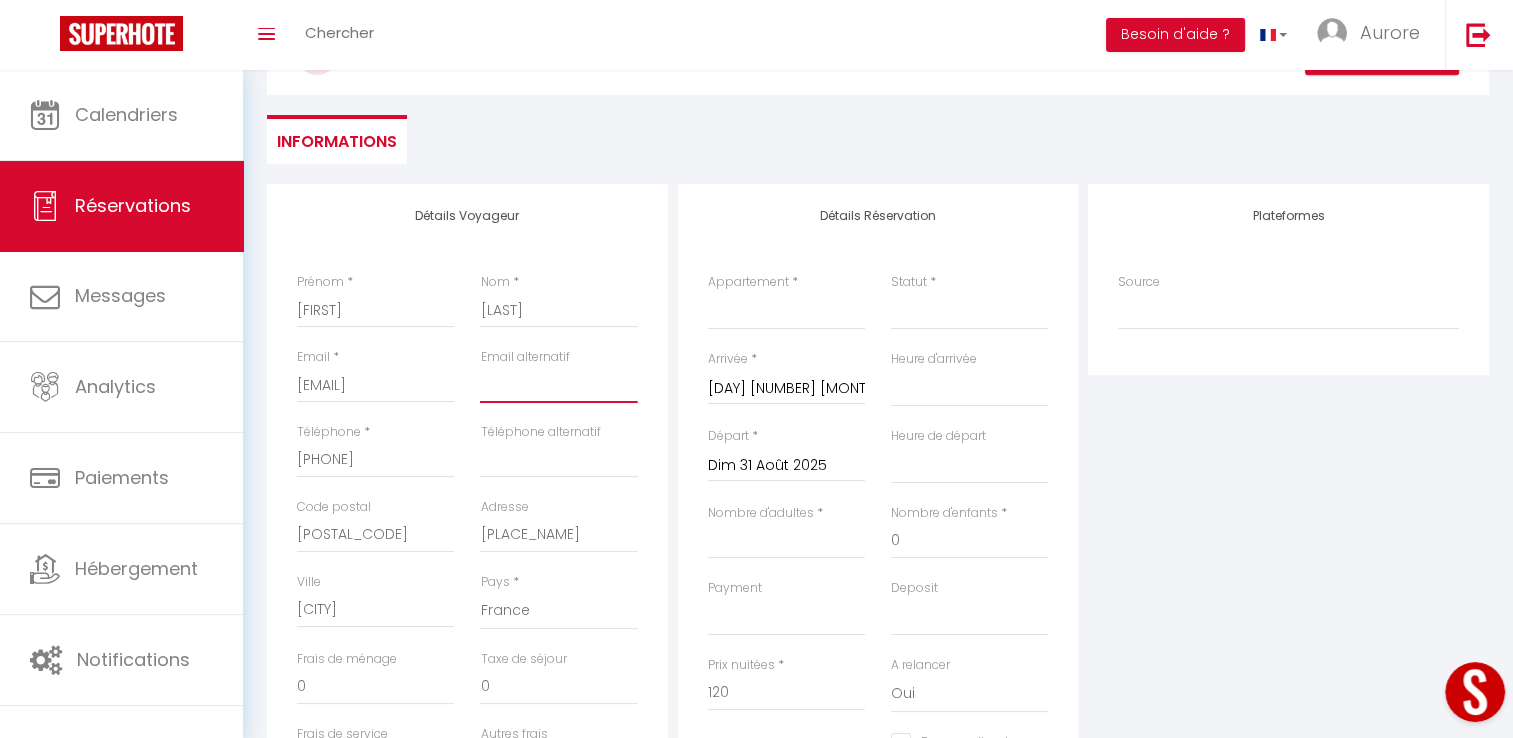 type 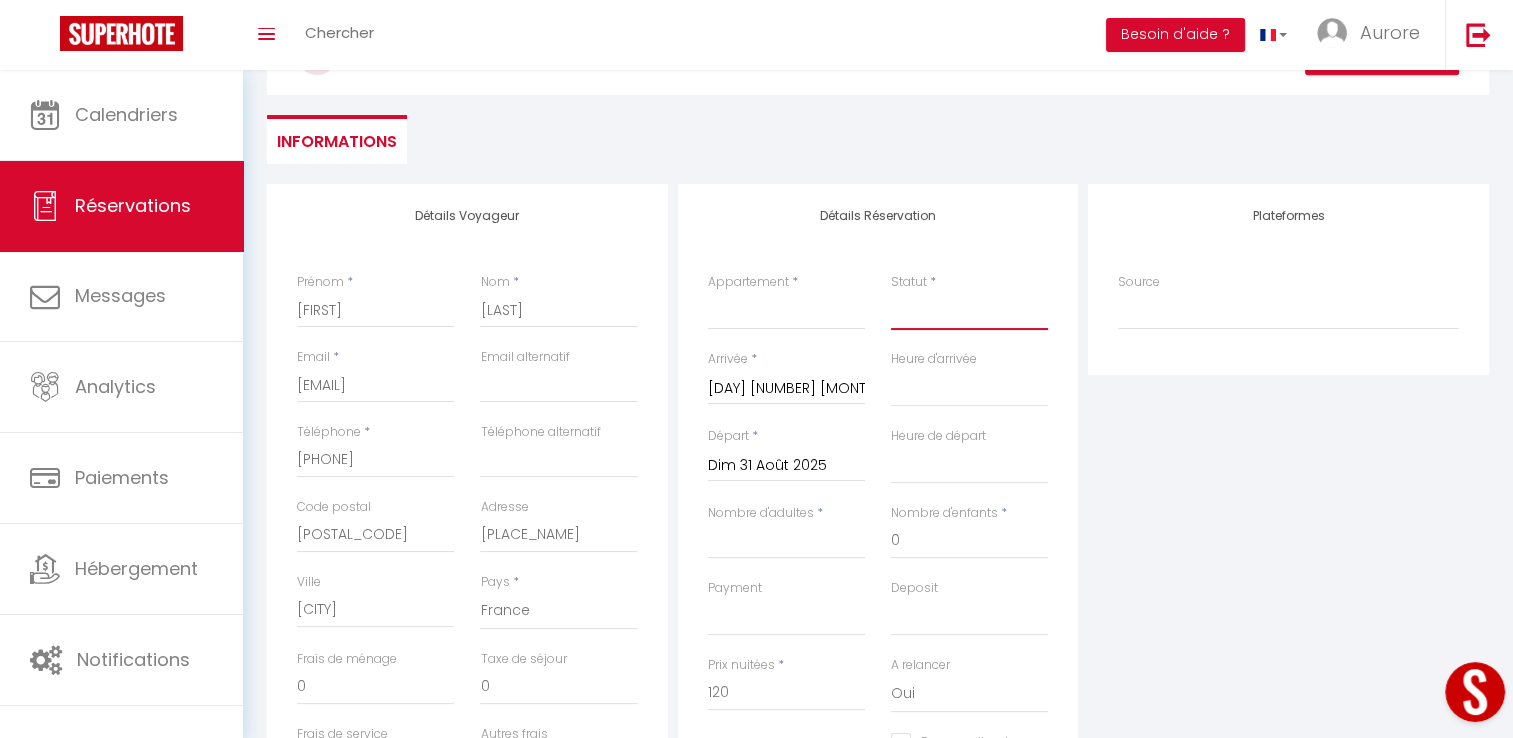 click on "Confirmé Non Confirmé Annulé Annulé par le voyageur No Show Request" at bounding box center [969, 311] 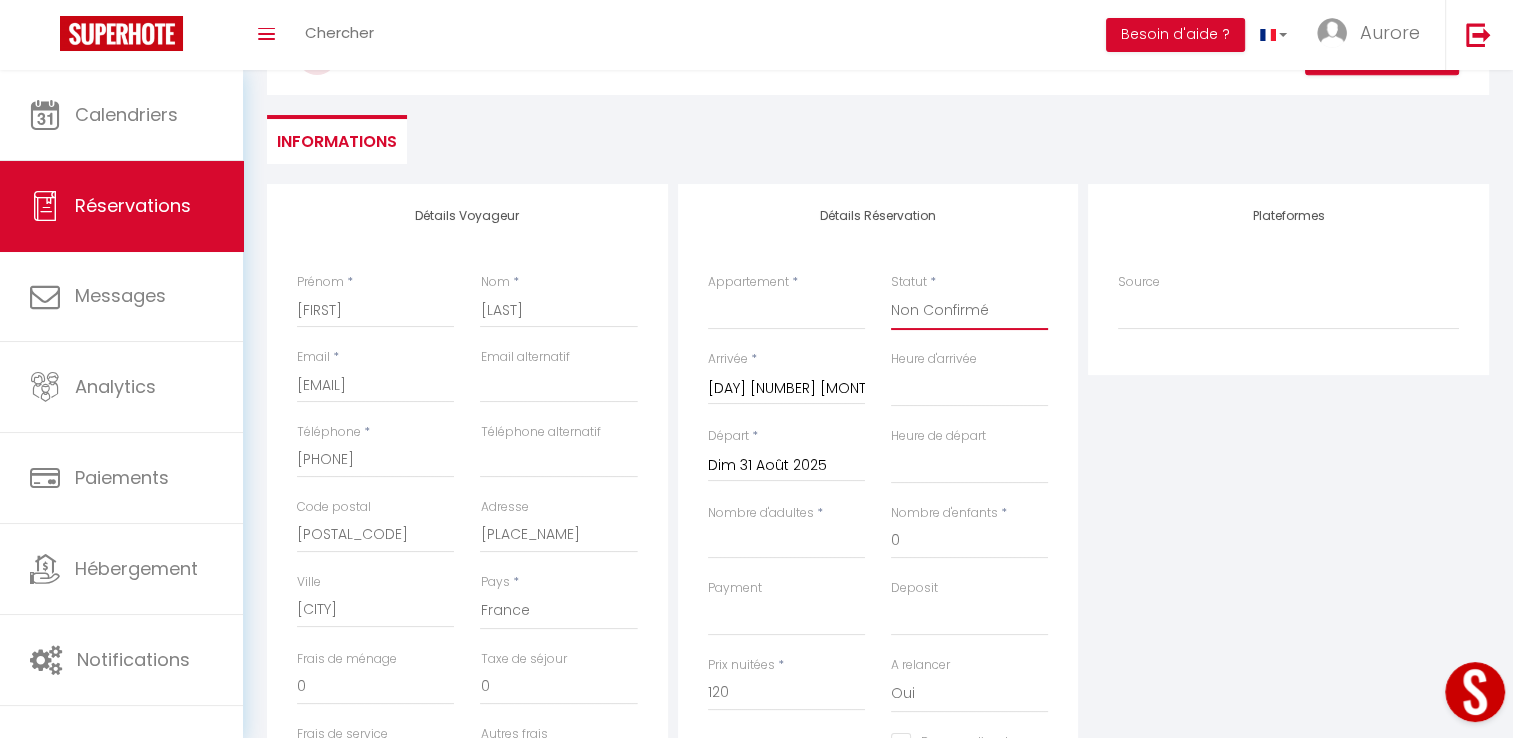 click on "Confirmé Non Confirmé Annulé Annulé par le voyageur No Show Request" at bounding box center [969, 311] 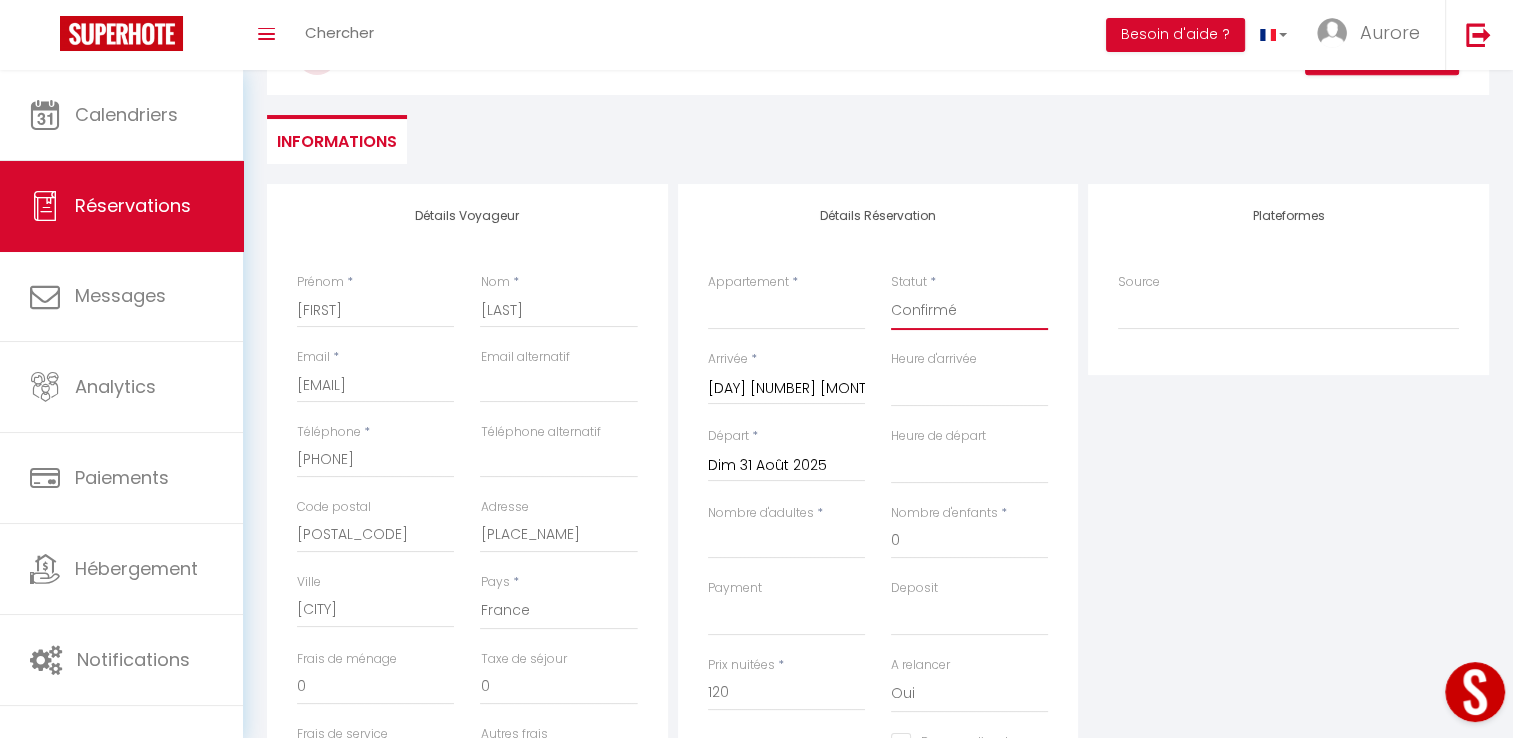 click on "Confirmé Non Confirmé Annulé Annulé par le voyageur No Show Request" at bounding box center [969, 311] 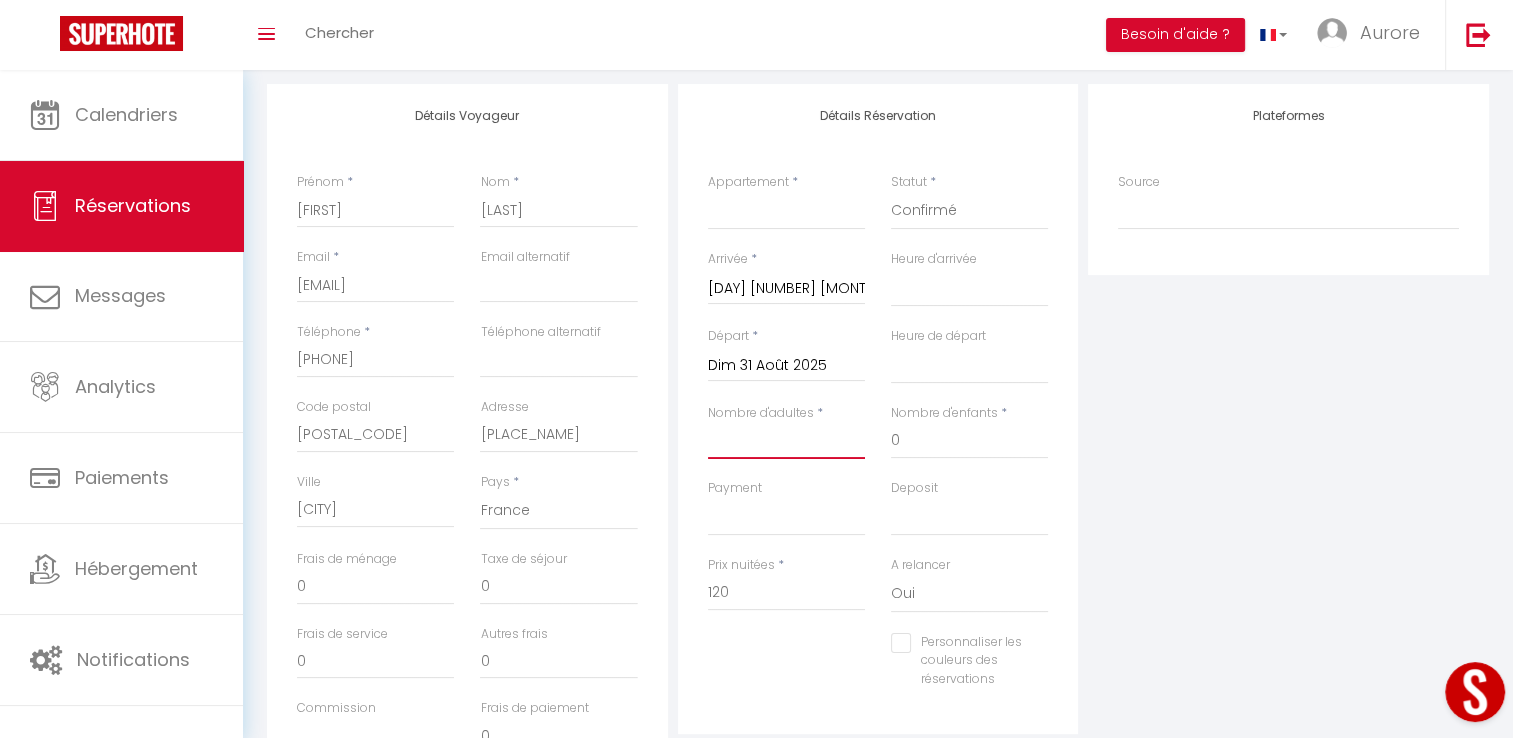 click on "Nombre d'adultes" at bounding box center (786, 441) 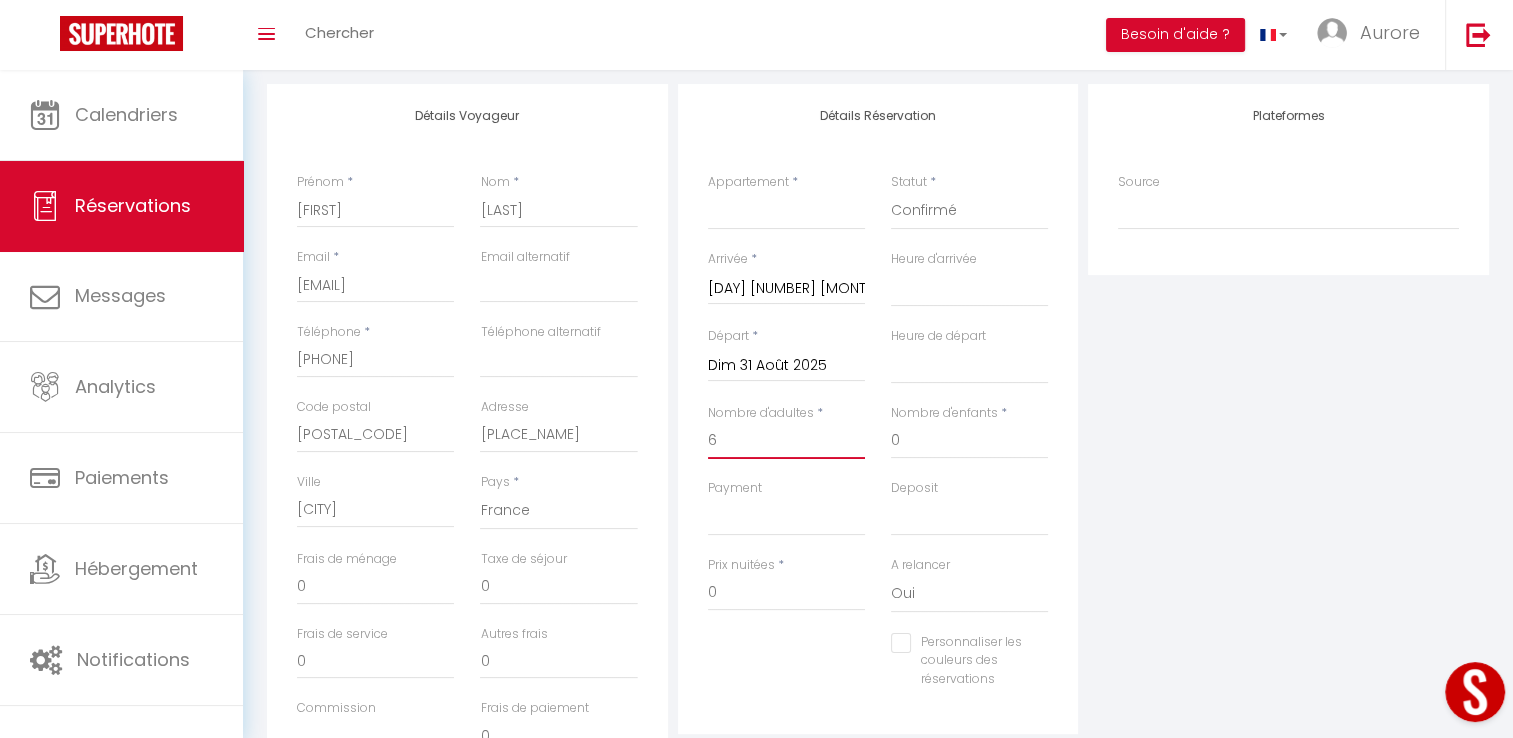 type on "6" 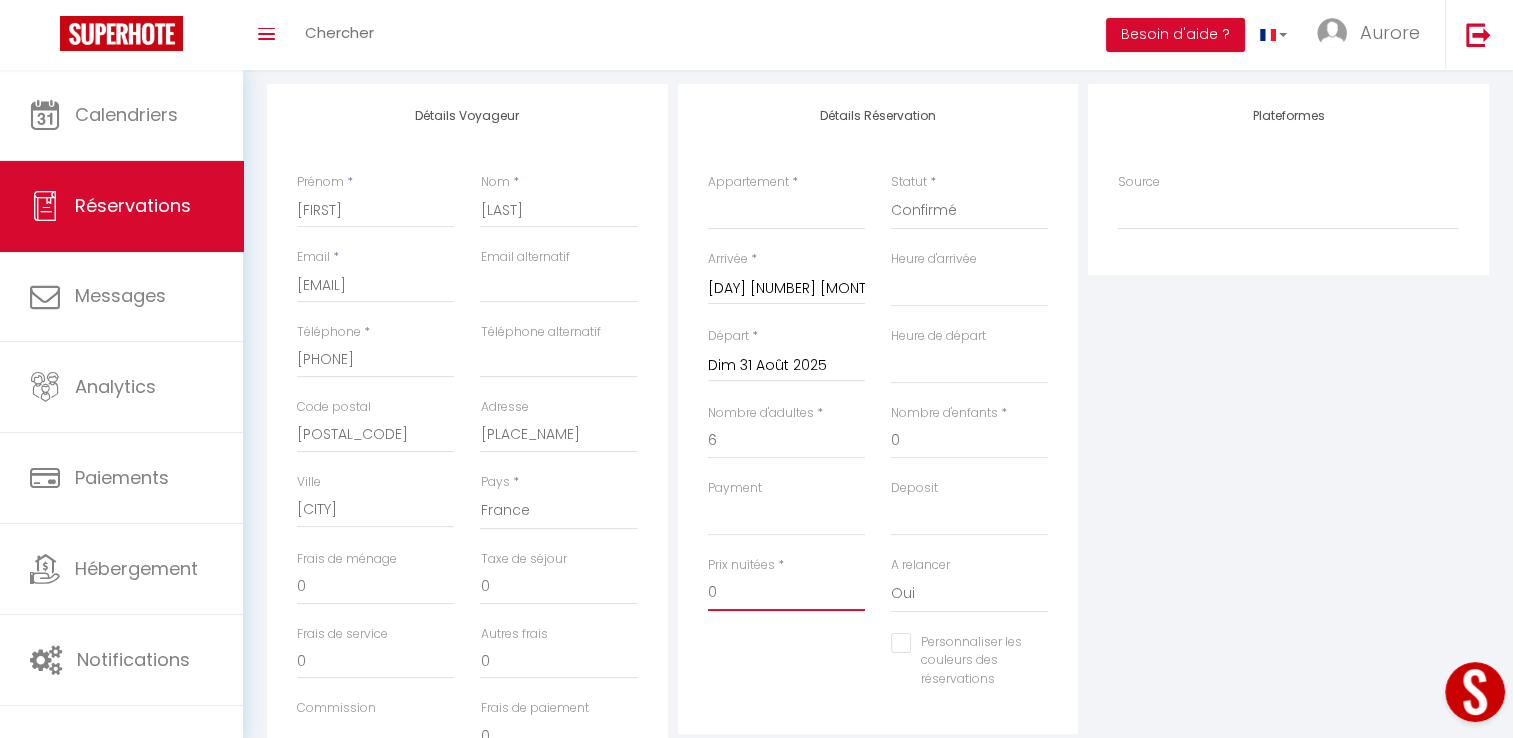 click on "0" at bounding box center (786, 593) 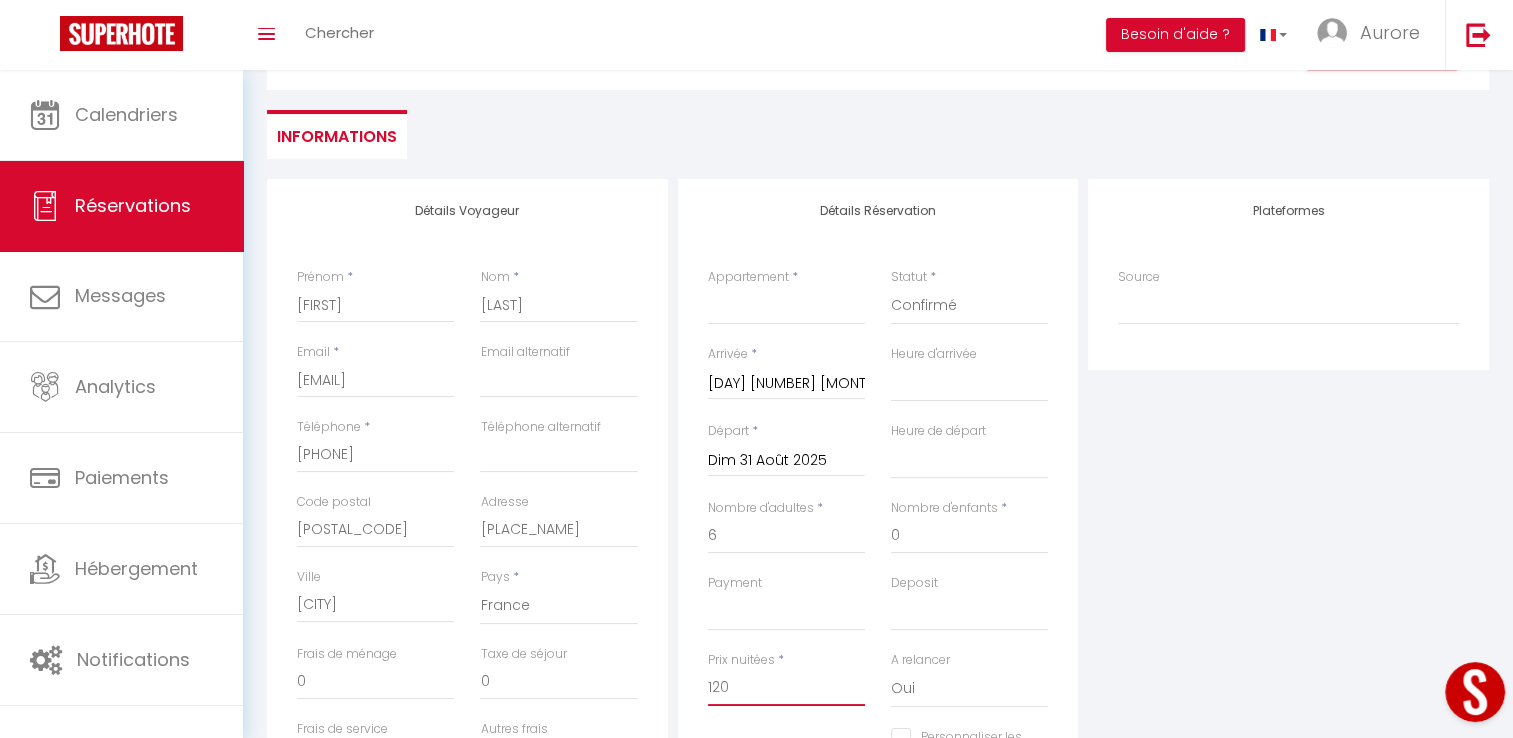 scroll, scrollTop: 0, scrollLeft: 0, axis: both 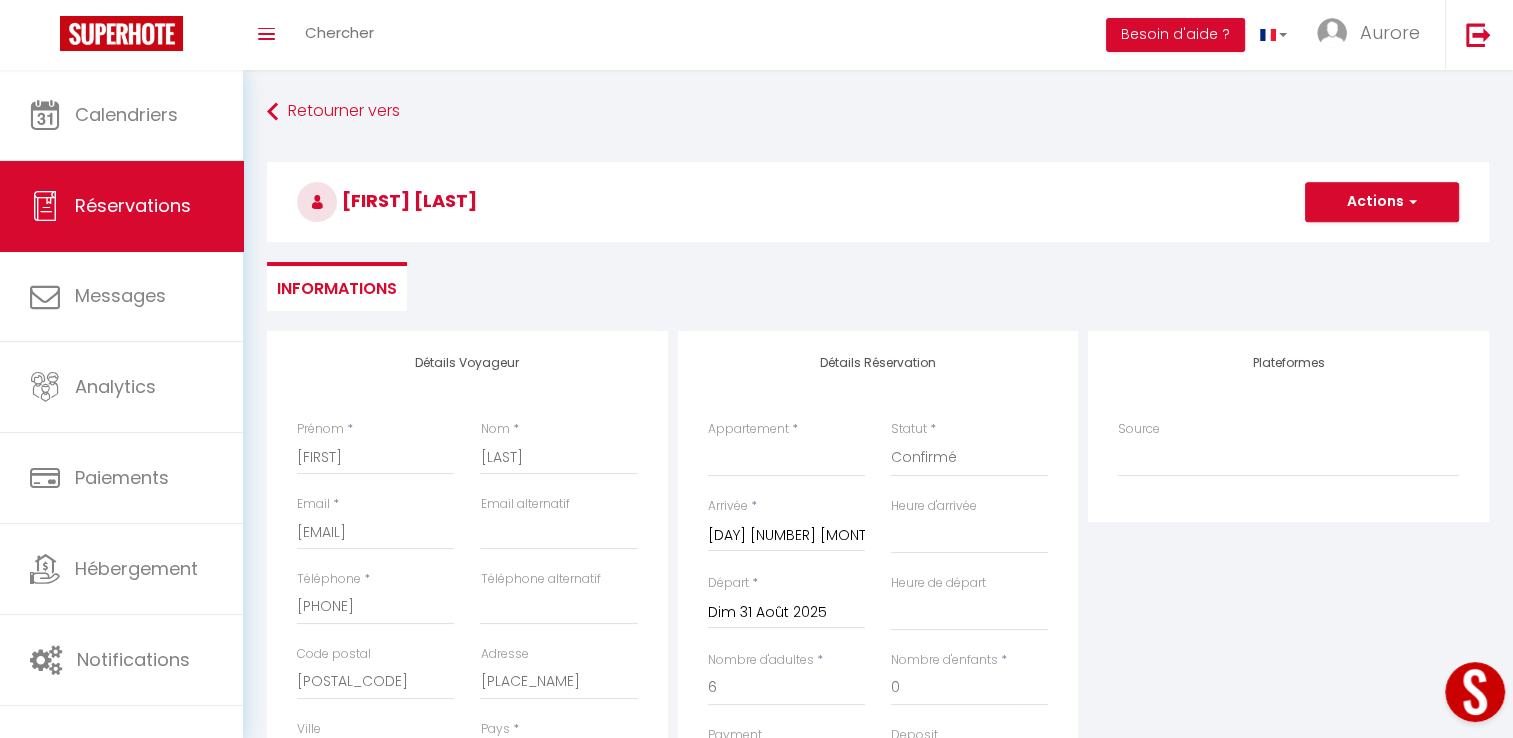 type on "120" 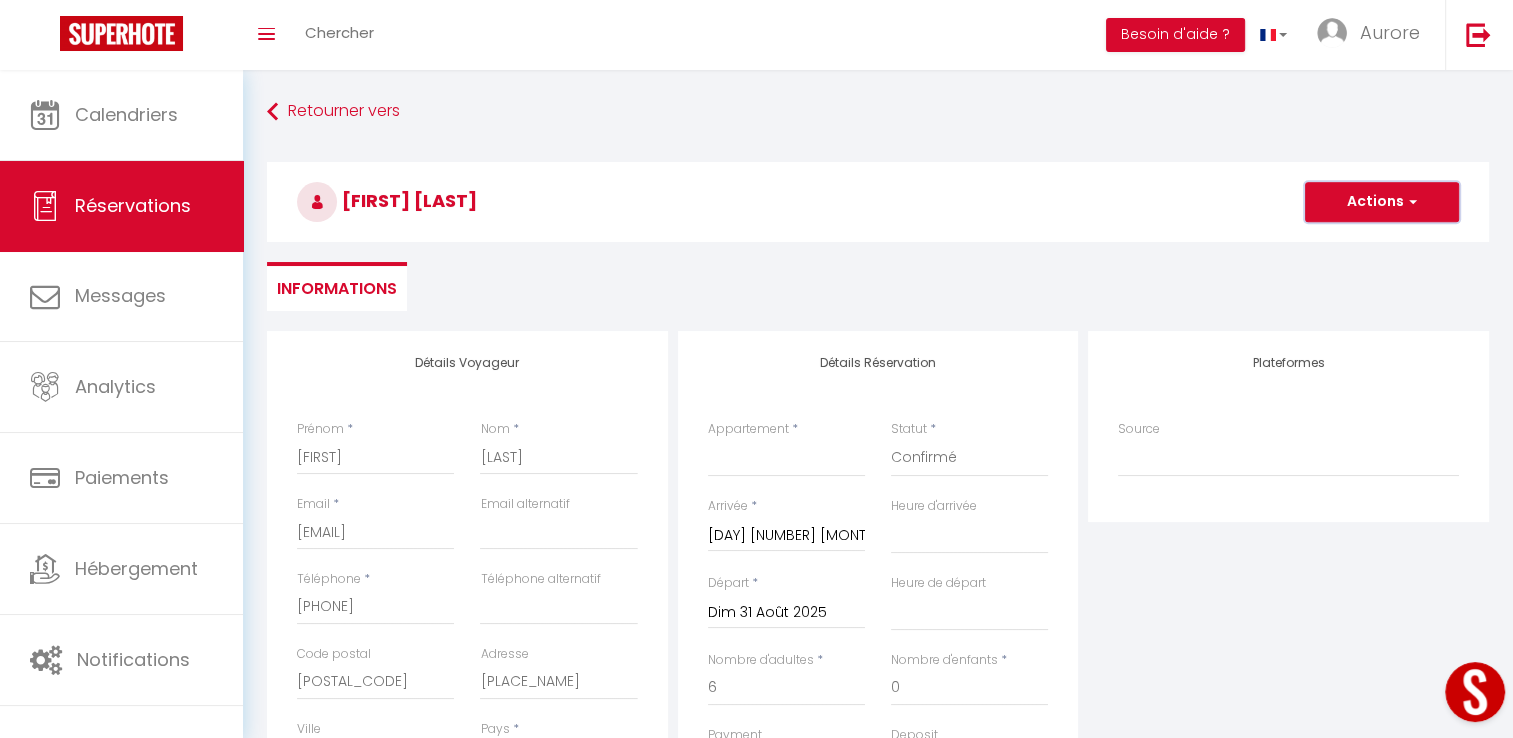 click on "Actions" at bounding box center [1382, 202] 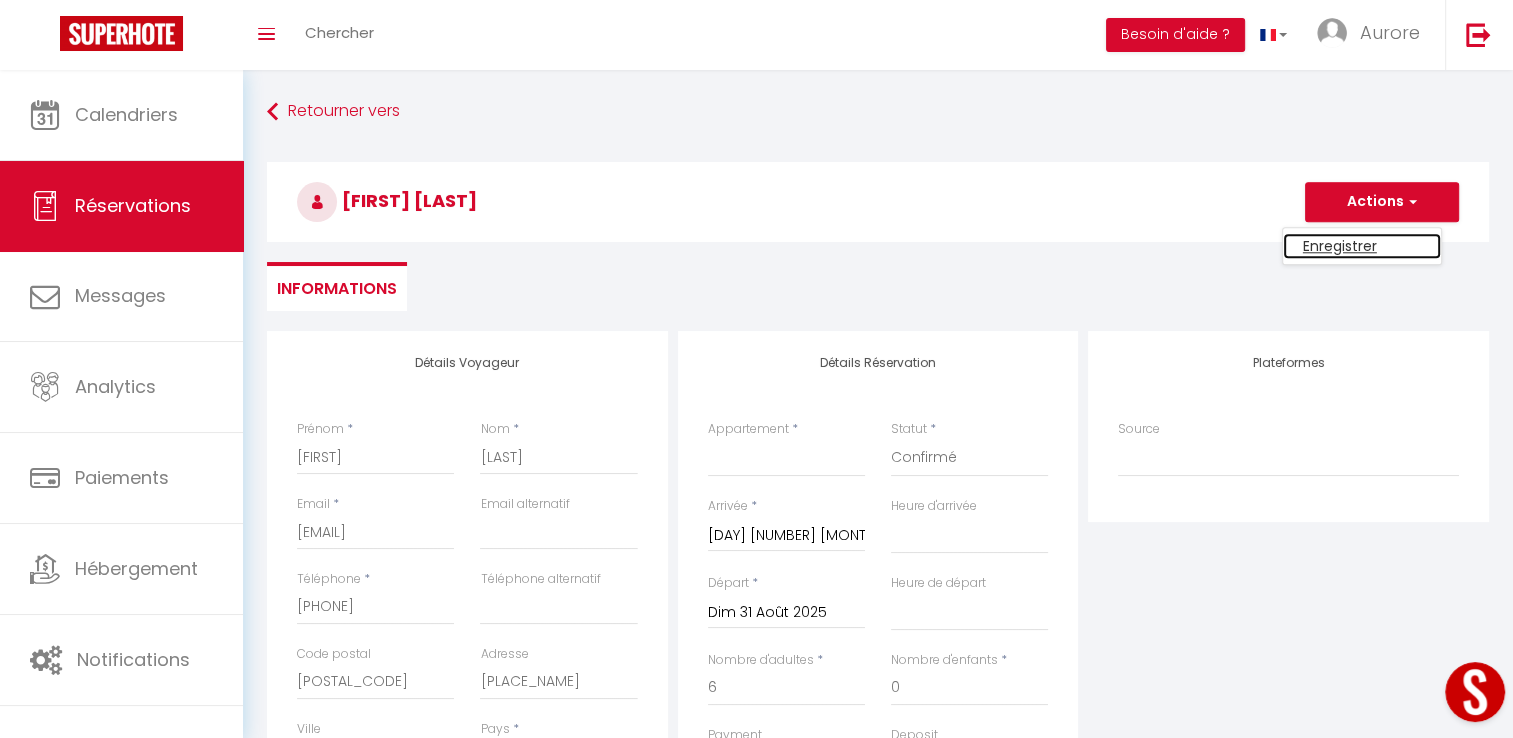 click on "Enregistrer" at bounding box center [1362, 246] 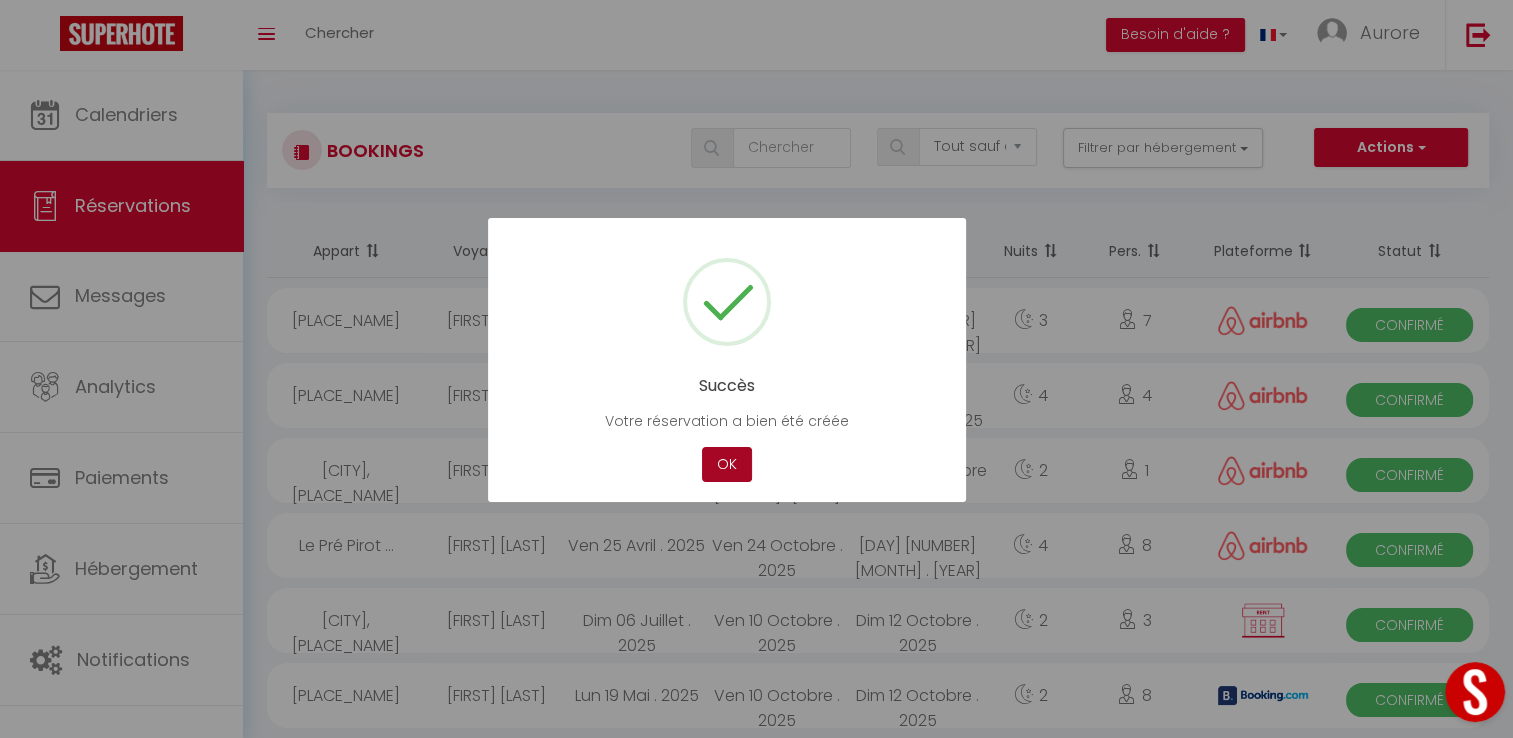 click on "OK" at bounding box center [727, 464] 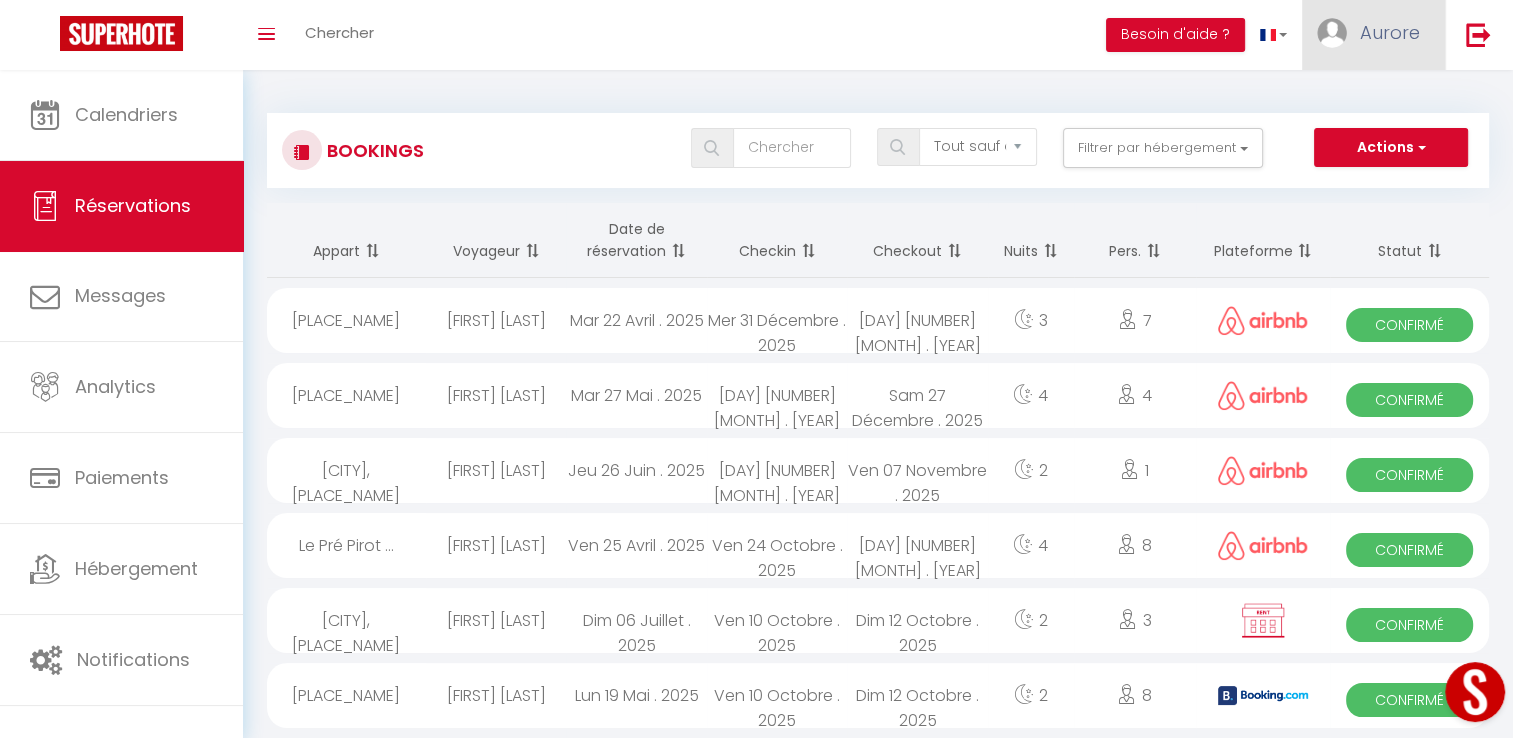 click on "Aurore" at bounding box center (1373, 35) 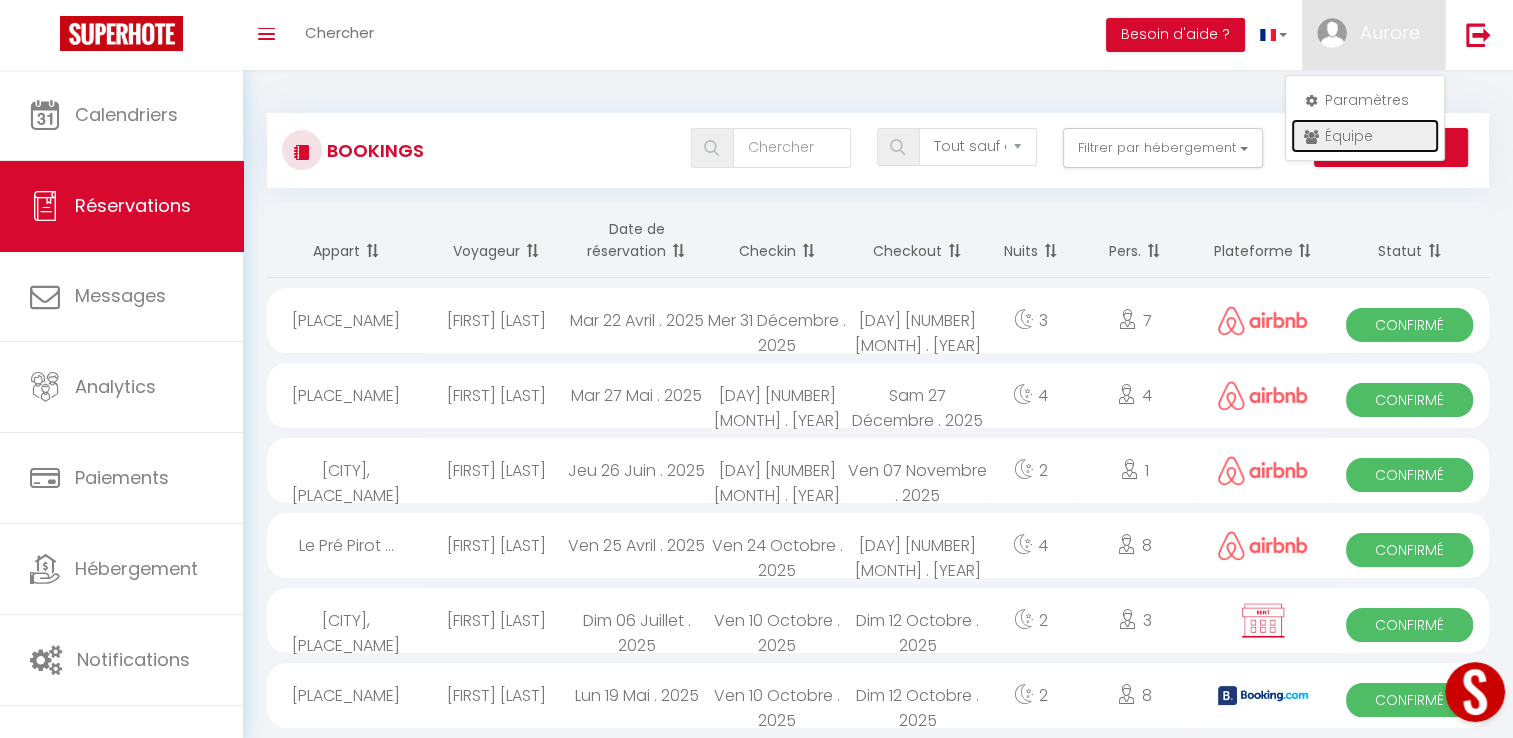 click on "Équipe" at bounding box center [1365, 136] 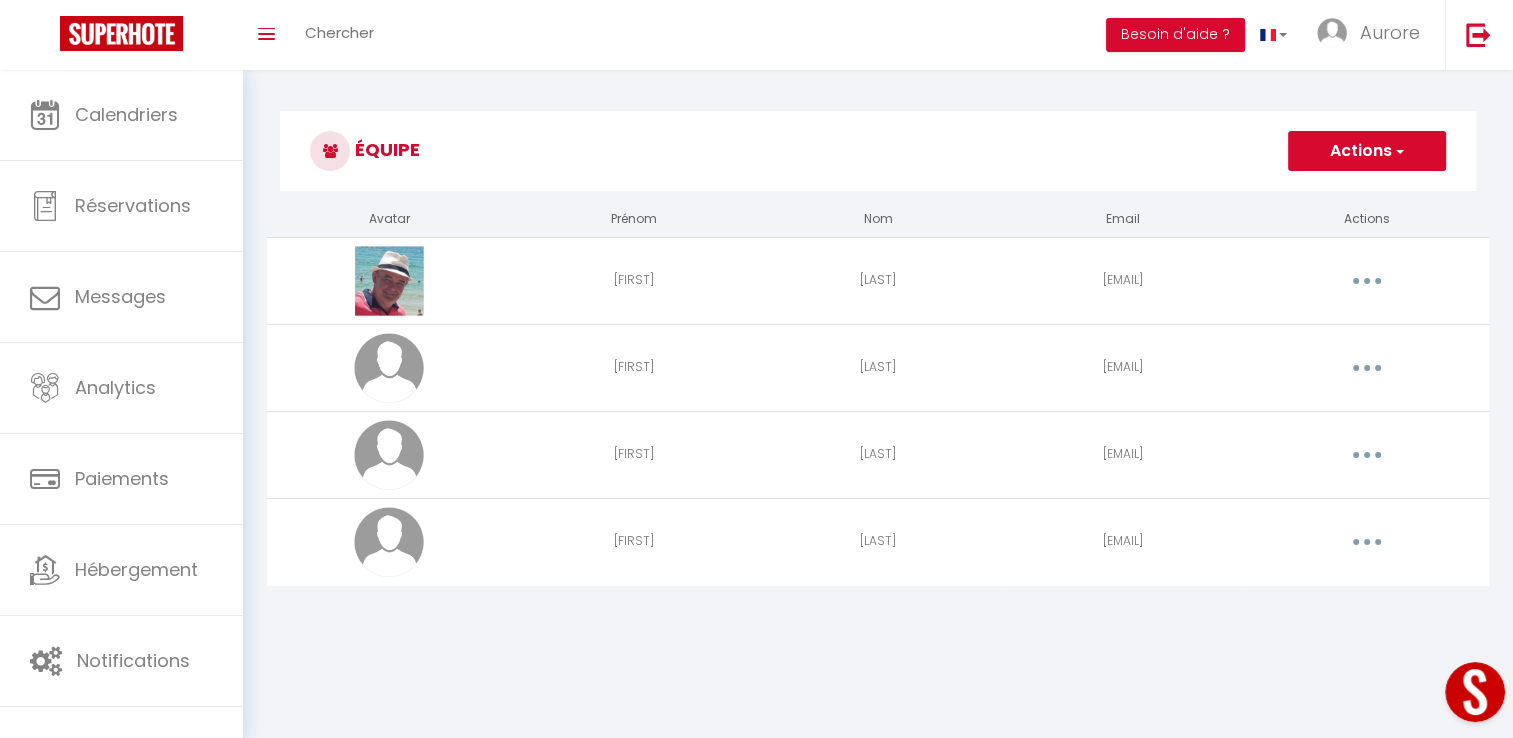 click at bounding box center (1367, 281) 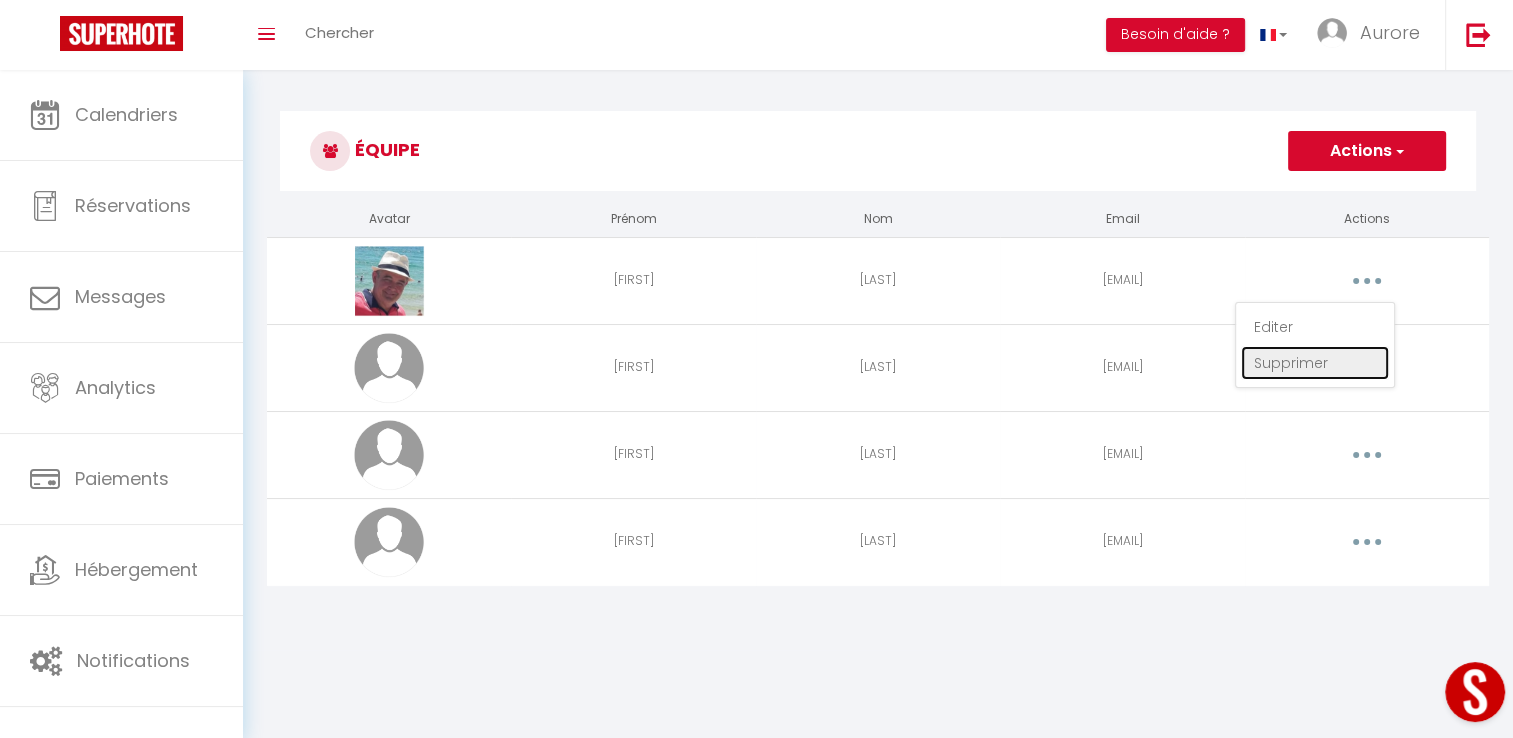 click on "Supprimer" at bounding box center (1315, 363) 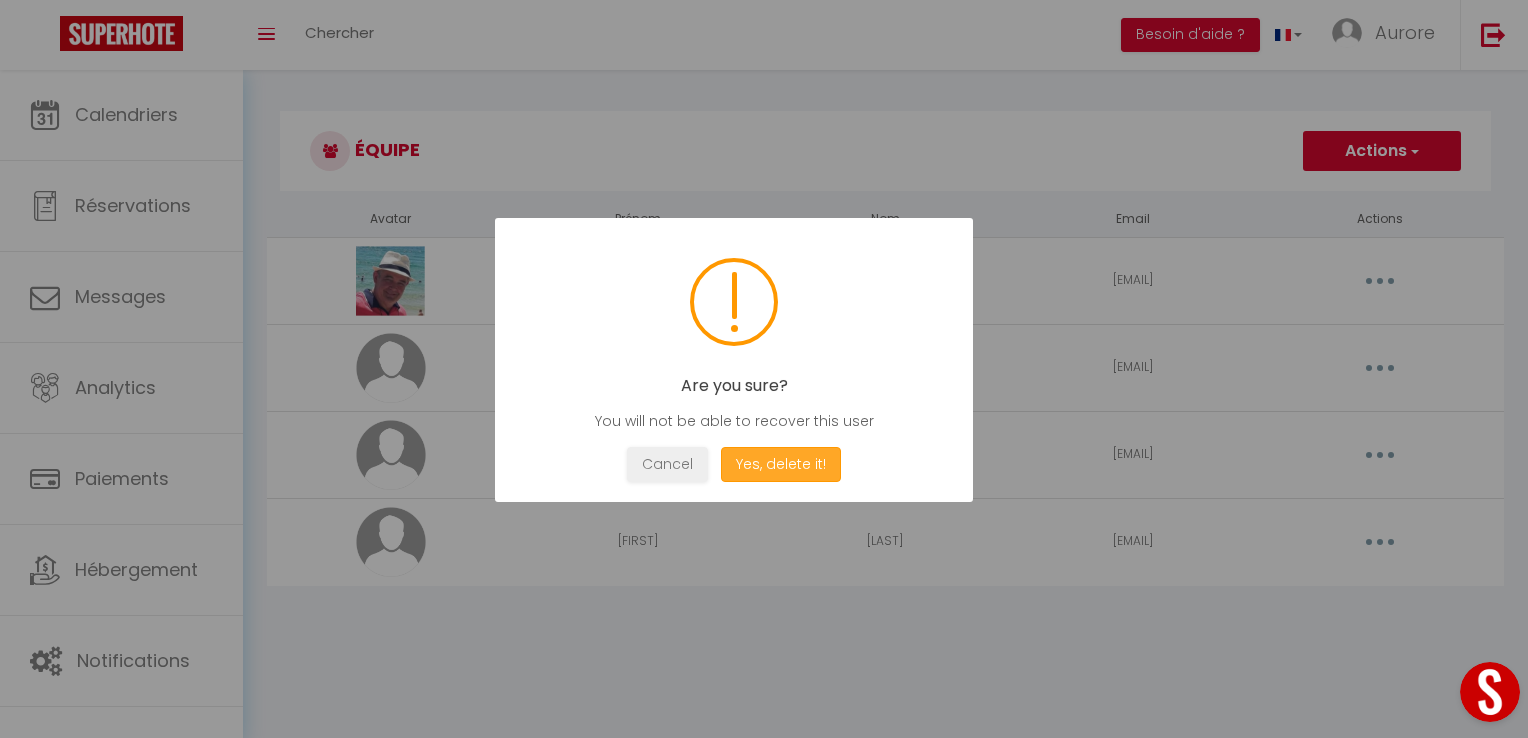 click on "Yes, delete it!" at bounding box center (781, 464) 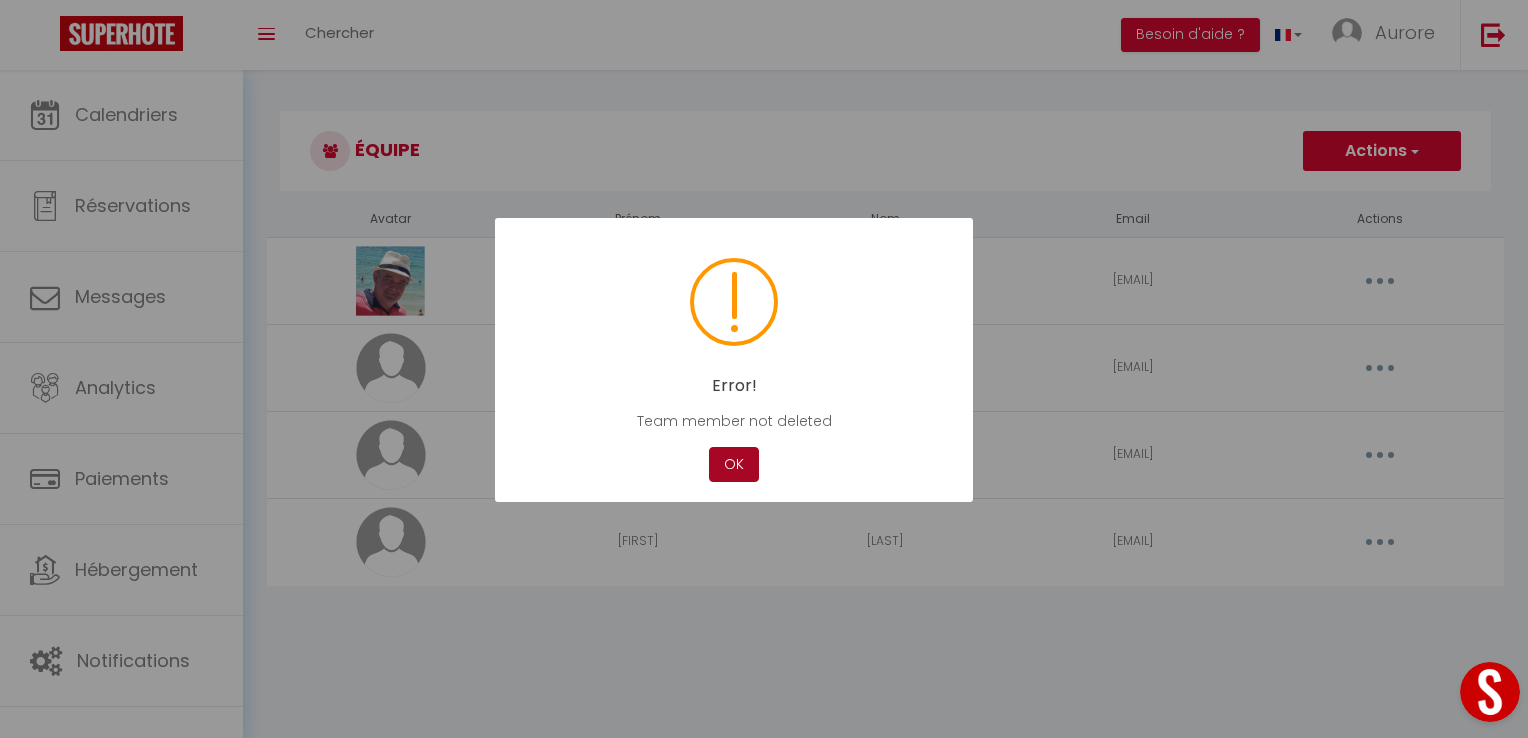 click on "OK" at bounding box center (734, 464) 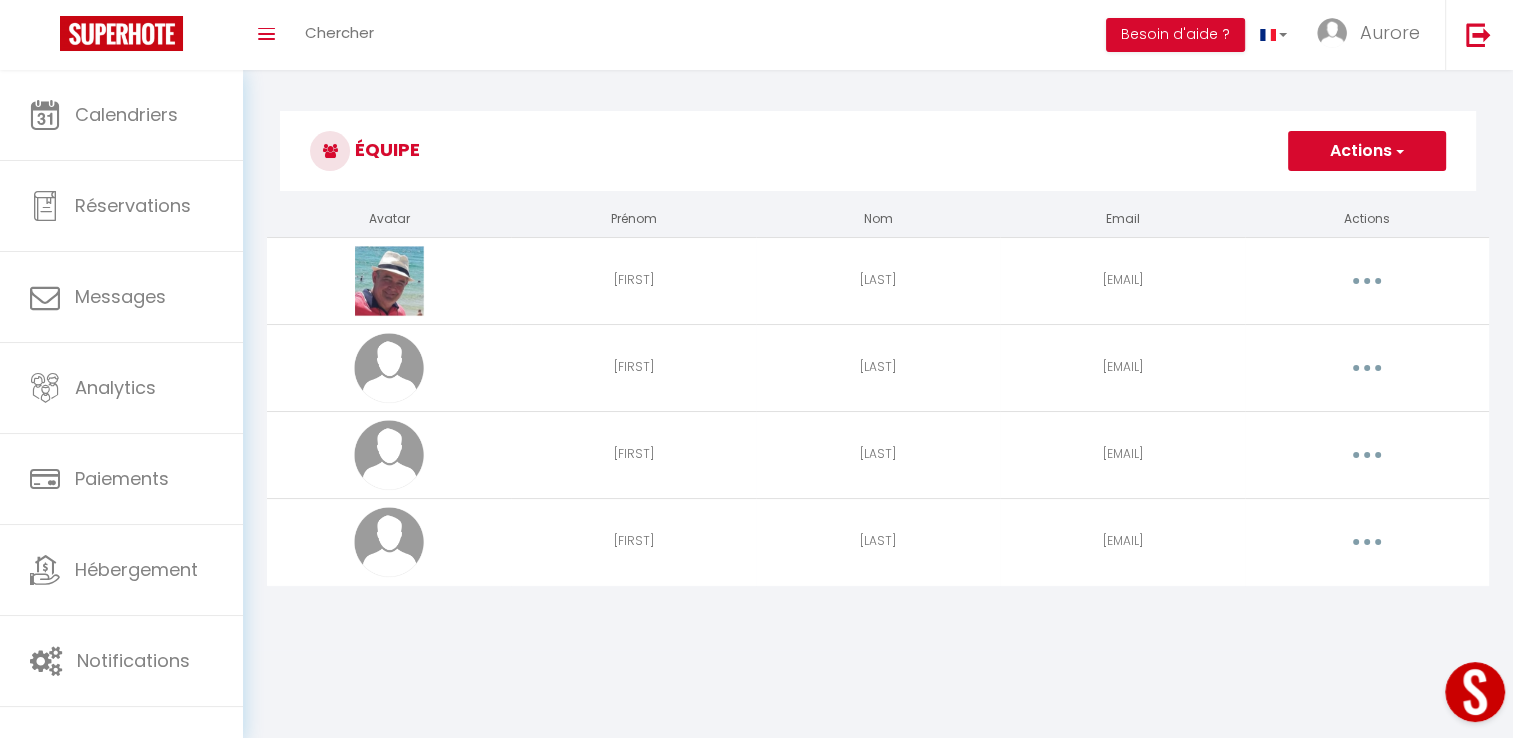 click at bounding box center [1367, 281] 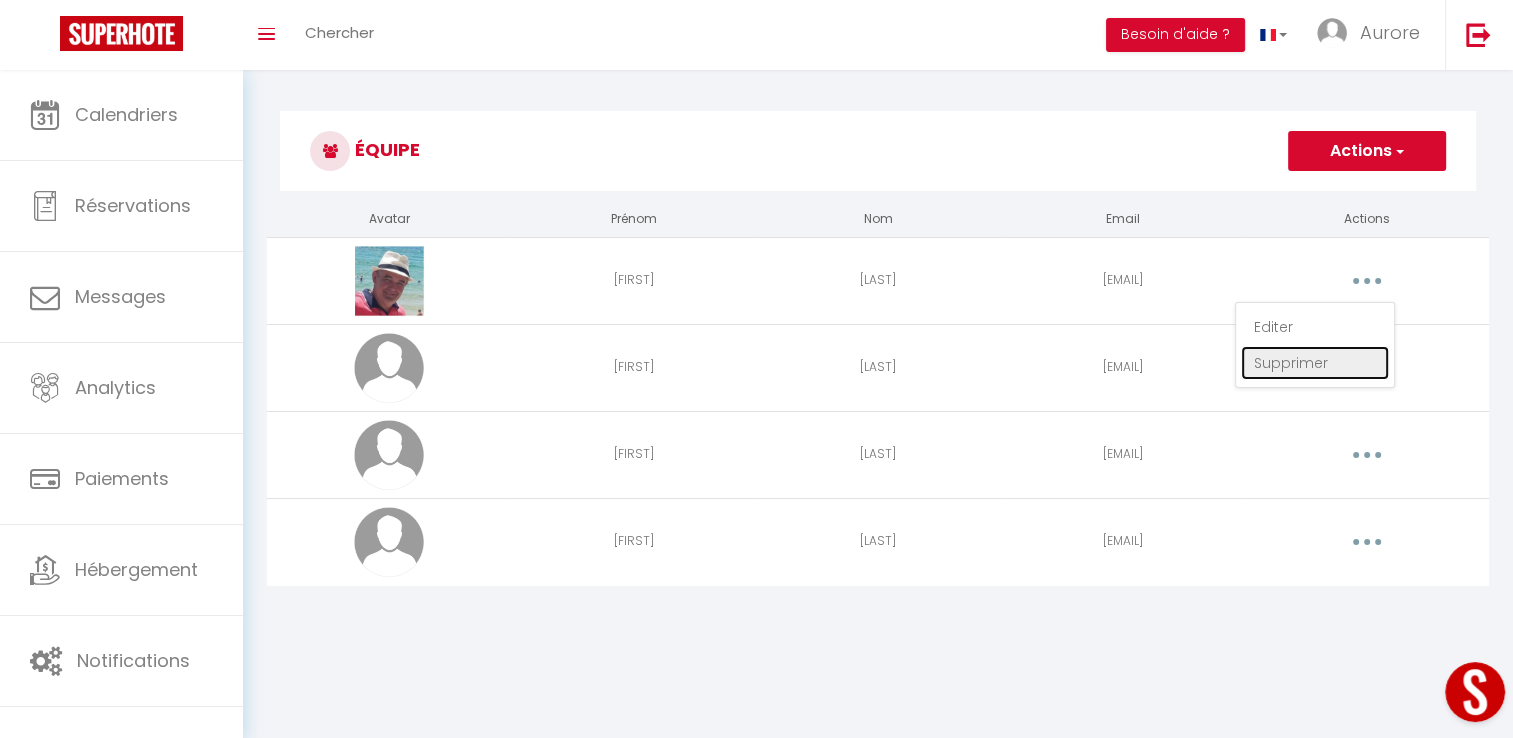click on "Supprimer" at bounding box center (1315, 363) 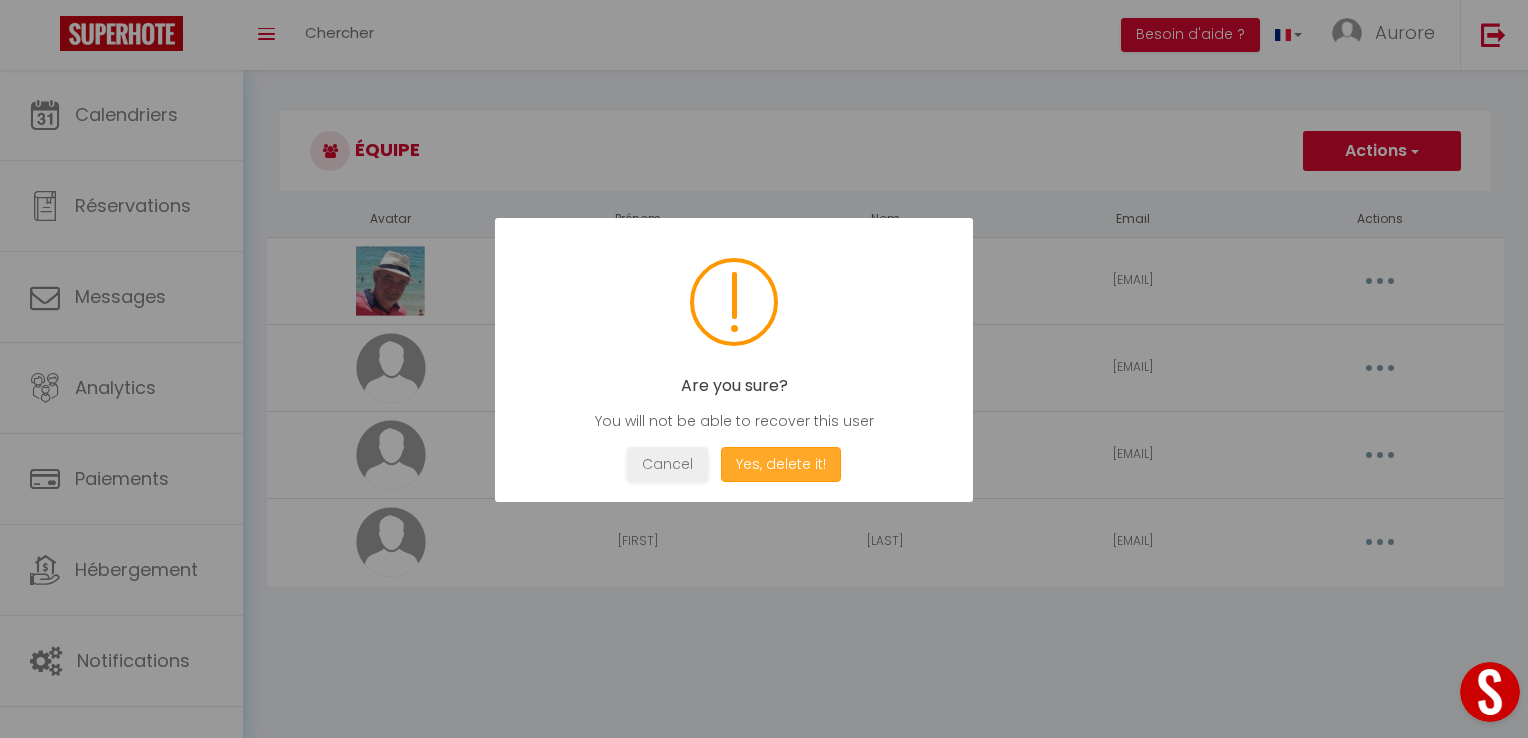 click on "Yes, delete it!" at bounding box center (781, 464) 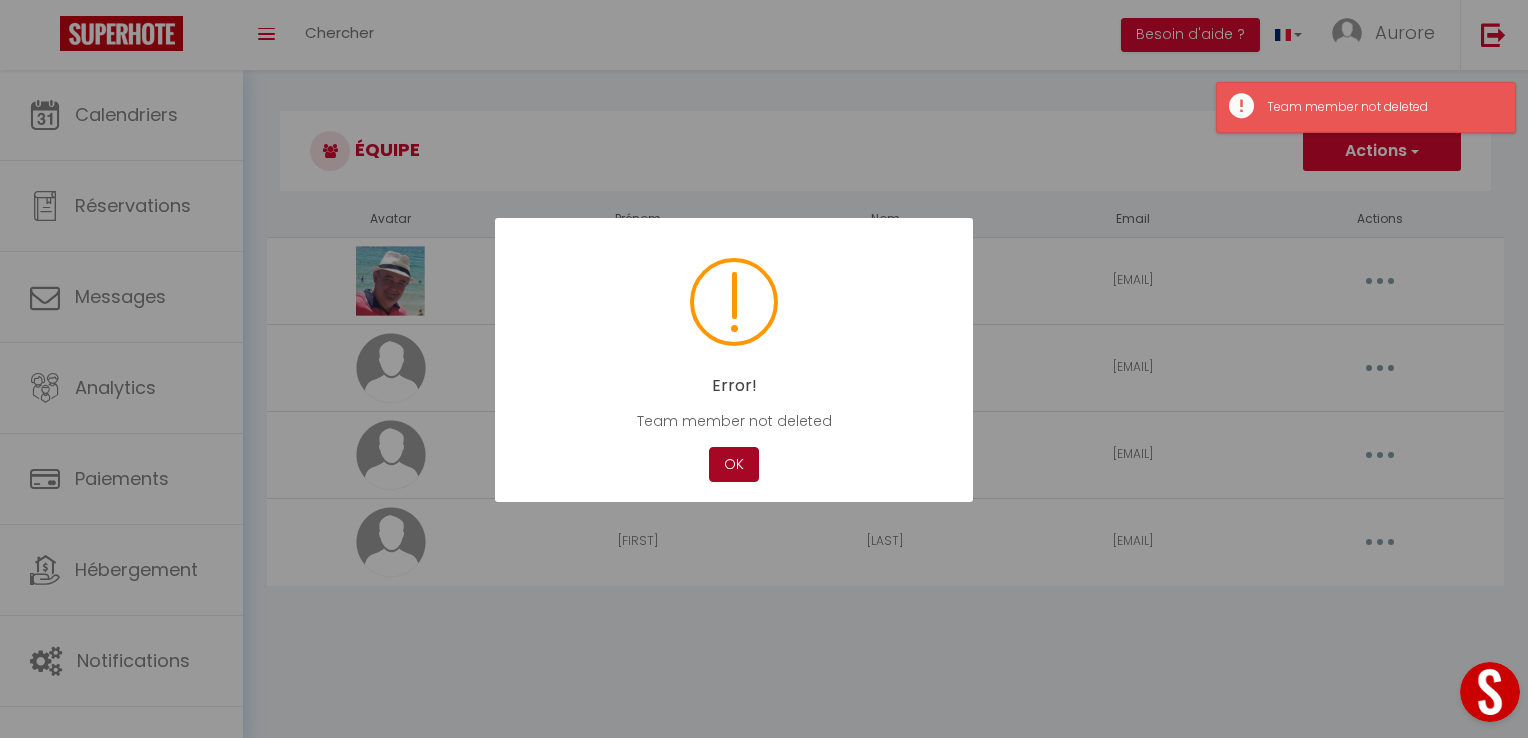 click on "OK" at bounding box center [734, 464] 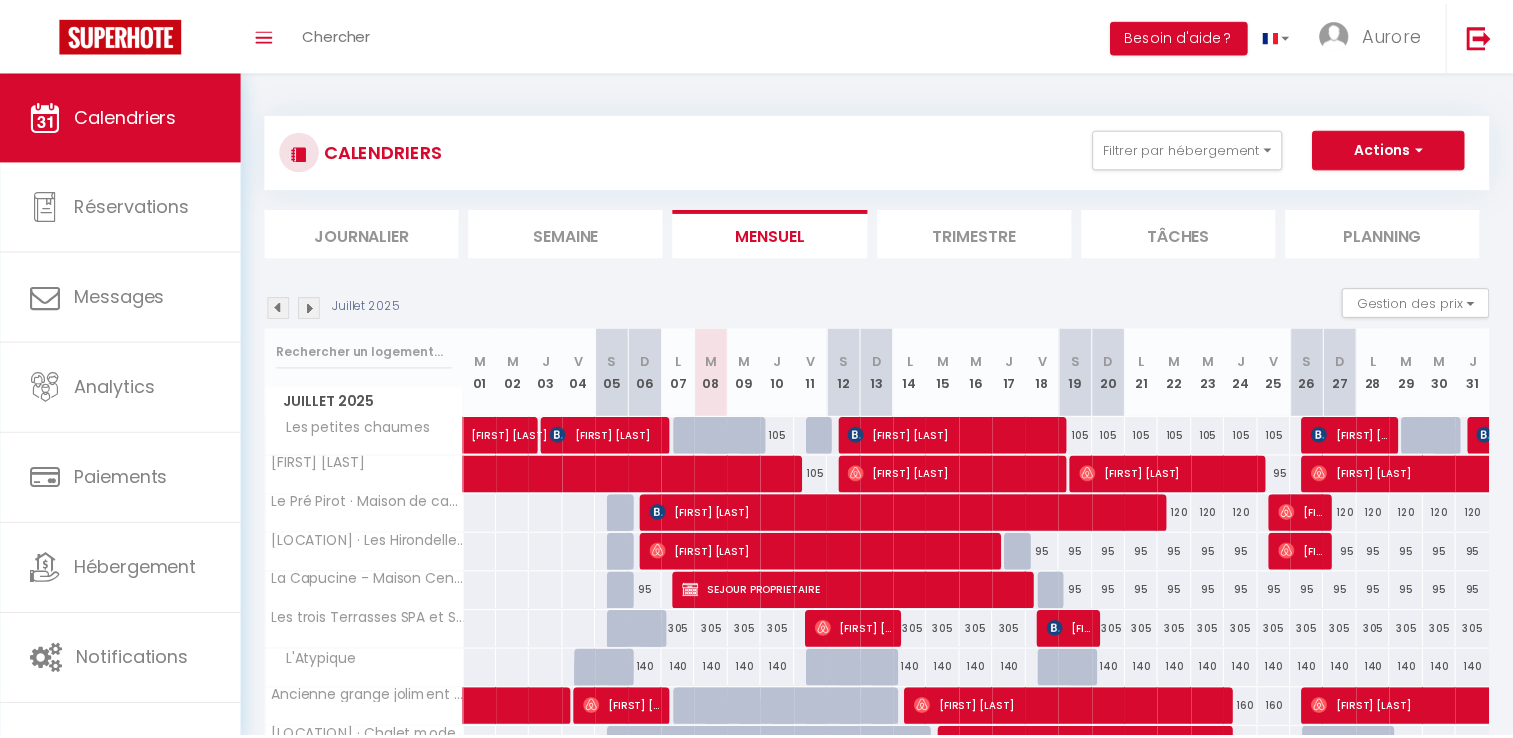 scroll, scrollTop: 0, scrollLeft: 0, axis: both 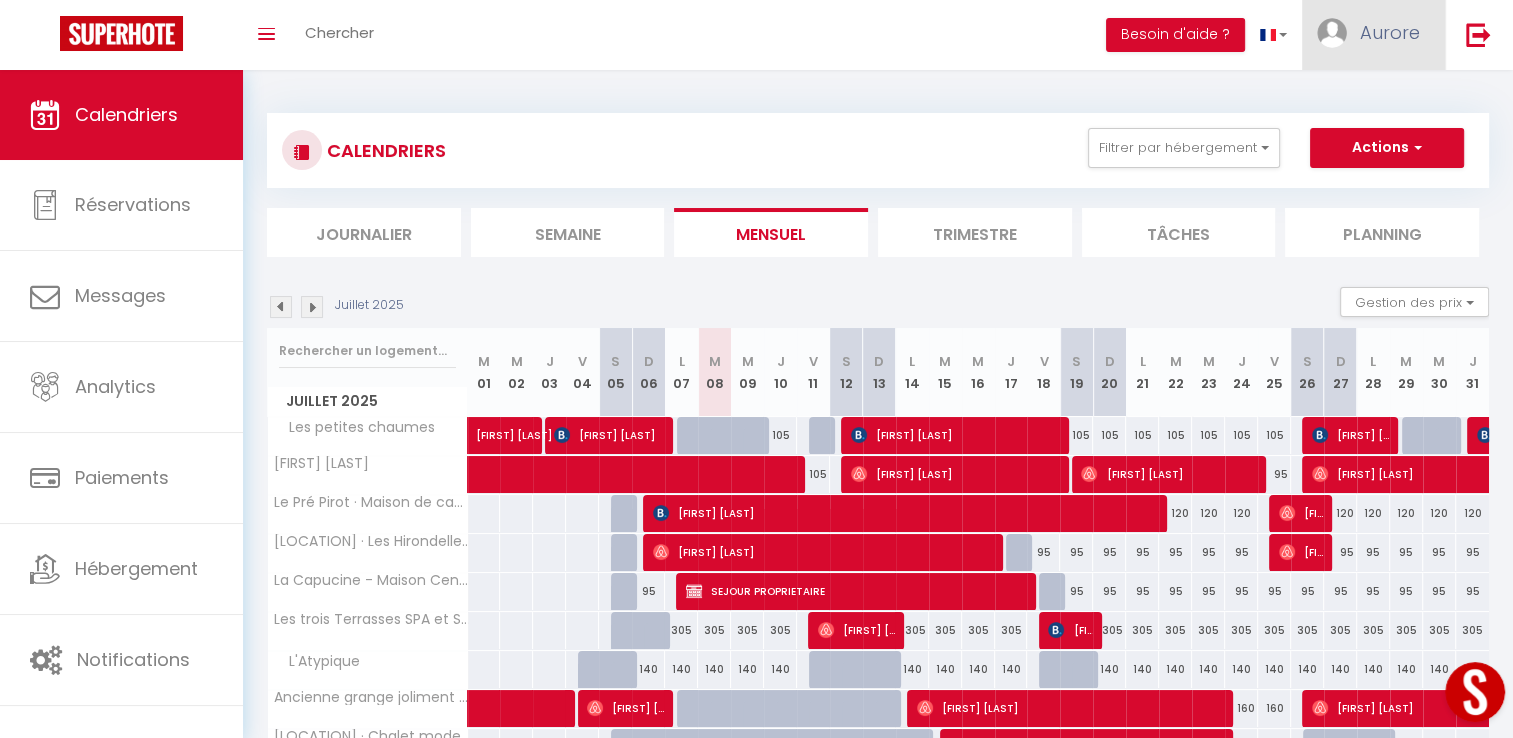 click on "Aurore" at bounding box center [1373, 35] 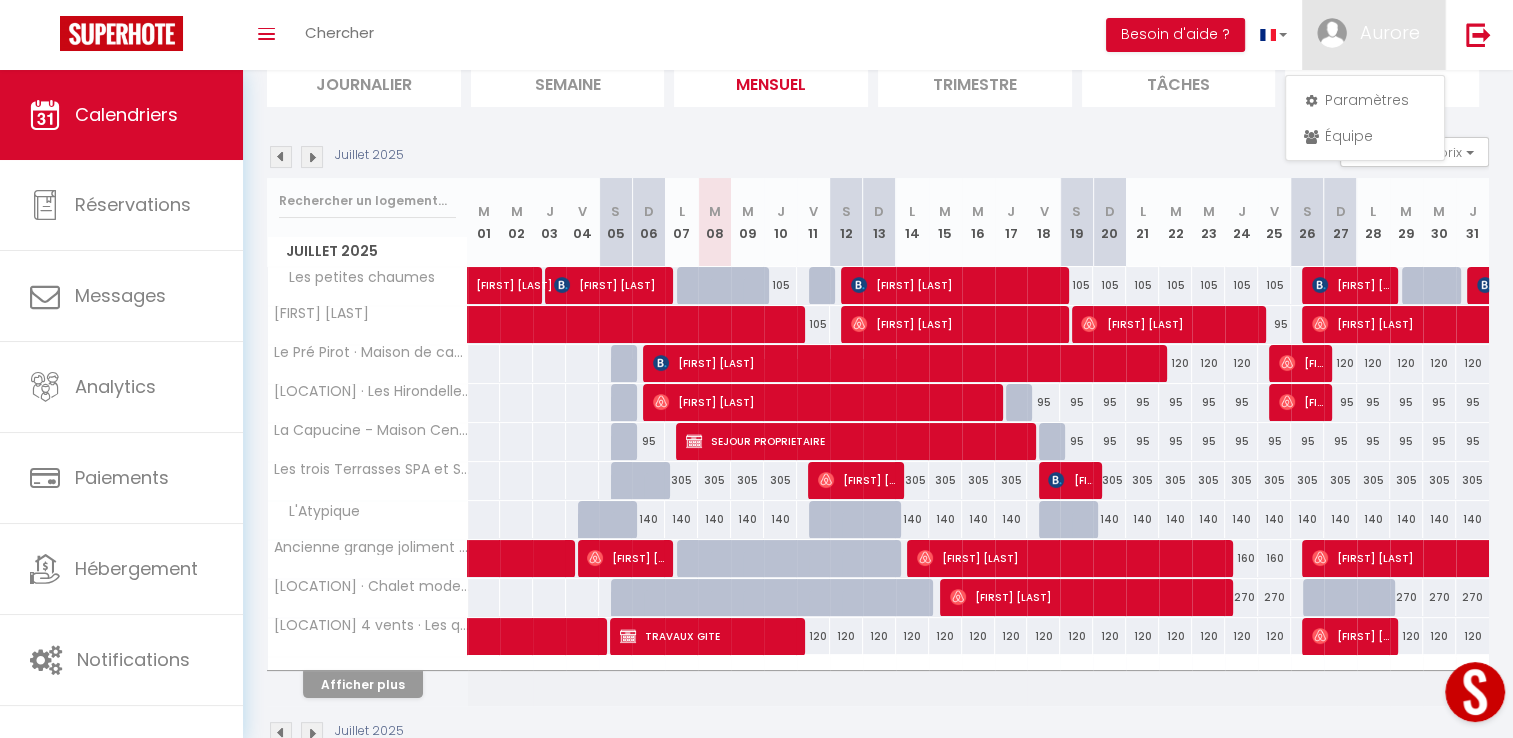 scroll, scrollTop: 196, scrollLeft: 0, axis: vertical 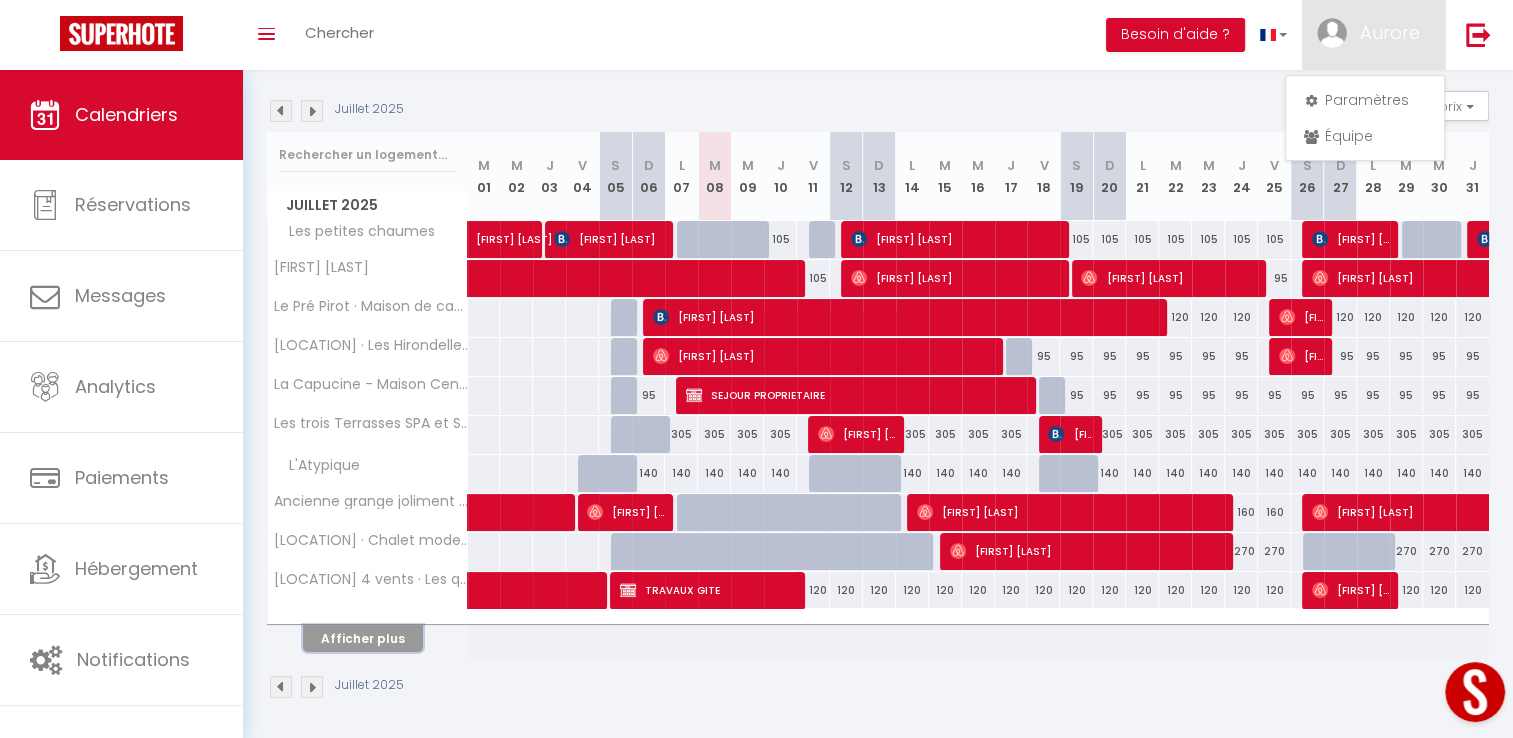 click on "Afficher plus" at bounding box center [363, 638] 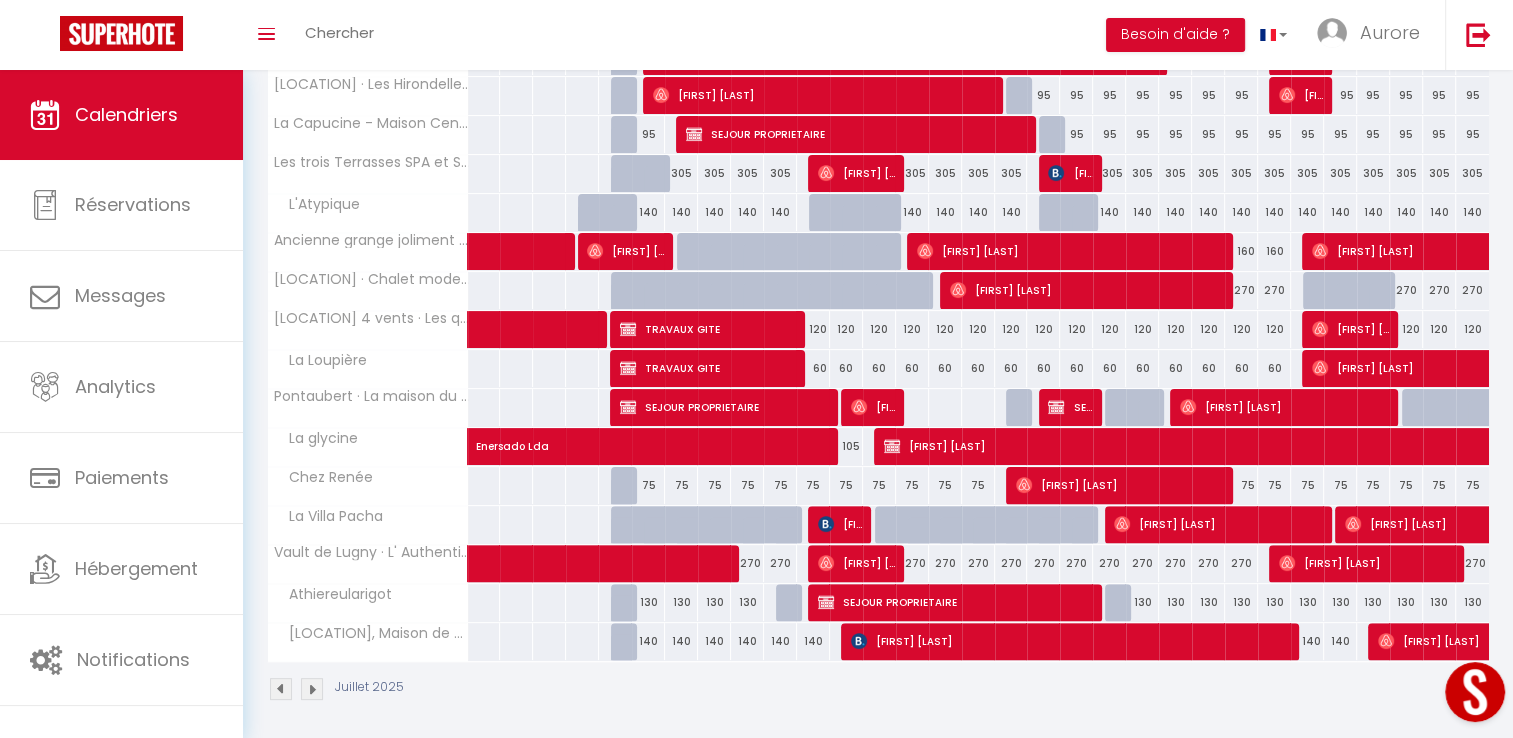 scroll, scrollTop: 458, scrollLeft: 0, axis: vertical 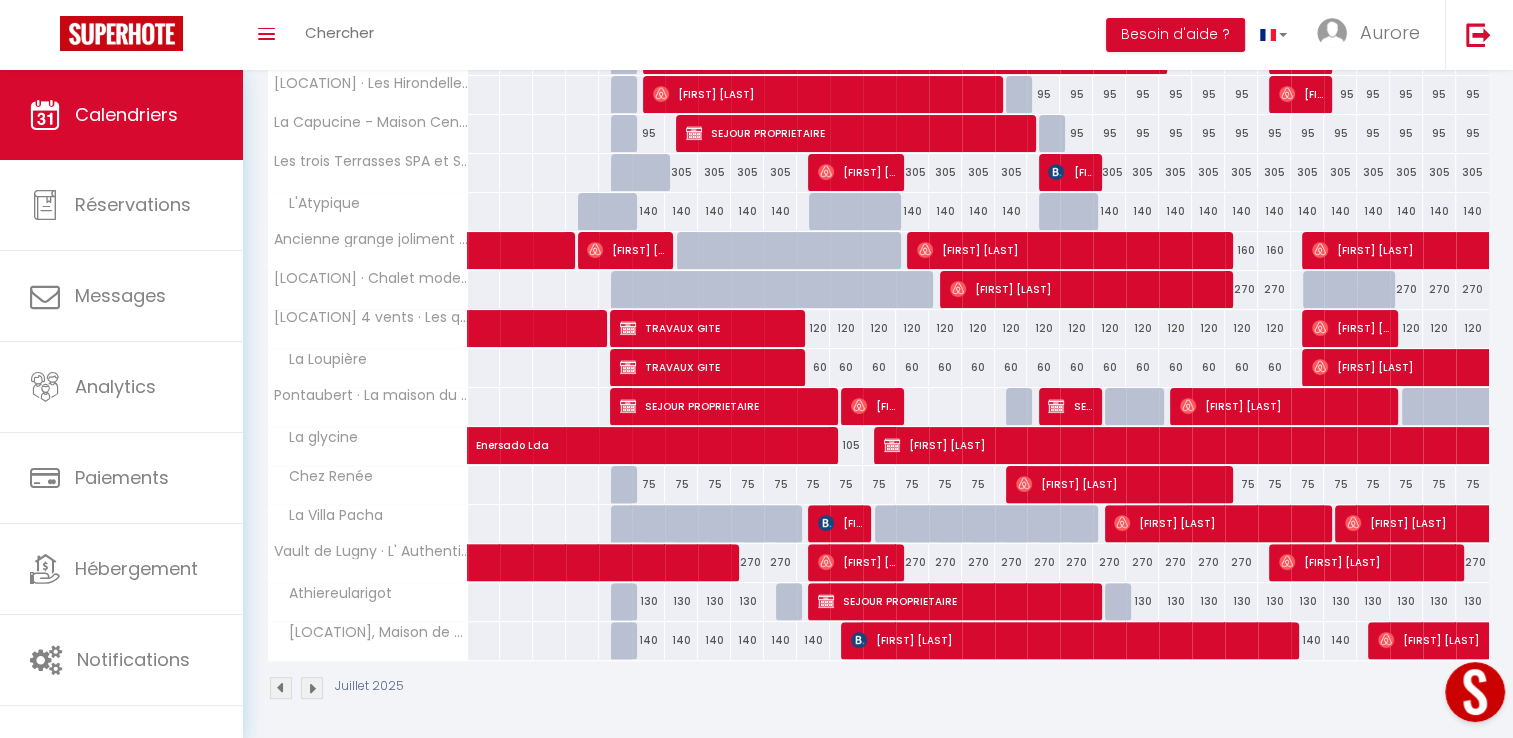 click at bounding box center (312, 688) 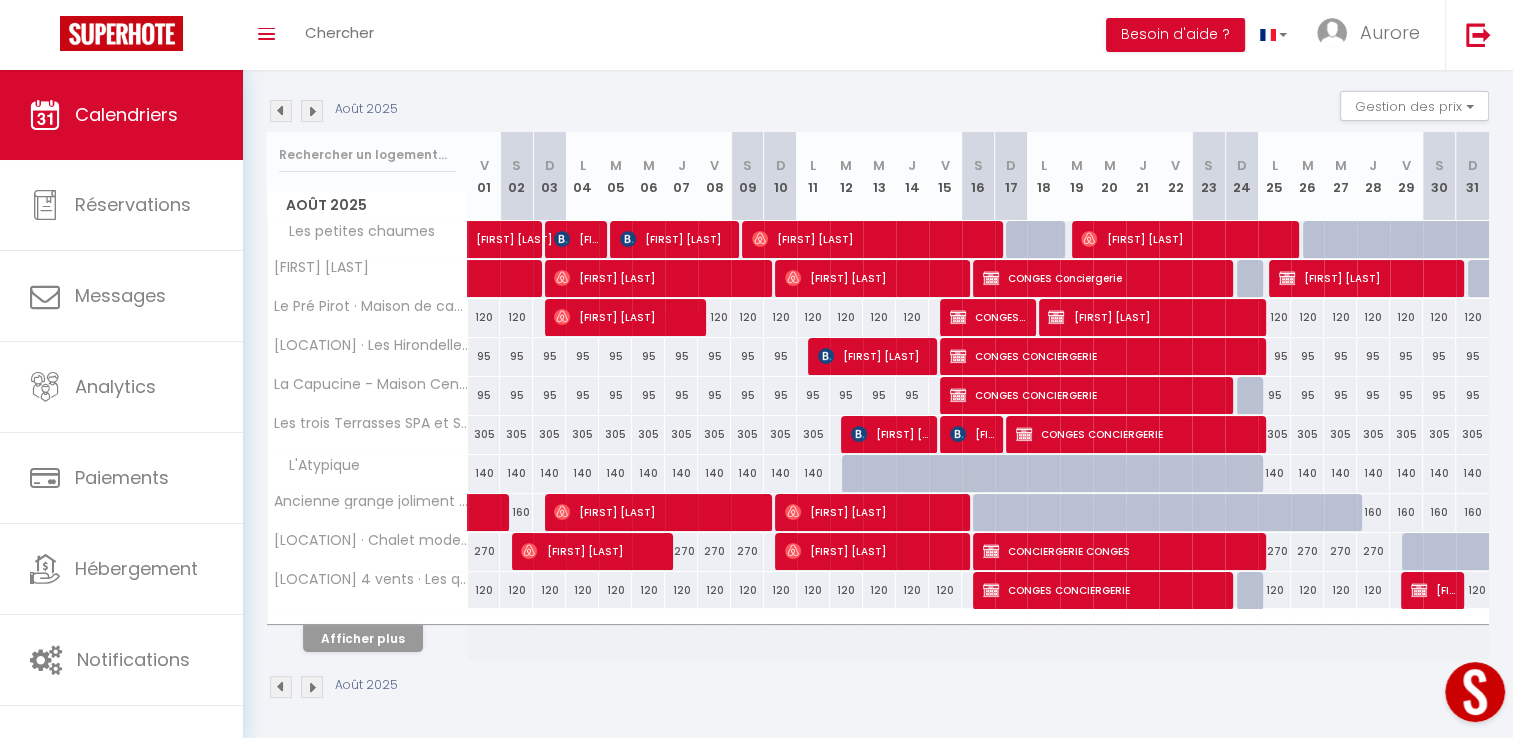 click at bounding box center [312, 687] 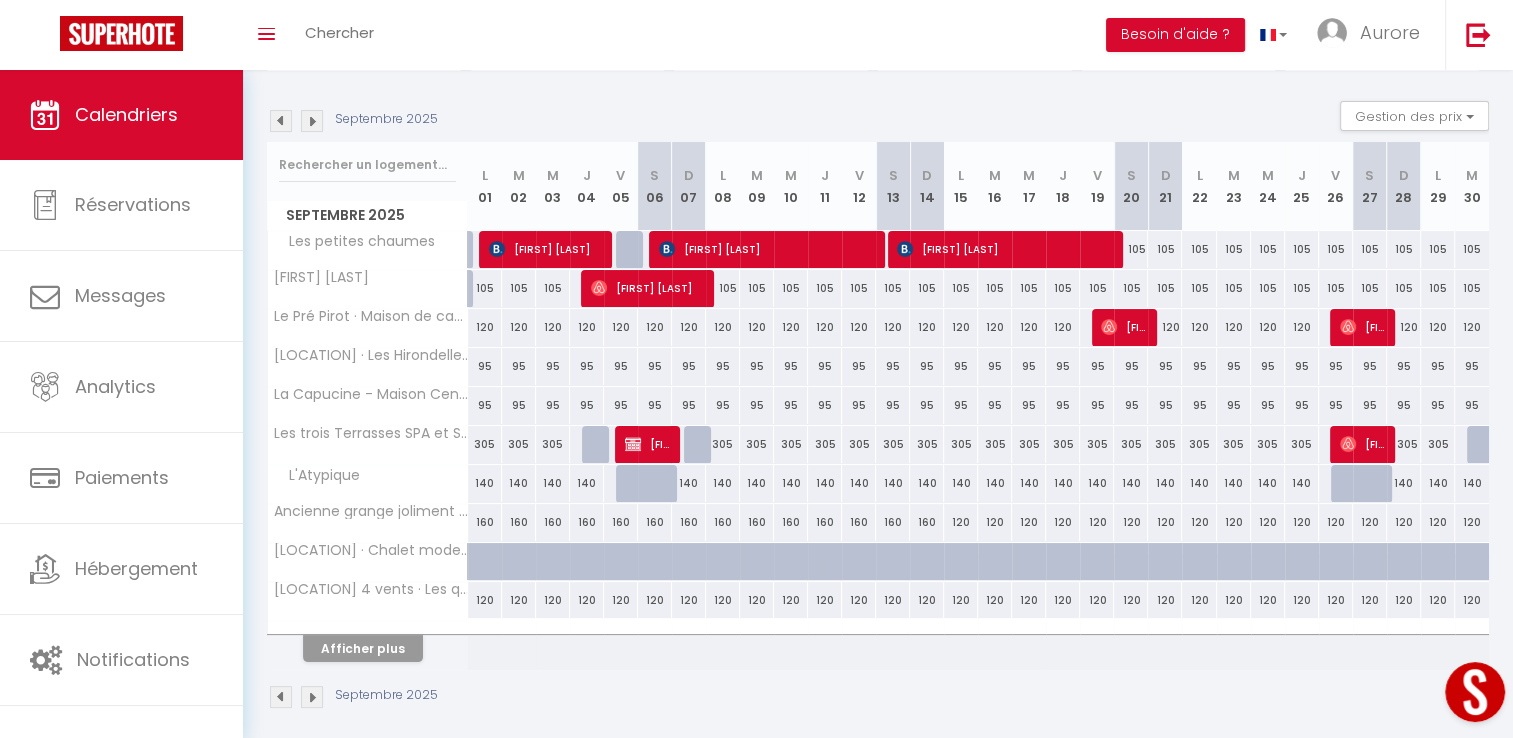 scroll, scrollTop: 196, scrollLeft: 0, axis: vertical 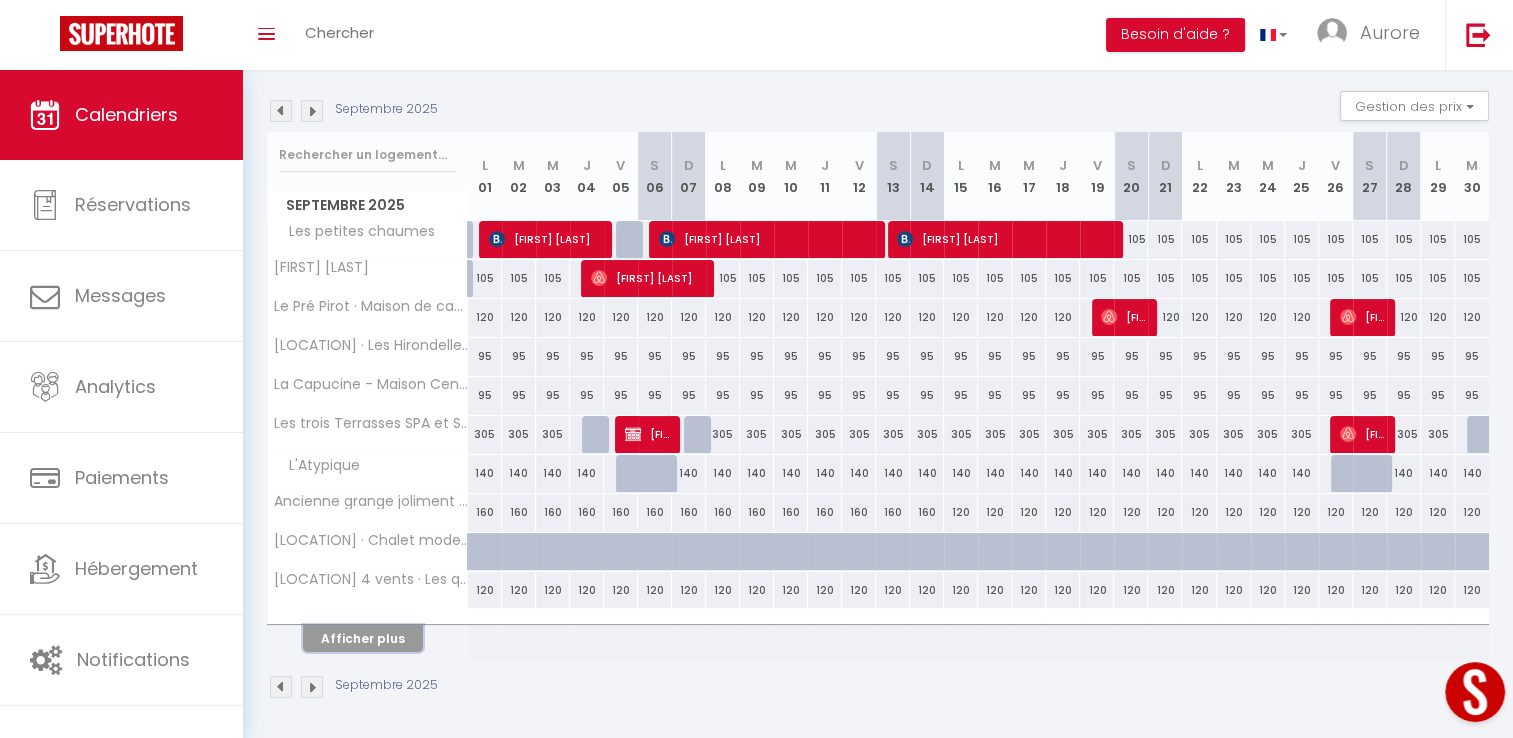 click on "Afficher plus" at bounding box center (363, 638) 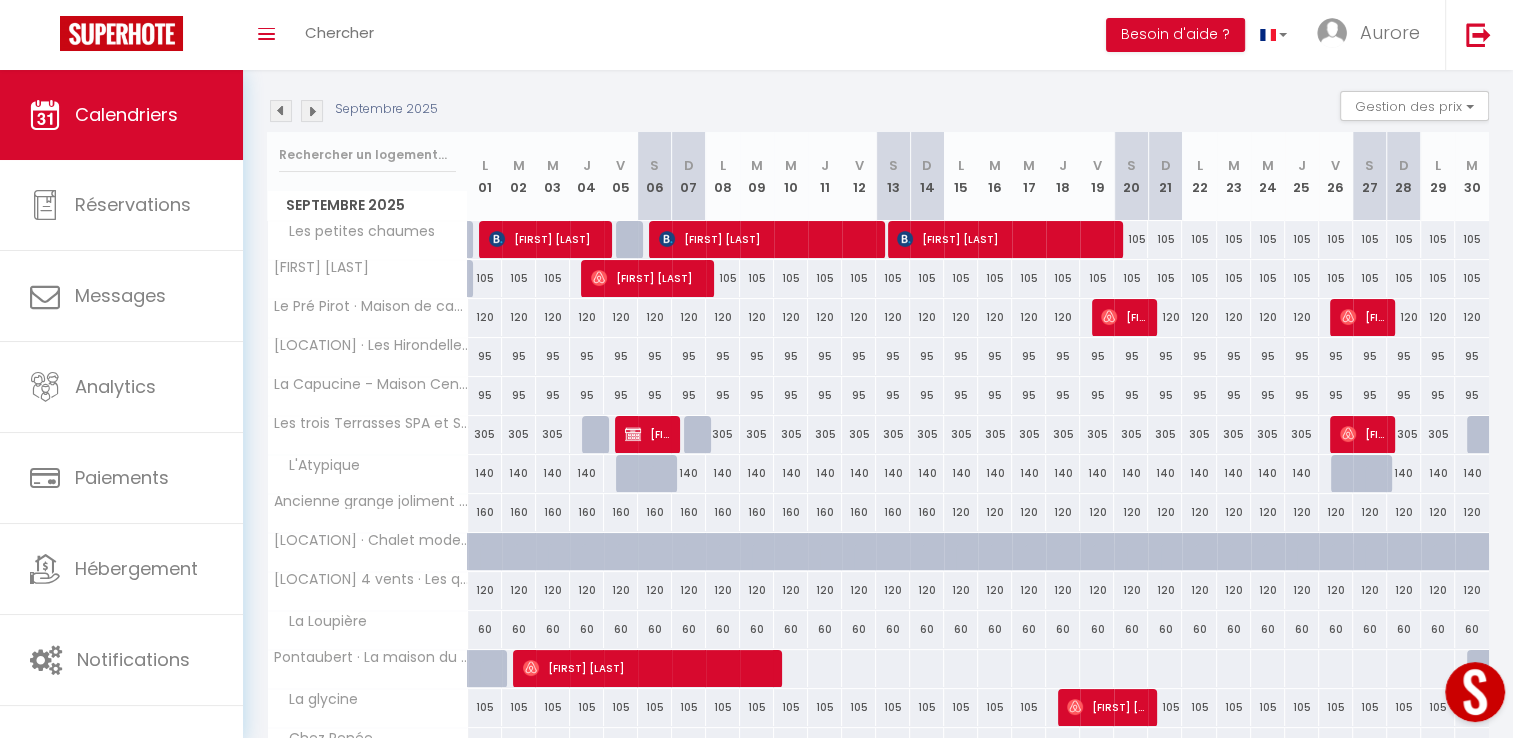 scroll, scrollTop: 396, scrollLeft: 0, axis: vertical 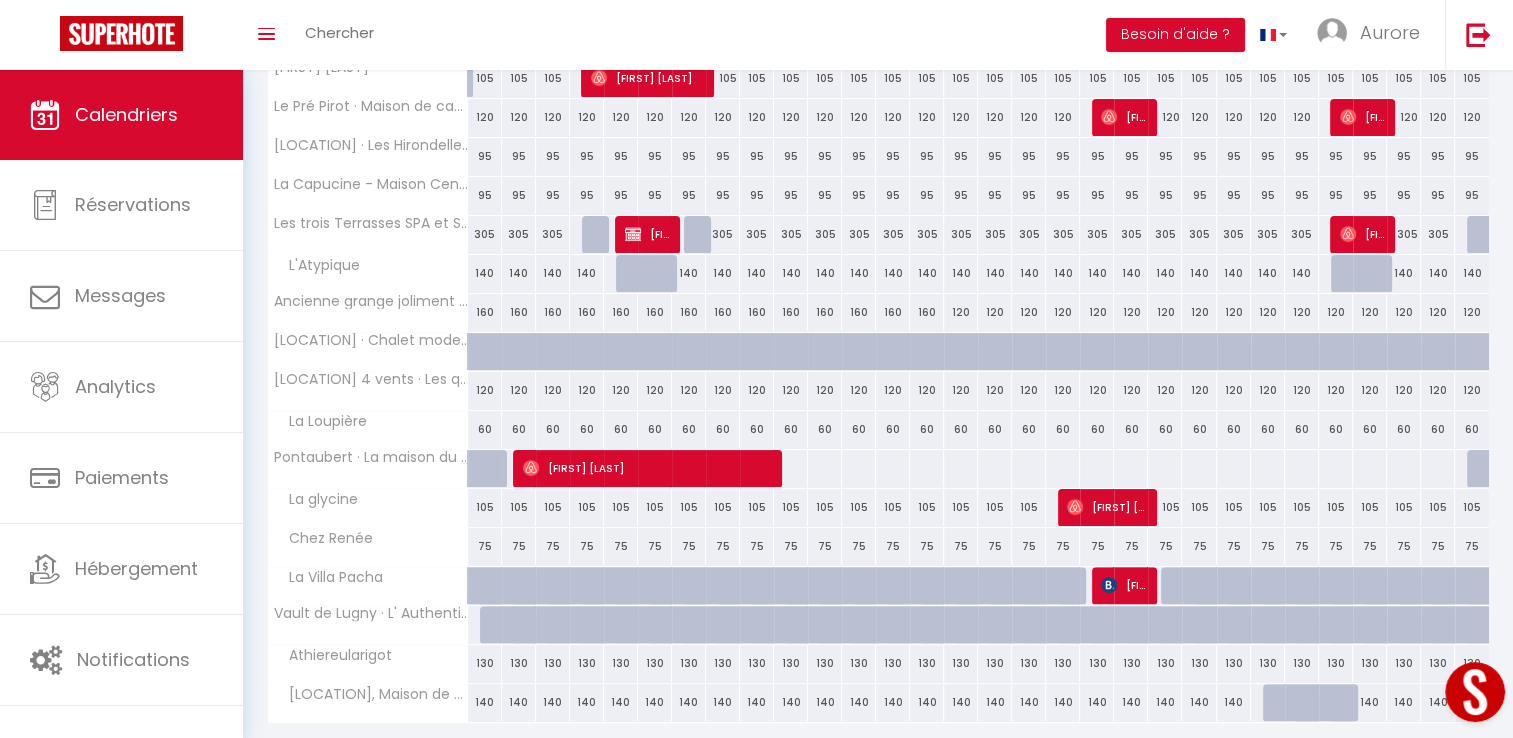 click at bounding box center (1178, 586) 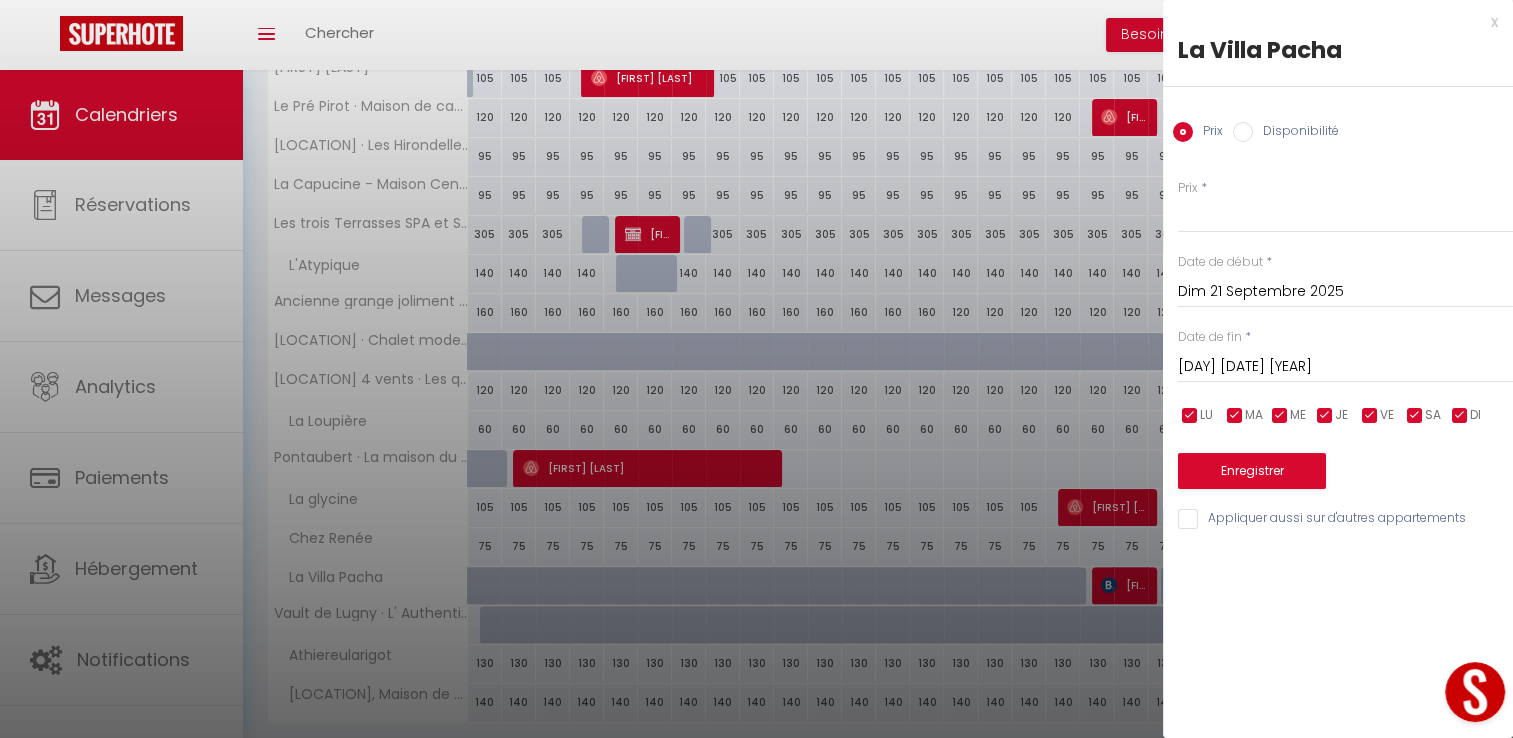 click on "Lun 22 Septembre 2025" at bounding box center (1345, 367) 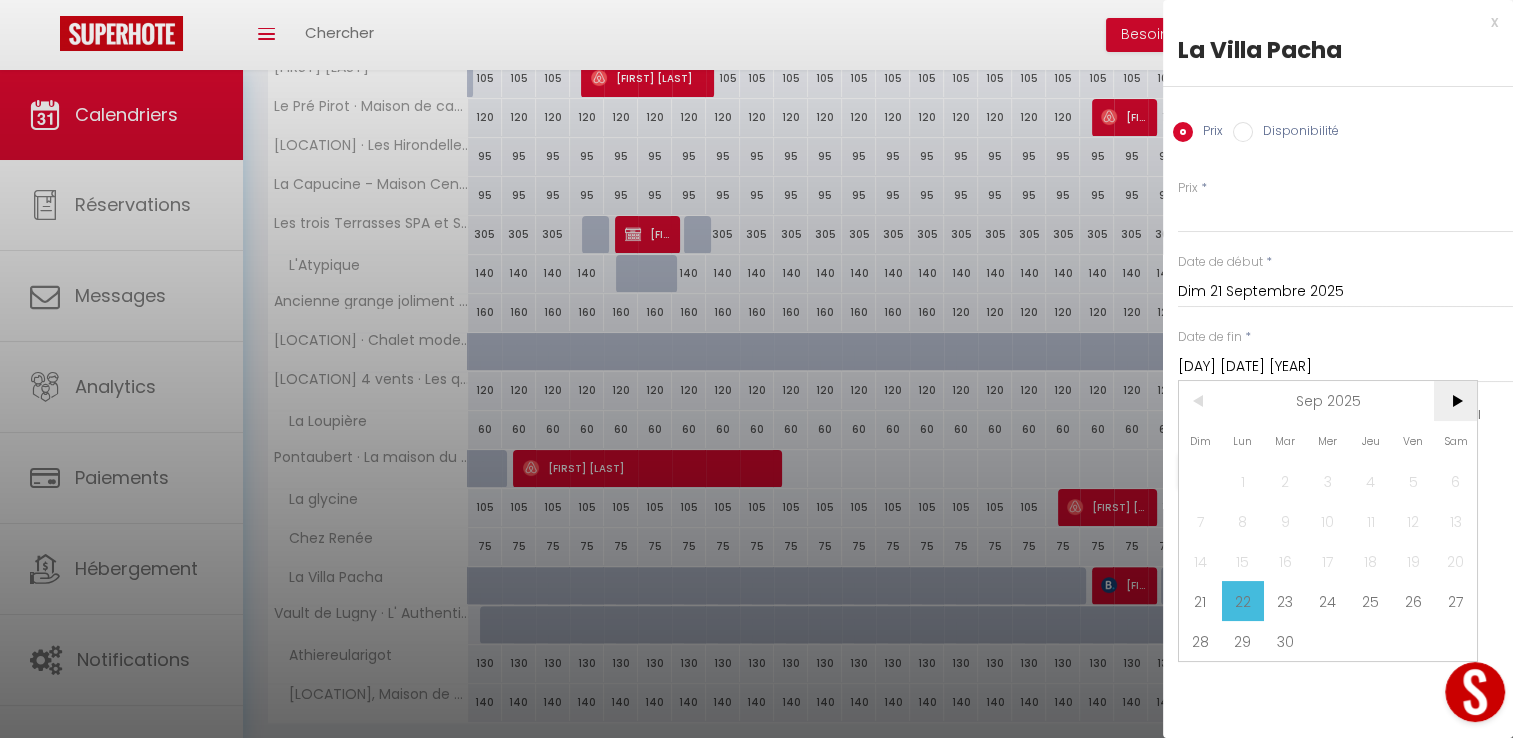 click on ">" at bounding box center (0, 0) 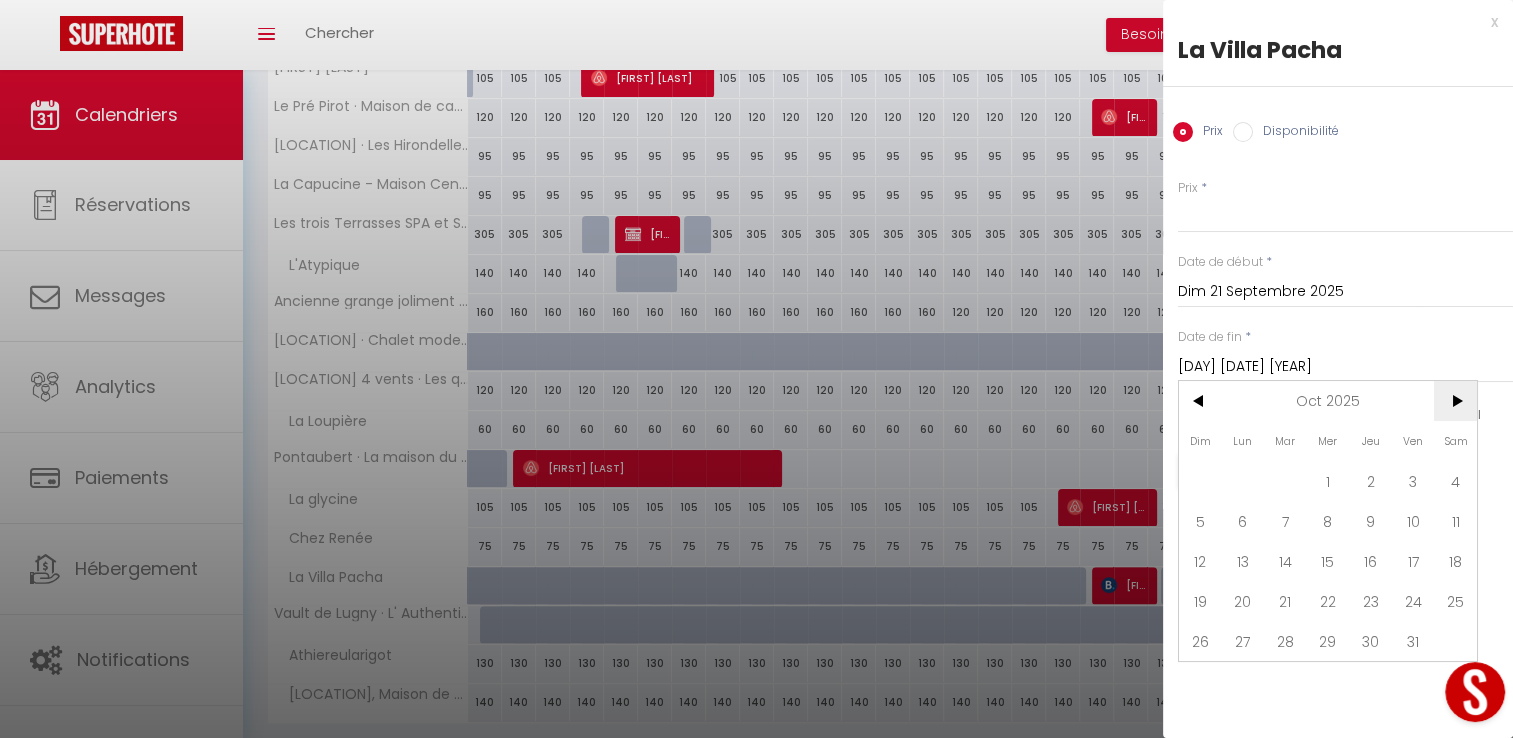 click on ">" at bounding box center (0, 0) 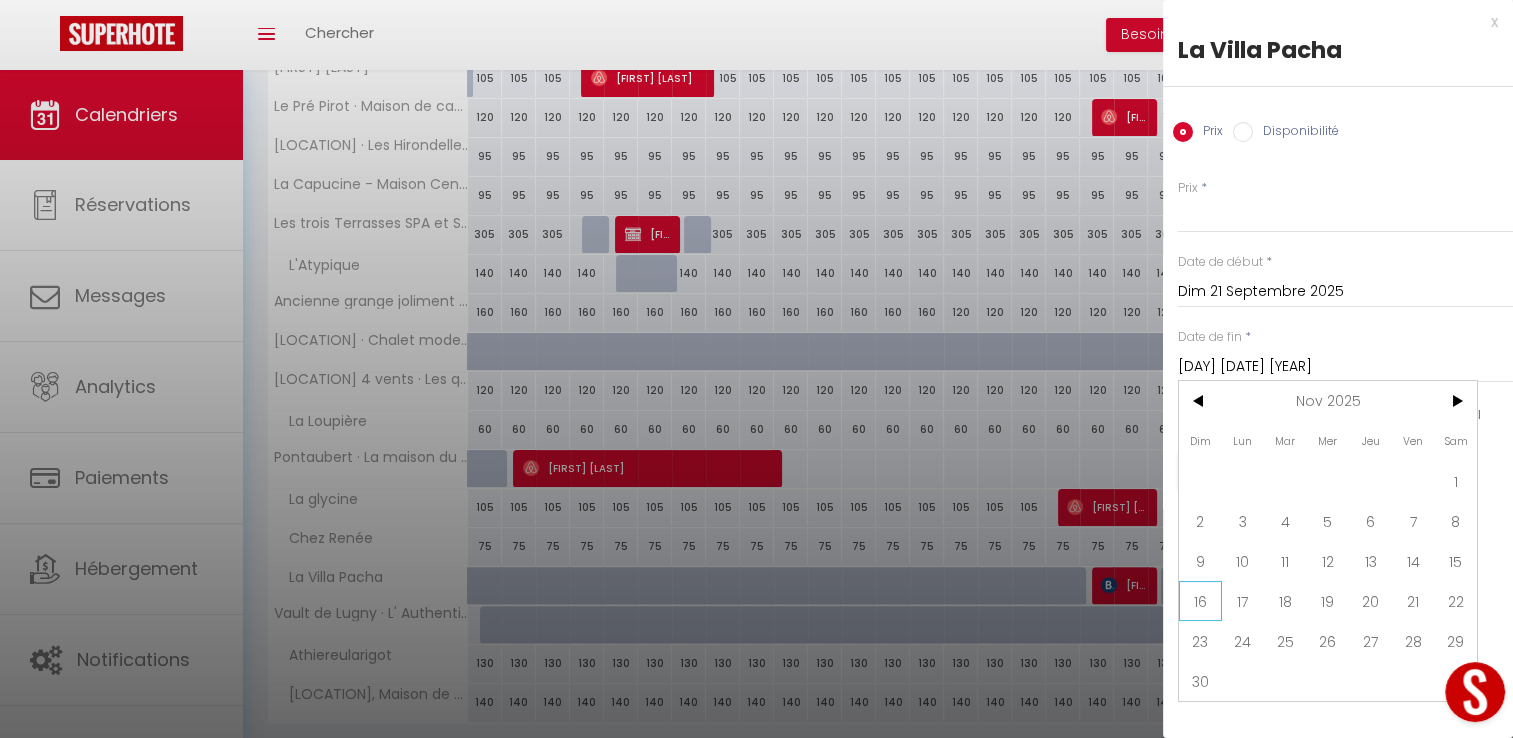 click on "16" at bounding box center [0, 0] 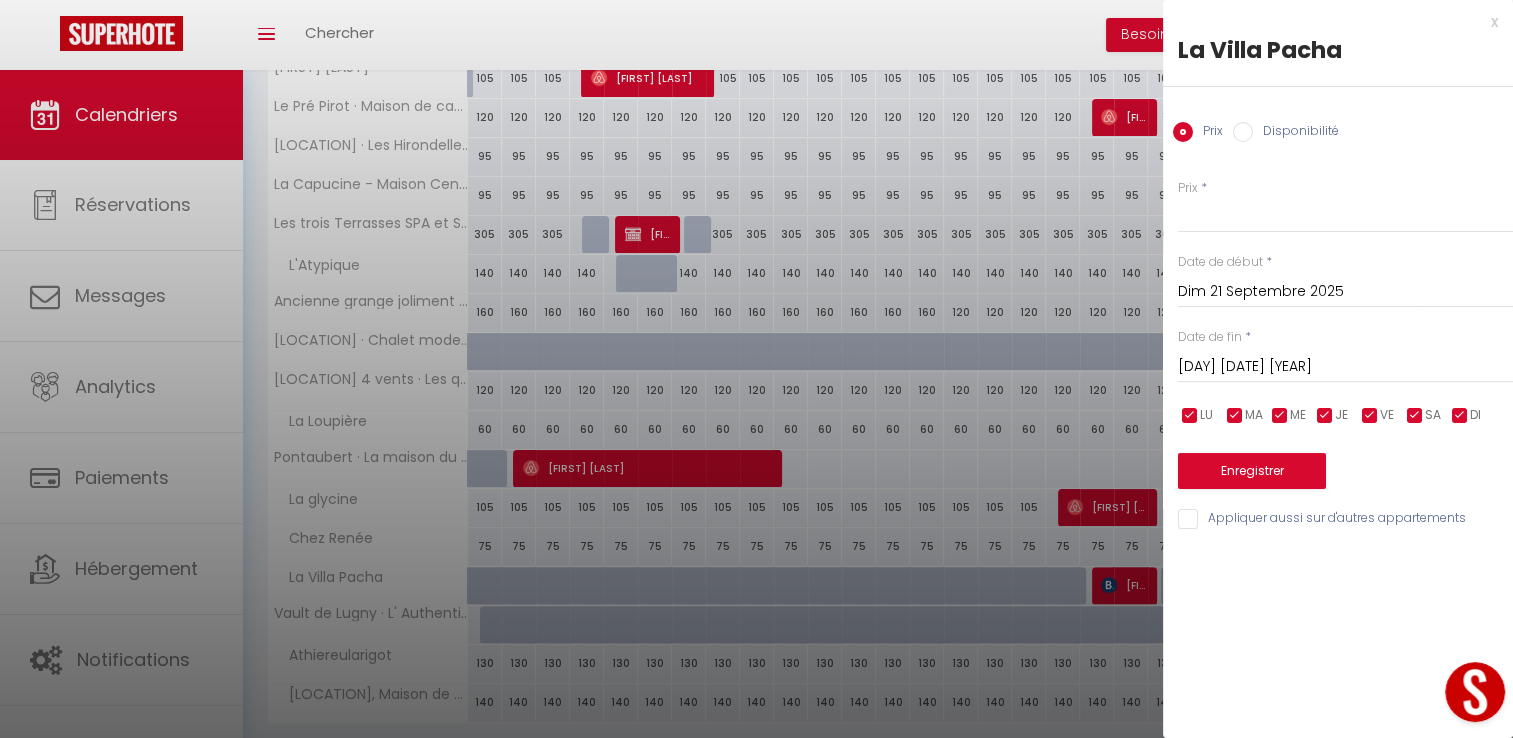 click on "Disponibilité" at bounding box center (1243, 132) 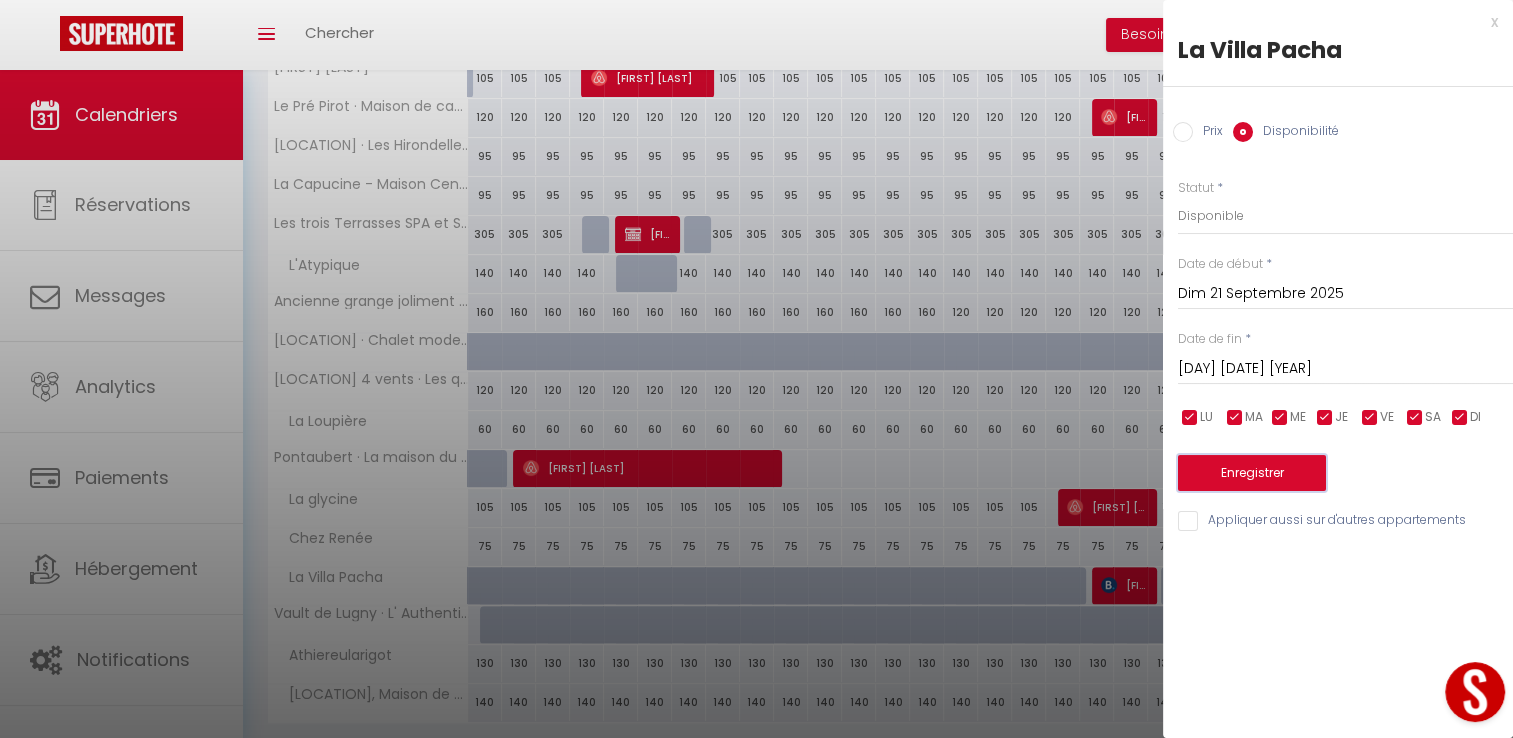 click on "Enregistrer" at bounding box center [1252, 473] 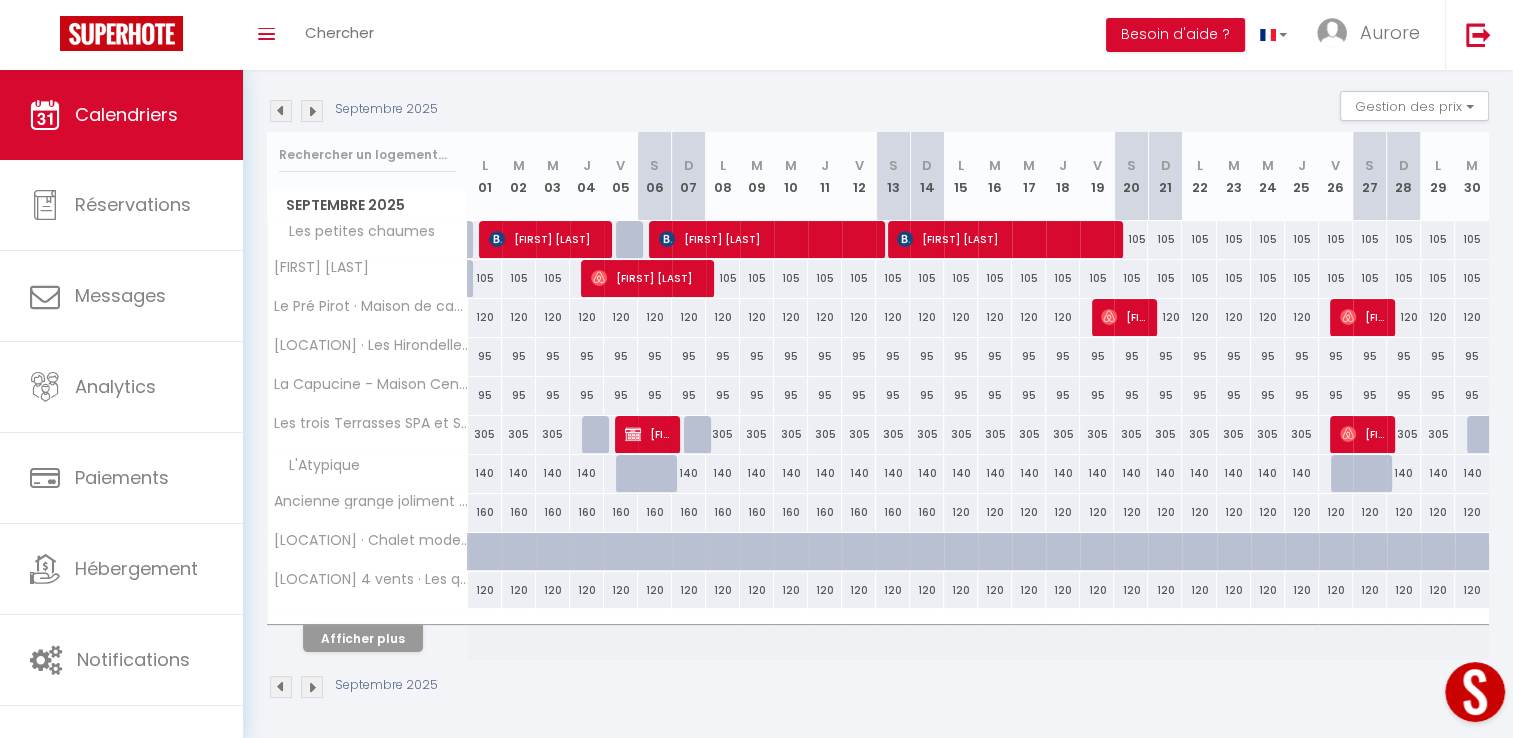scroll, scrollTop: 196, scrollLeft: 0, axis: vertical 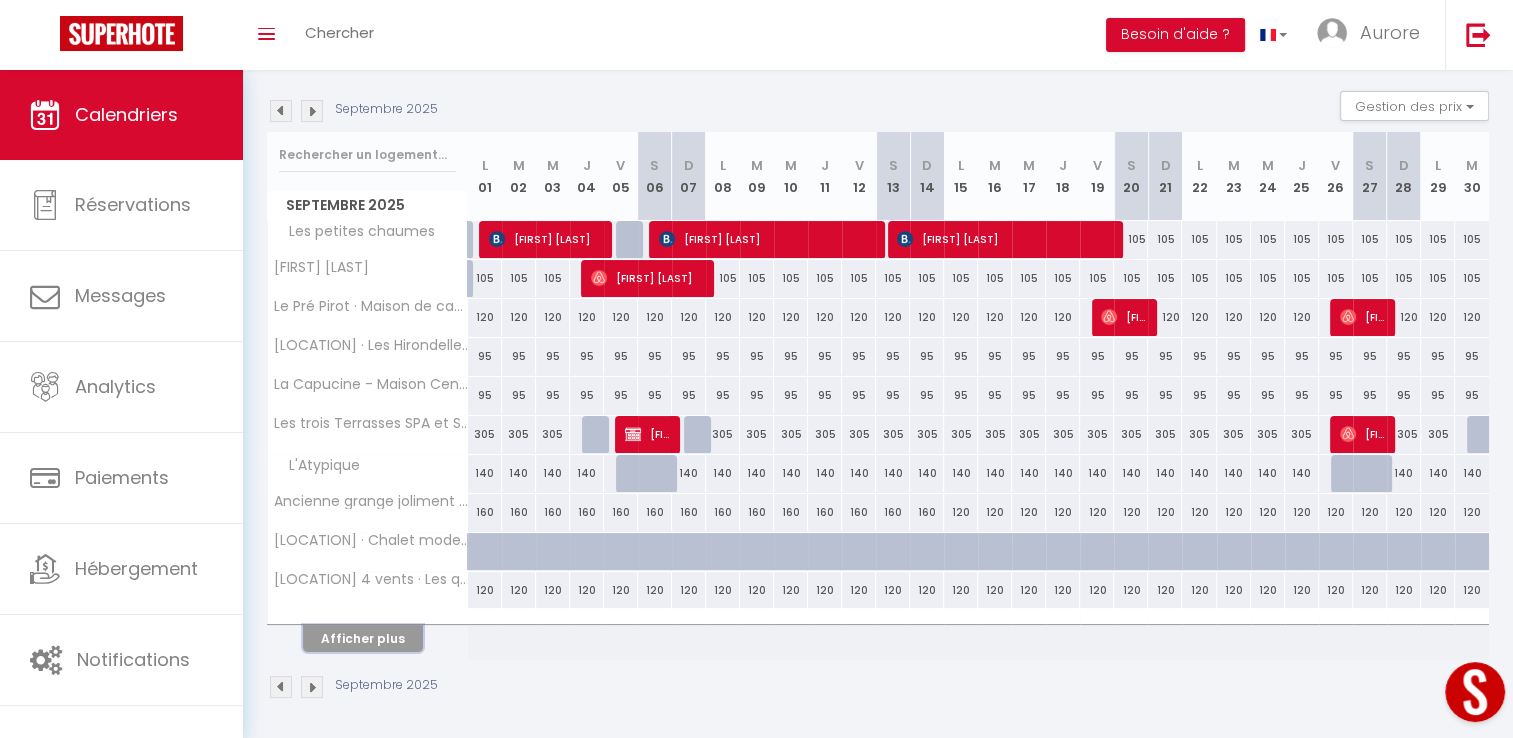 click on "Afficher plus" at bounding box center [363, 638] 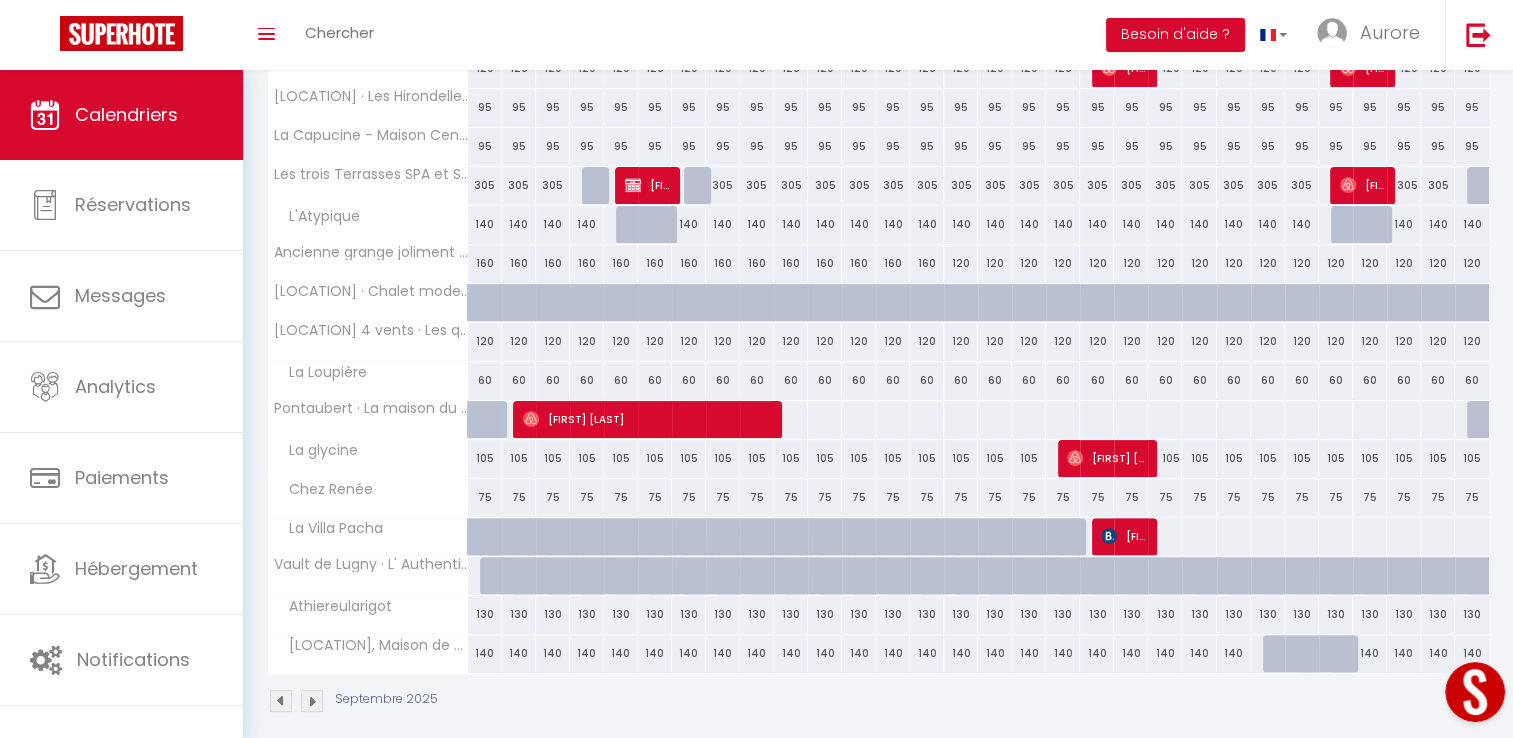 scroll, scrollTop: 458, scrollLeft: 0, axis: vertical 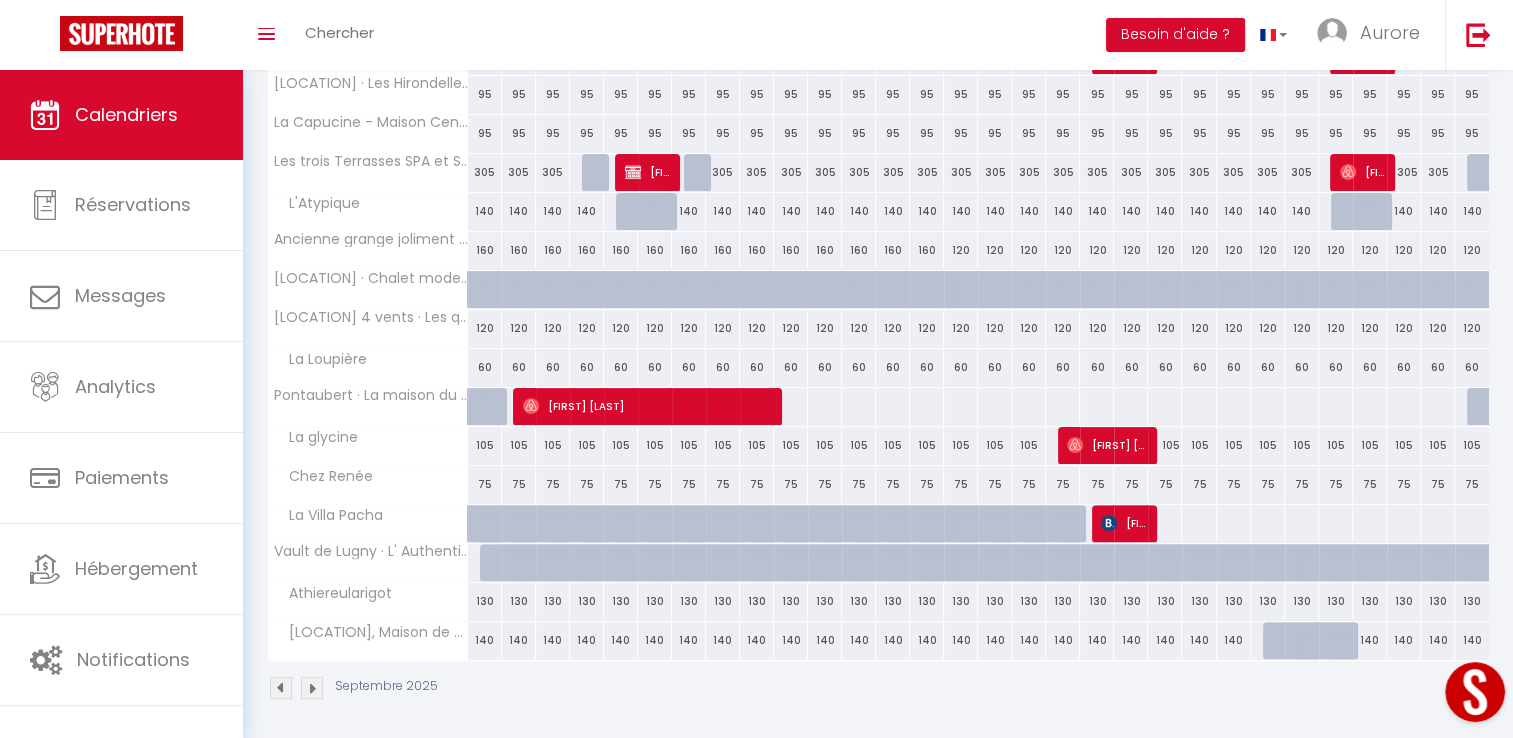 click at bounding box center (281, 688) 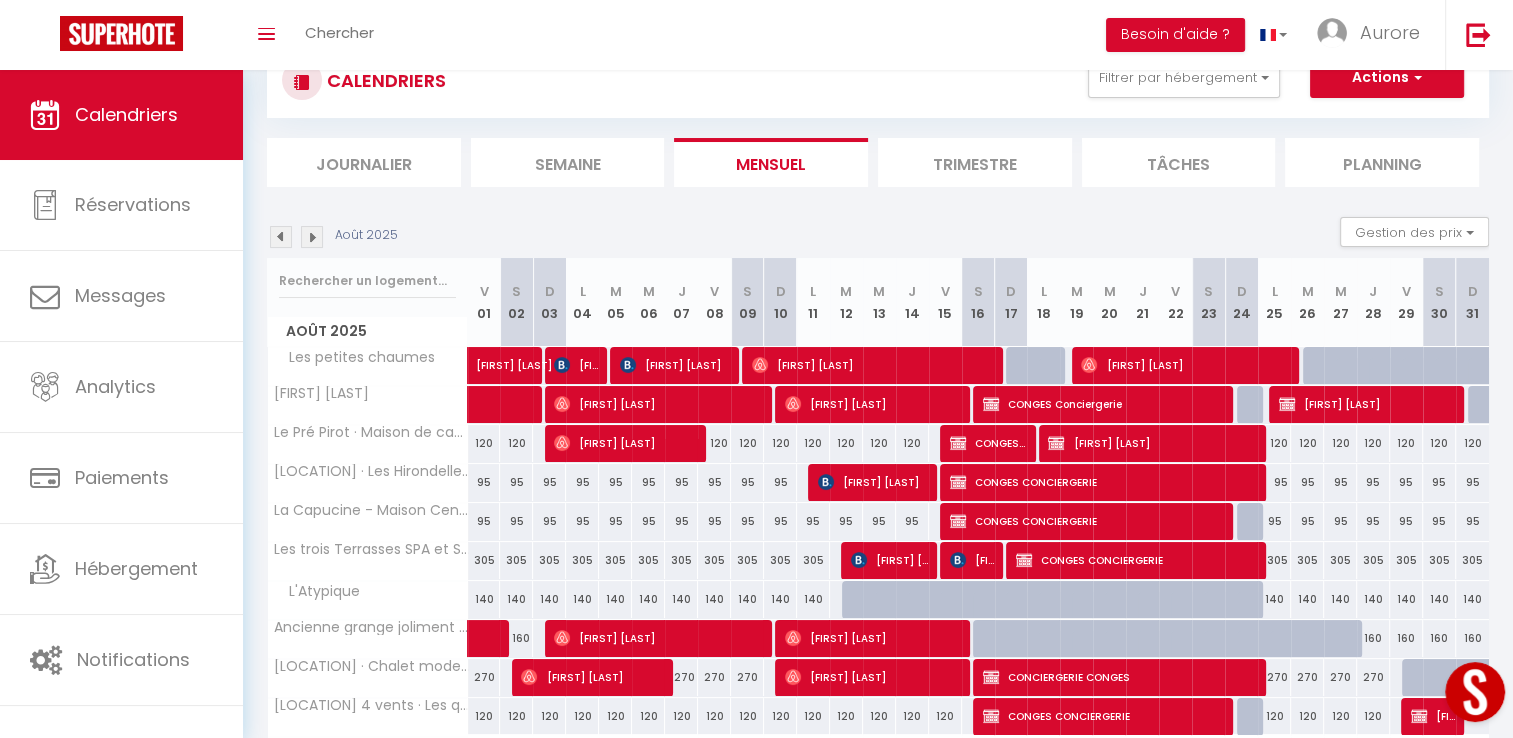 scroll, scrollTop: 196, scrollLeft: 0, axis: vertical 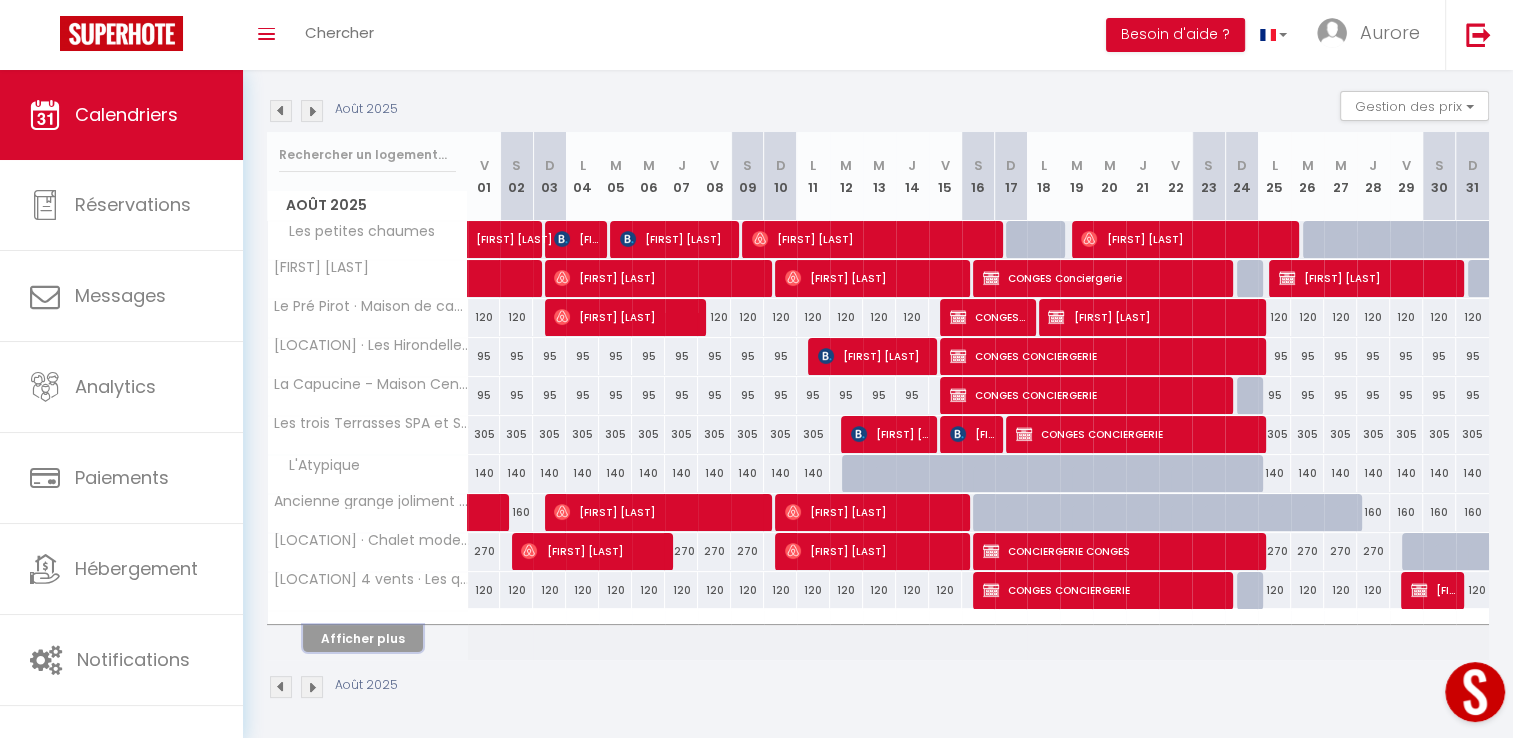 click on "Afficher plus" at bounding box center [363, 638] 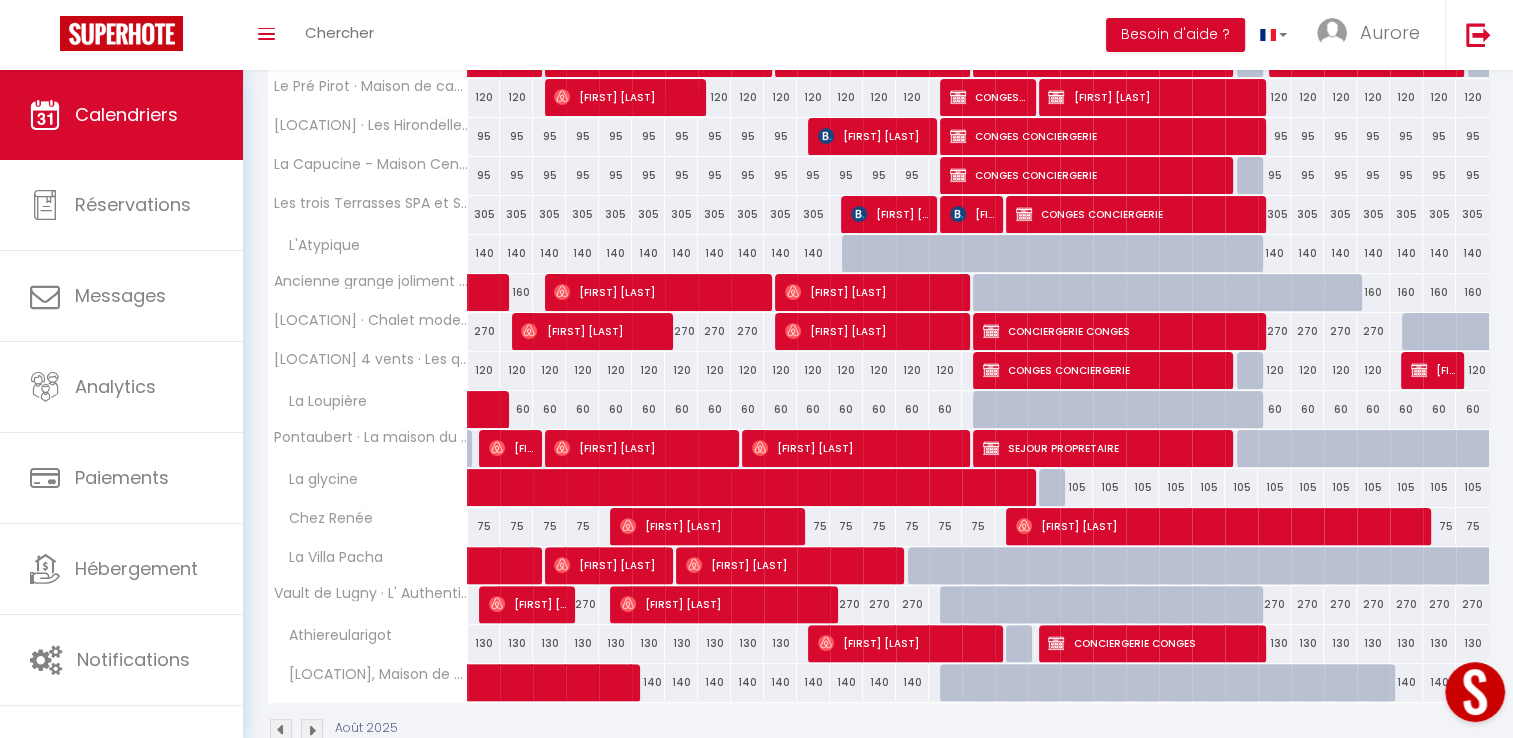 scroll, scrollTop: 458, scrollLeft: 0, axis: vertical 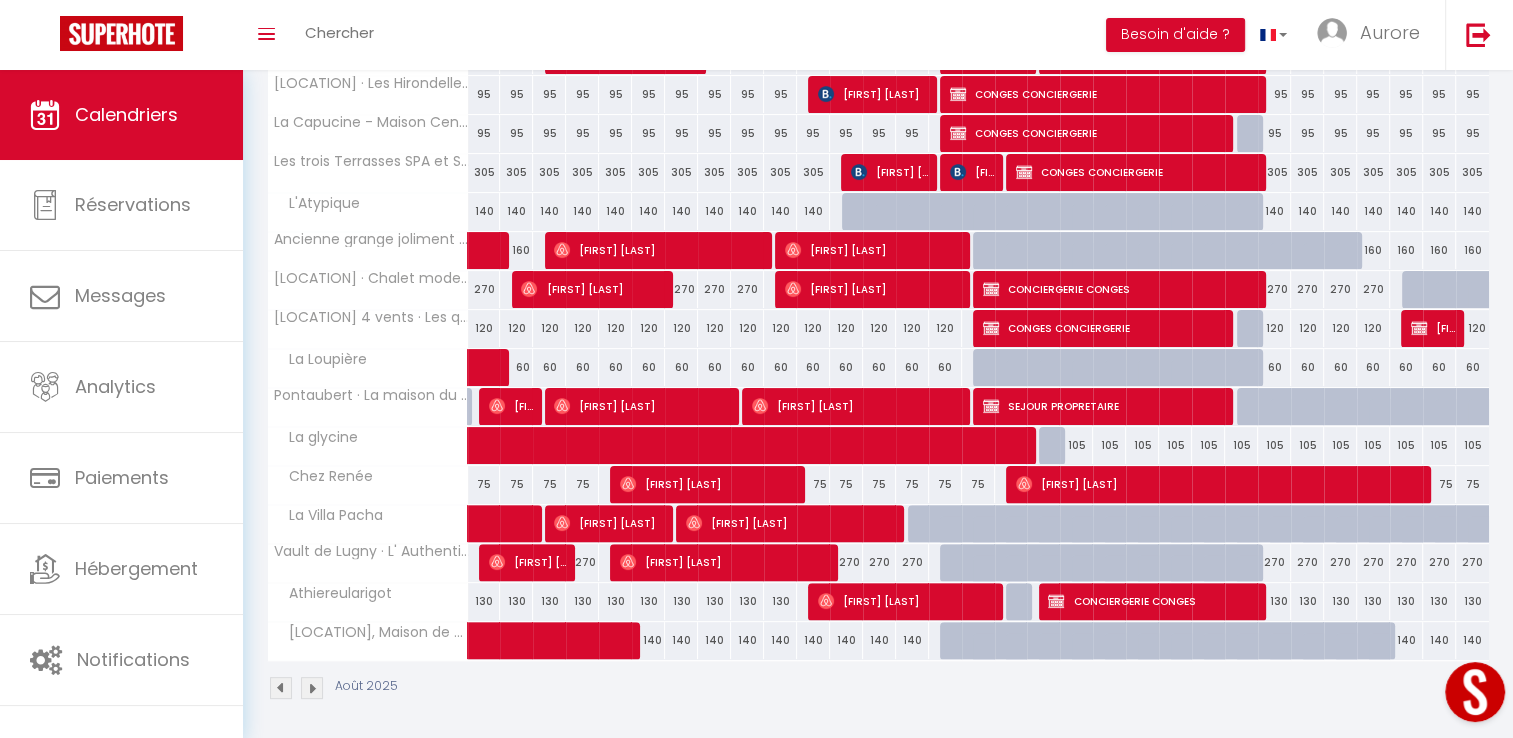 click at bounding box center [281, 688] 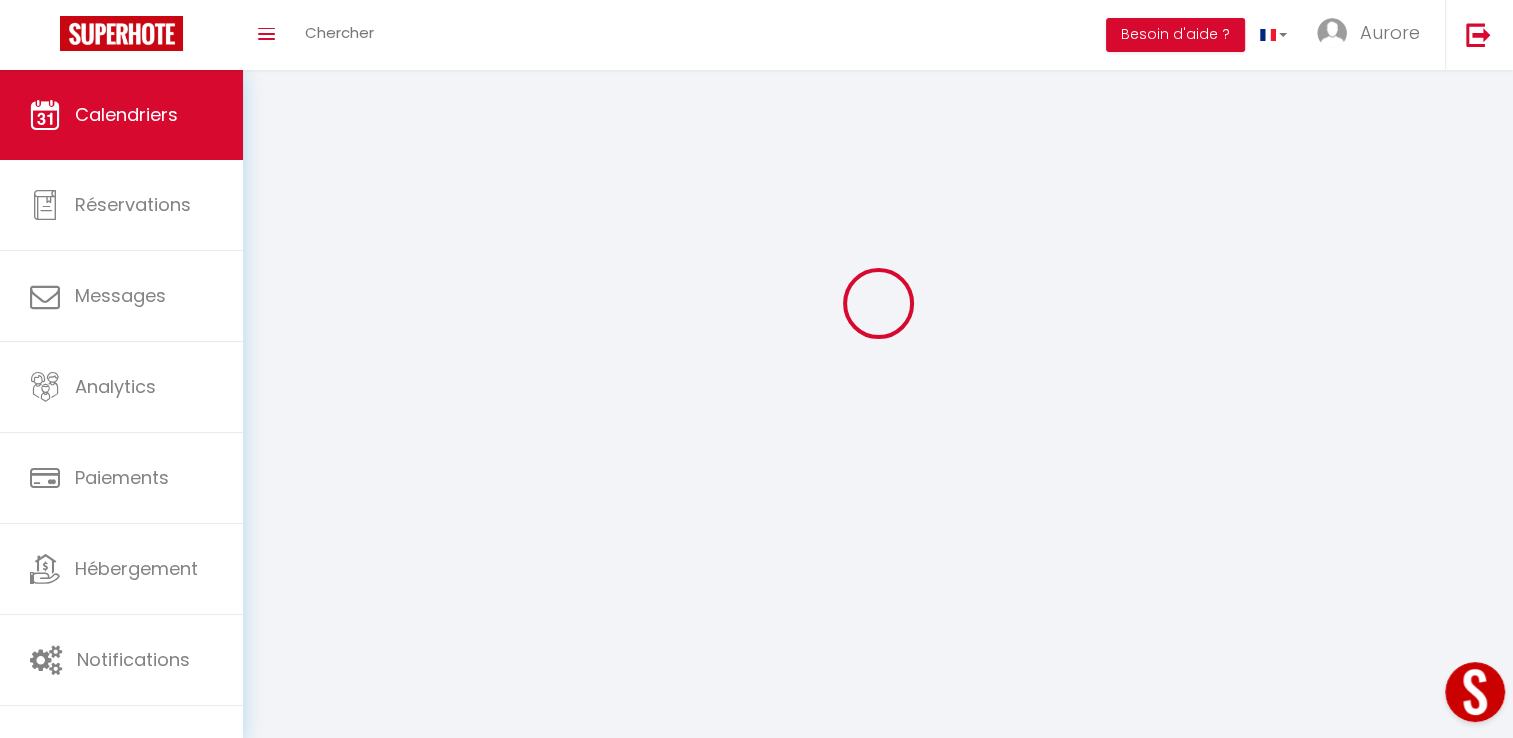 scroll, scrollTop: 196, scrollLeft: 0, axis: vertical 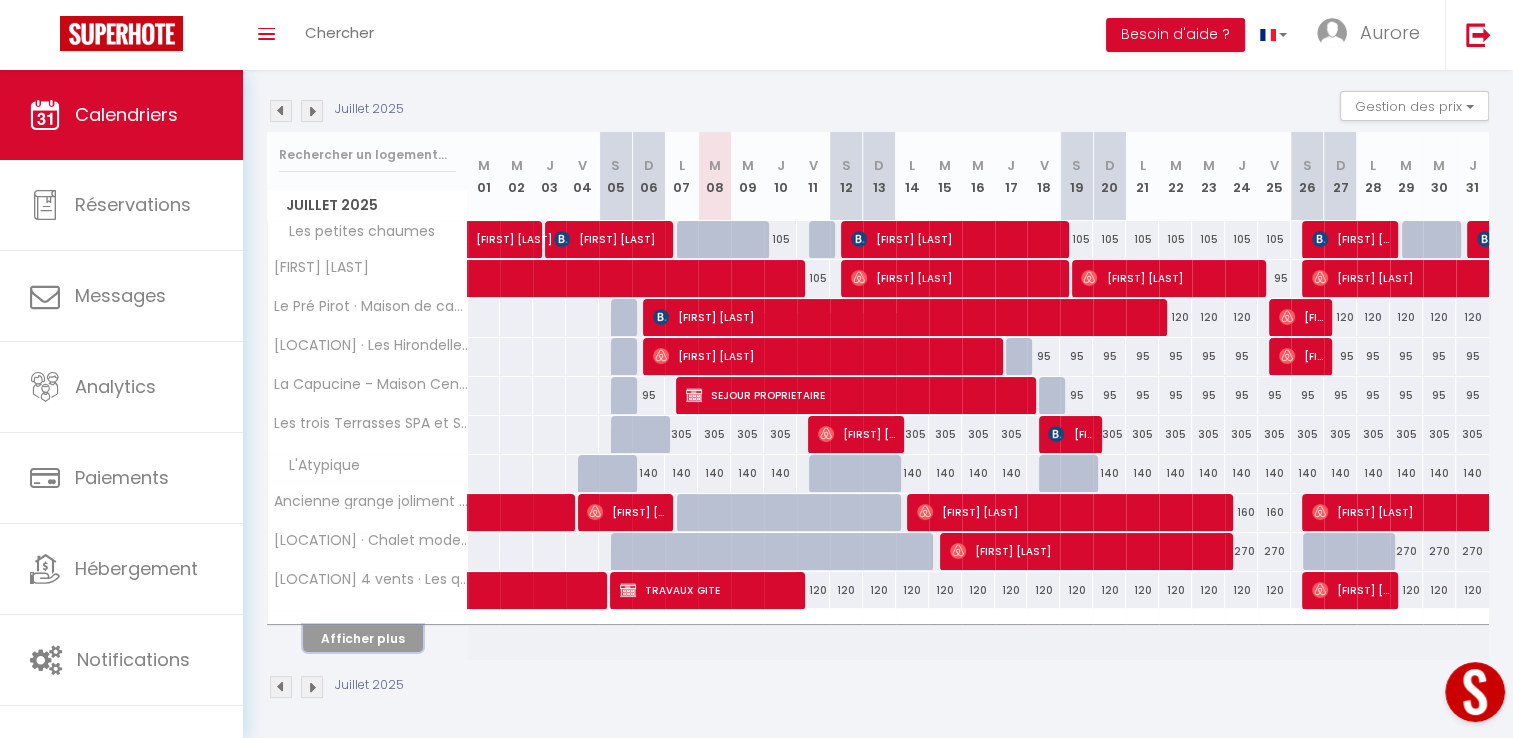 click on "Afficher plus" at bounding box center (363, 638) 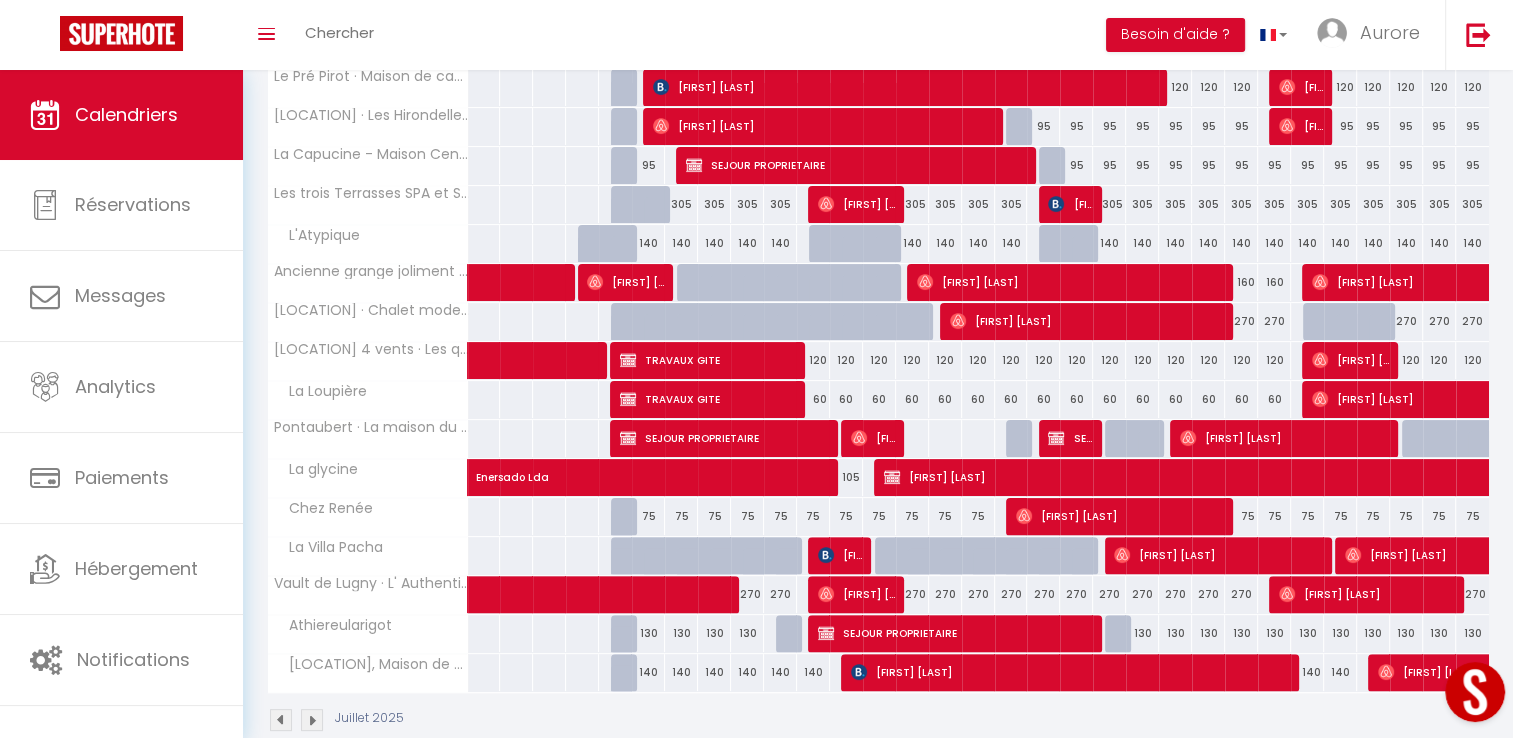 scroll, scrollTop: 458, scrollLeft: 0, axis: vertical 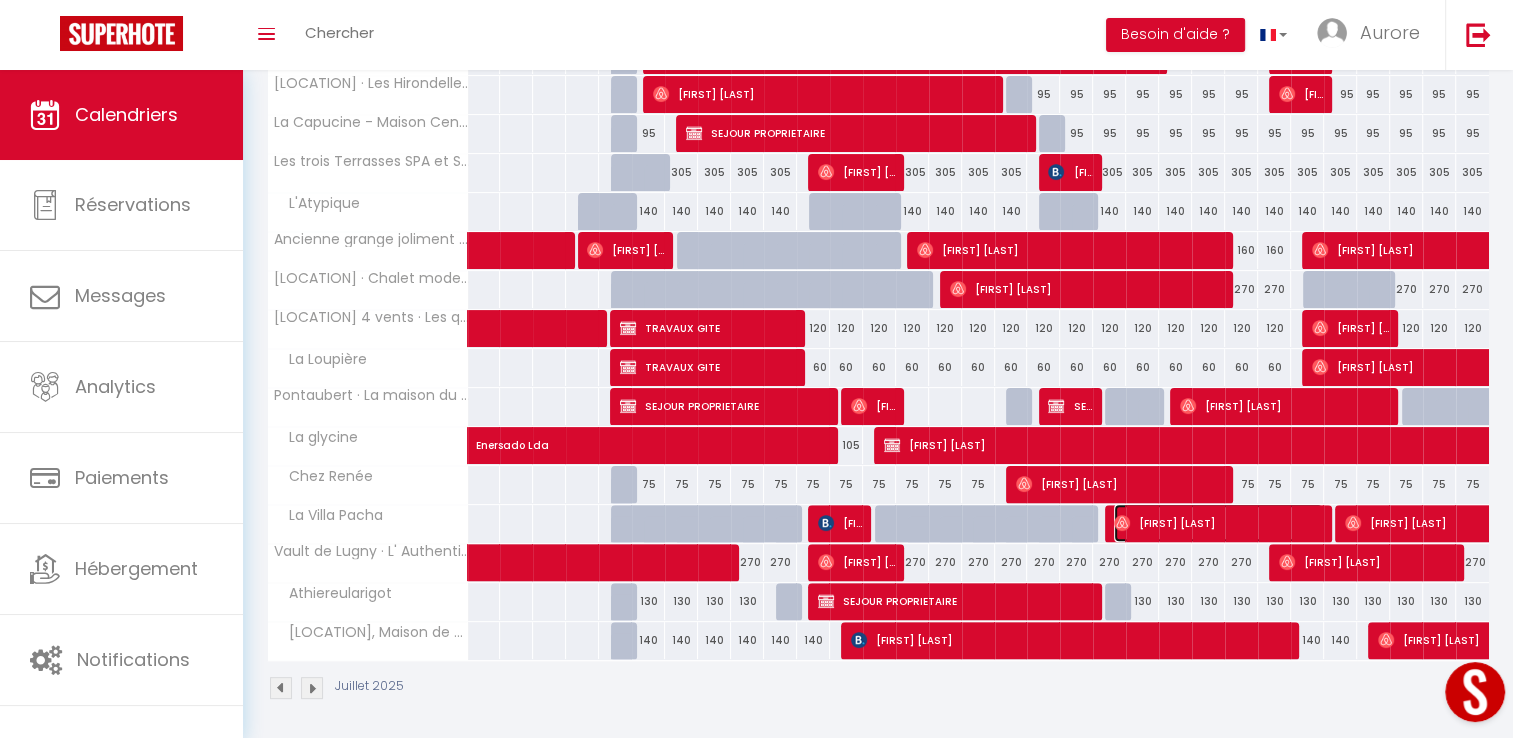 click at bounding box center [826, 523] 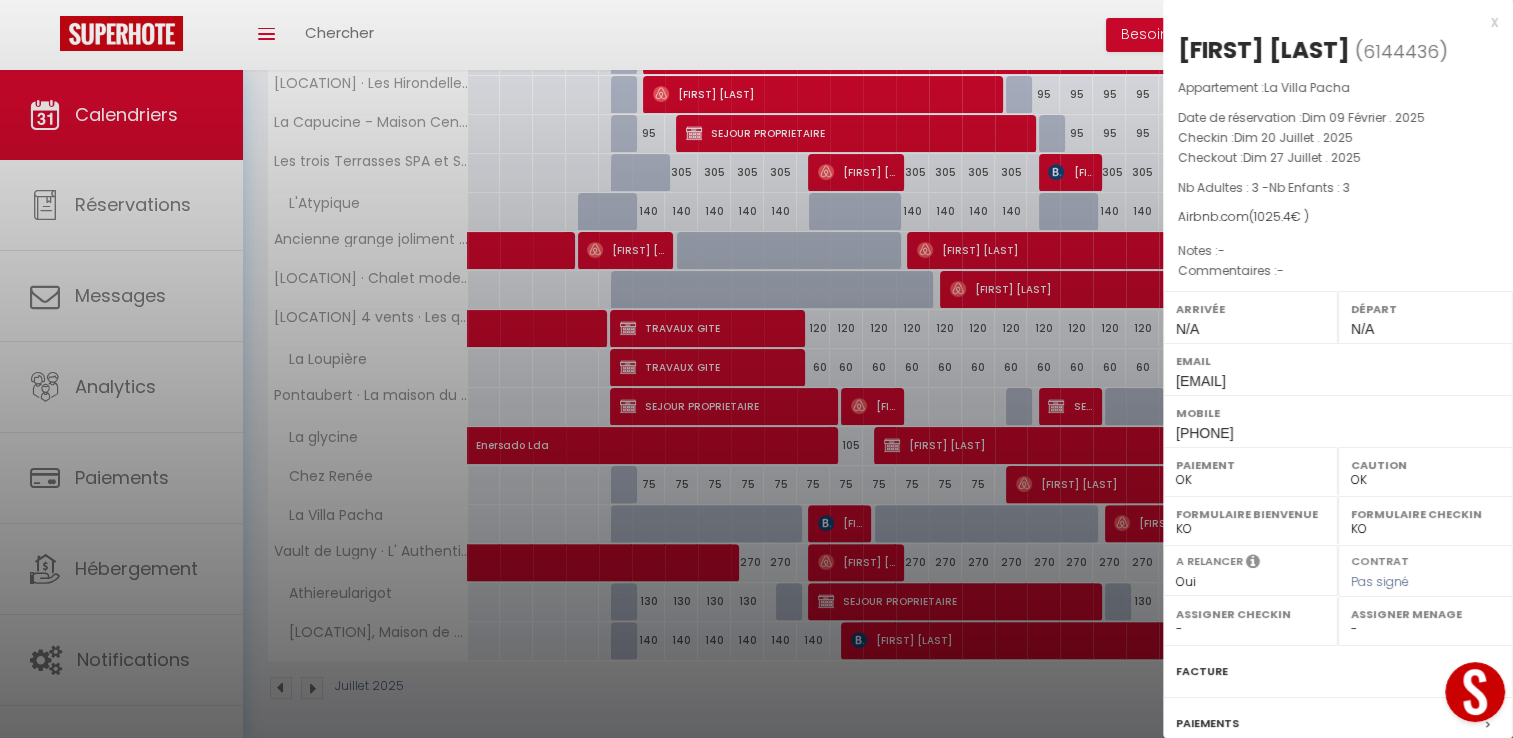 click on "x" at bounding box center (1330, 22) 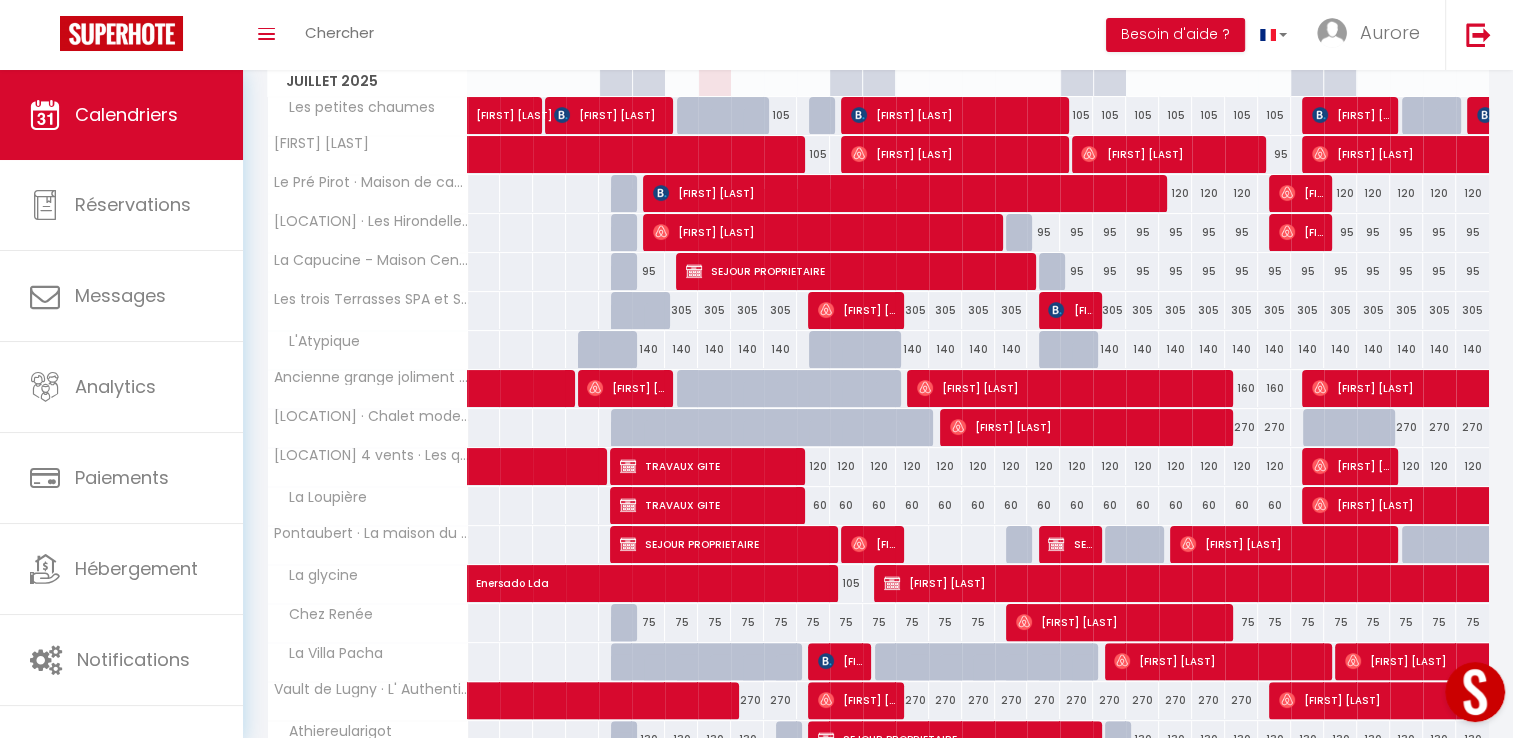 scroll, scrollTop: 358, scrollLeft: 0, axis: vertical 